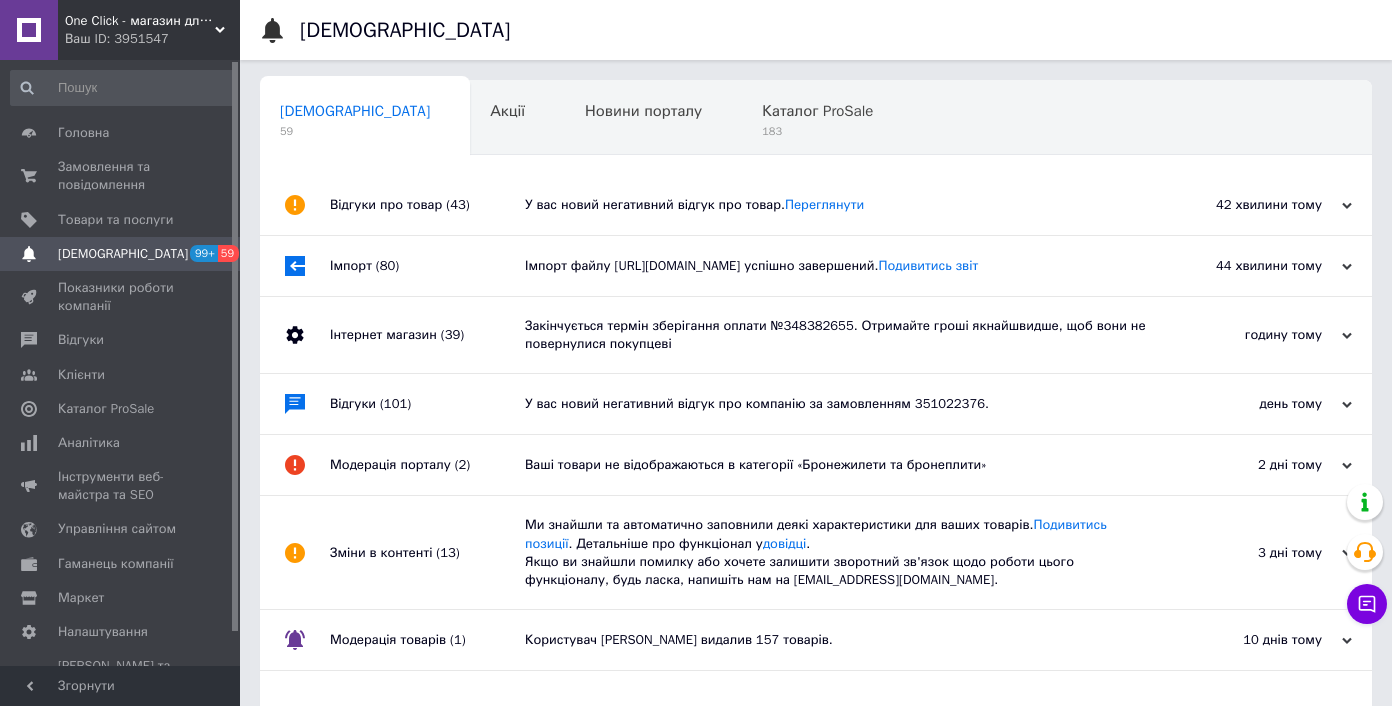 scroll, scrollTop: 0, scrollLeft: 0, axis: both 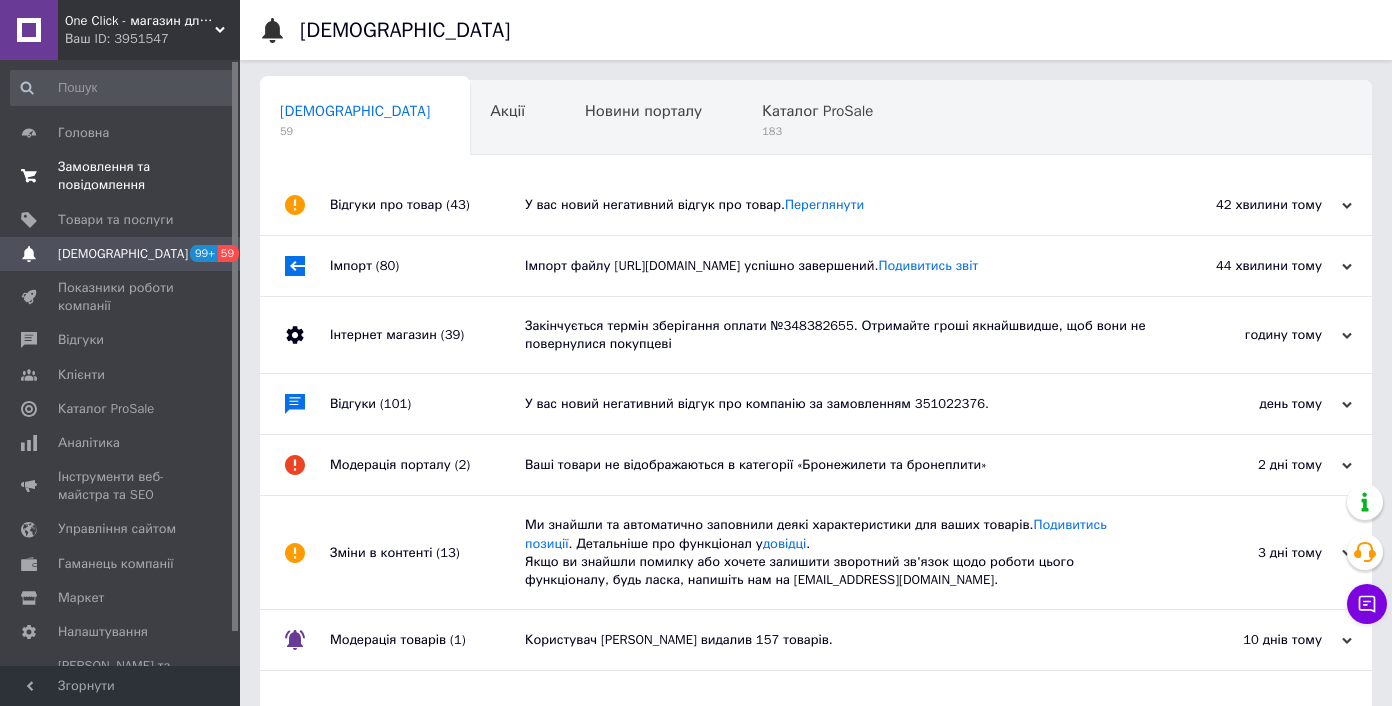 click on "Замовлення та повідомлення" at bounding box center (121, 176) 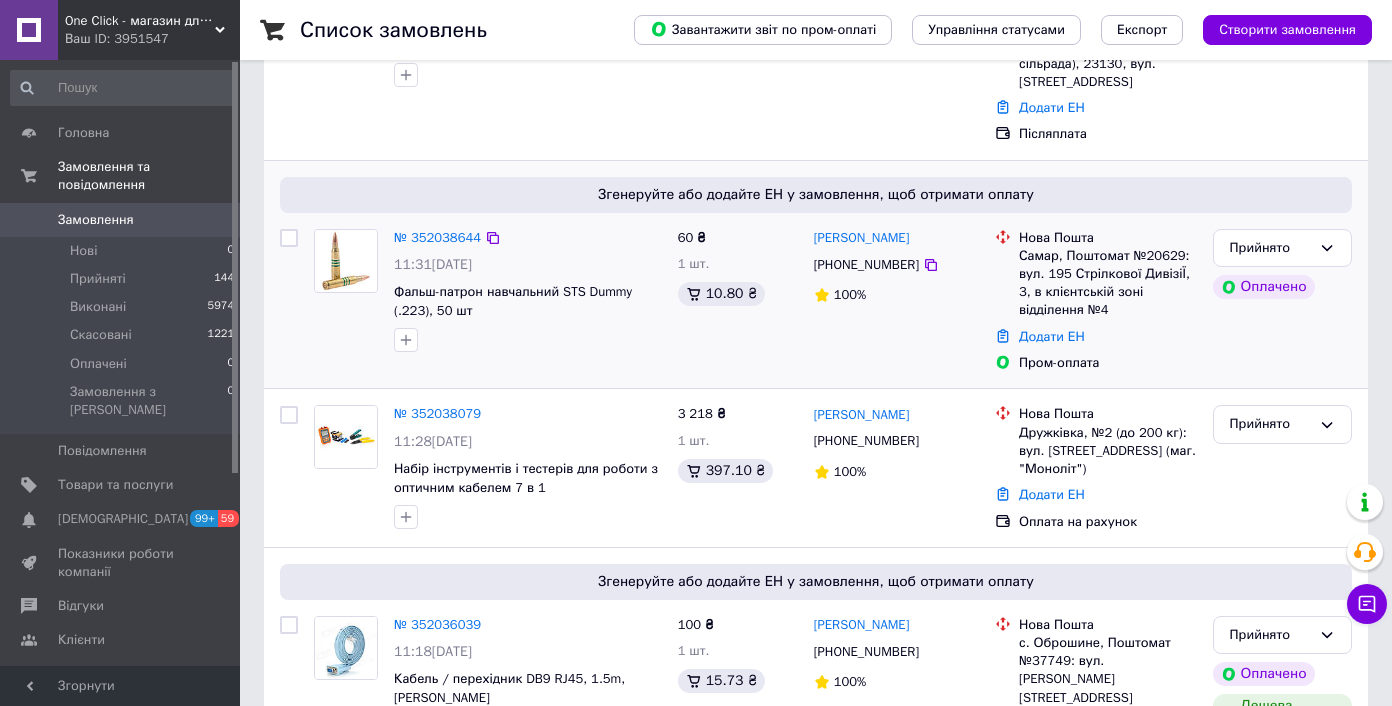 scroll, scrollTop: 321, scrollLeft: 0, axis: vertical 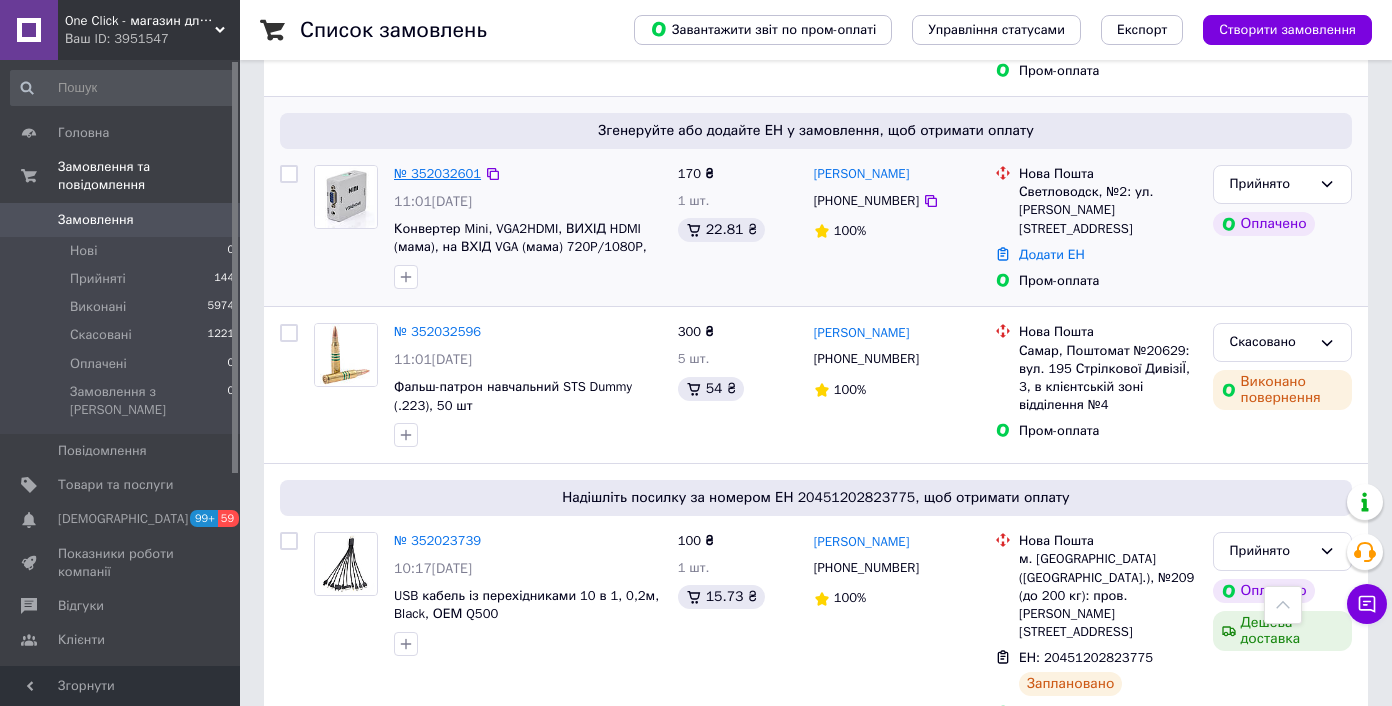 click on "№ 352032601" at bounding box center [437, 173] 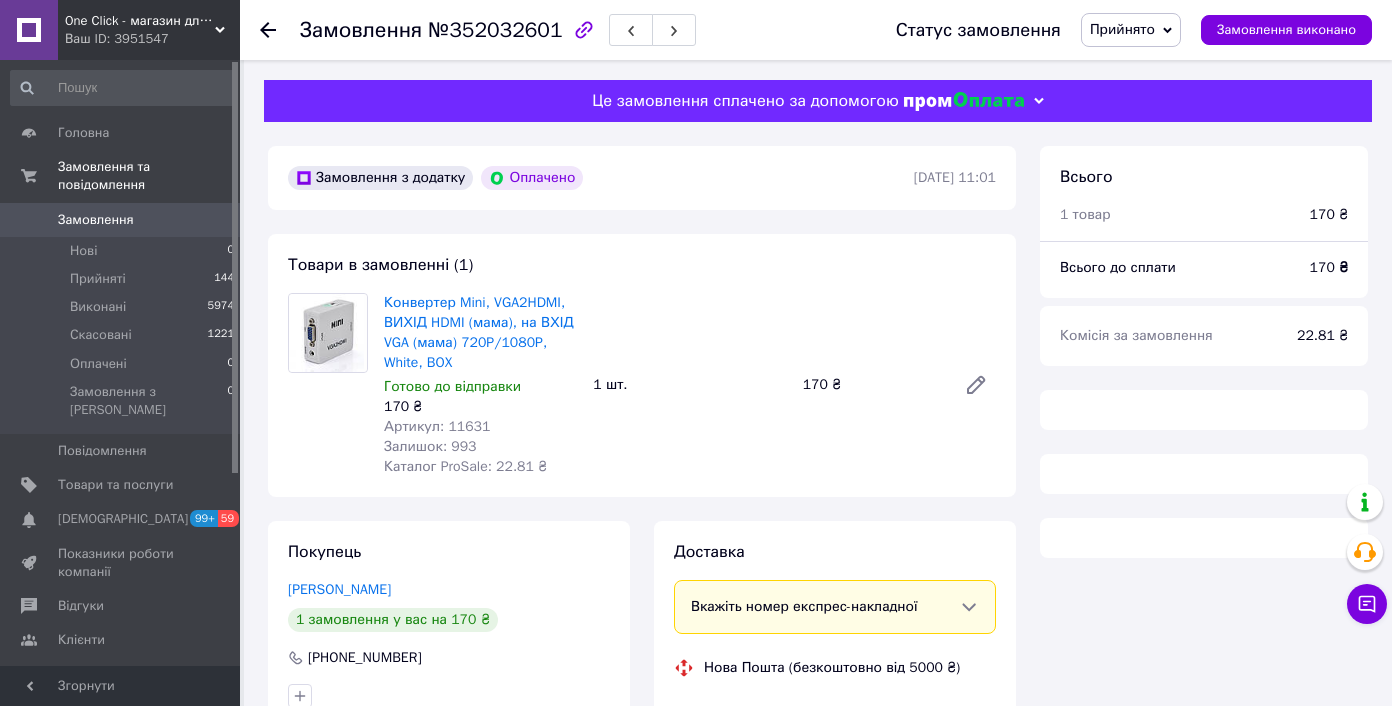 click on "Артикул: 11631" at bounding box center [437, 426] 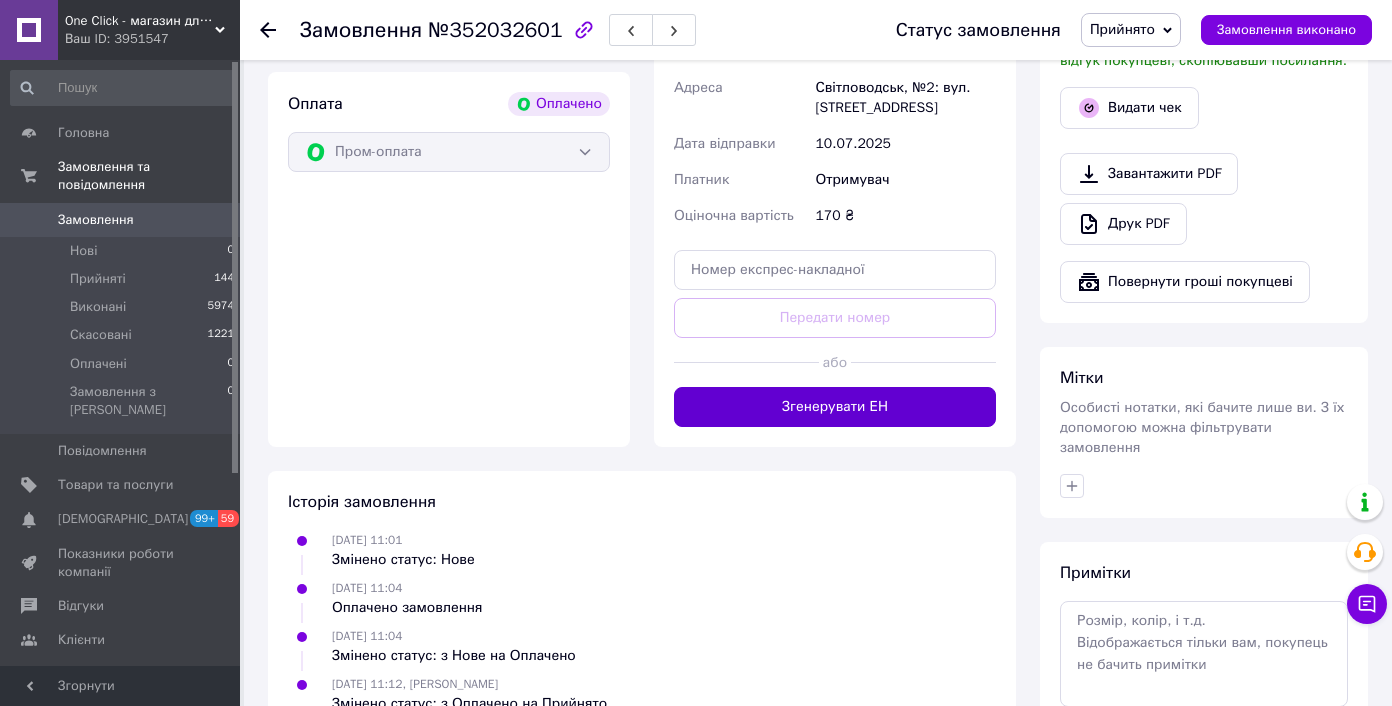 click on "Згенерувати ЕН" at bounding box center [835, 407] 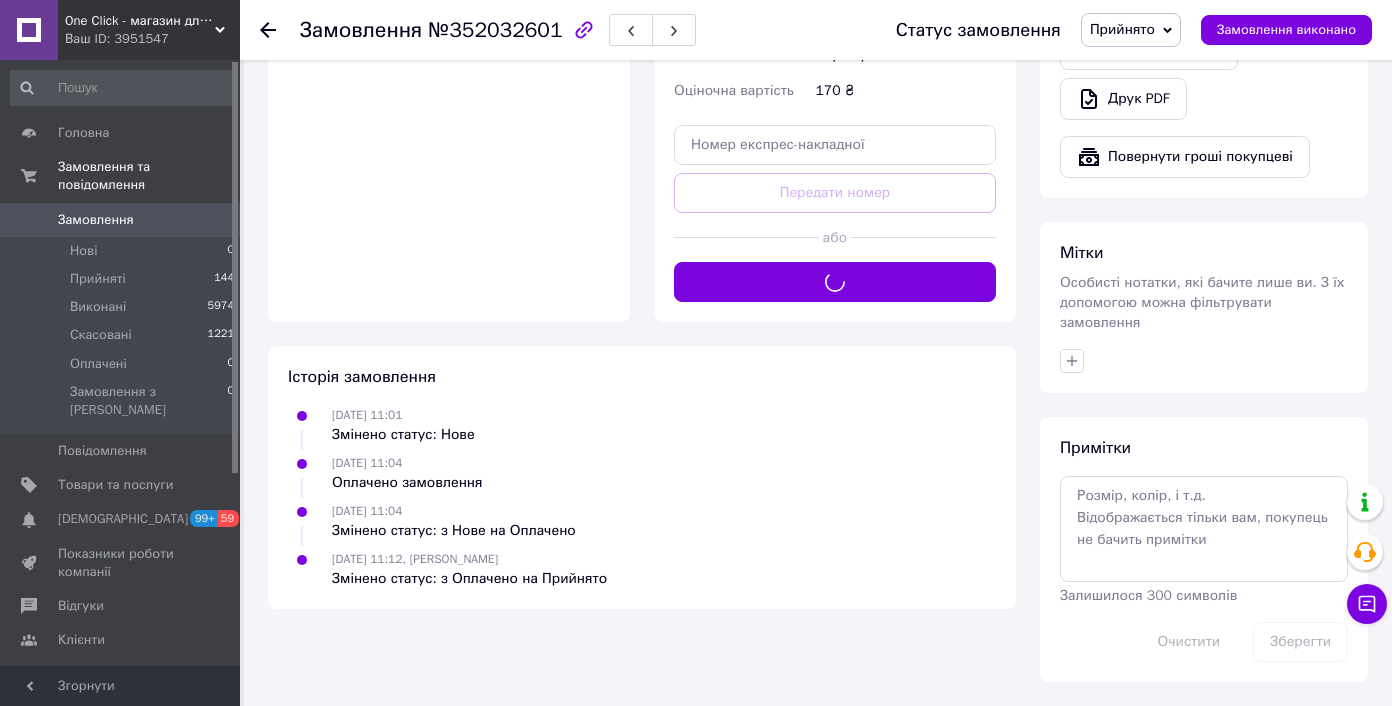 scroll, scrollTop: 168, scrollLeft: 0, axis: vertical 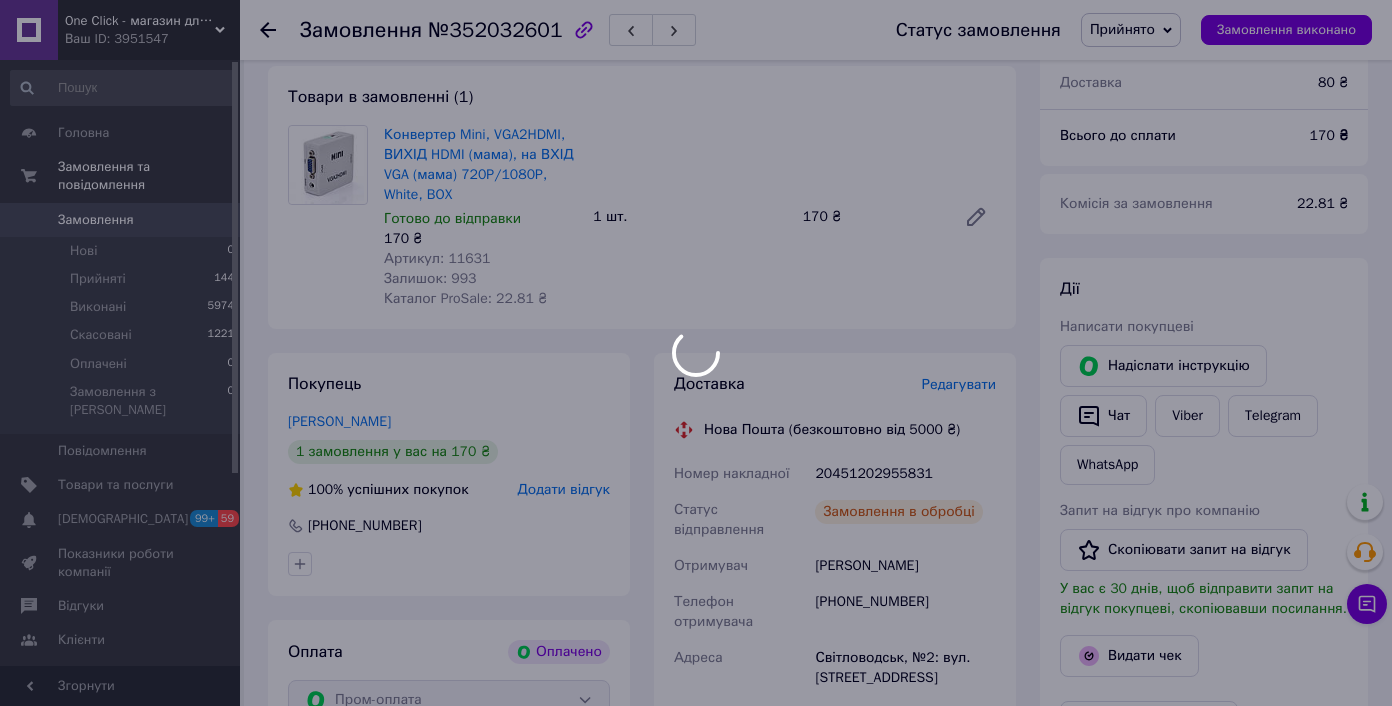 click at bounding box center (696, 353) 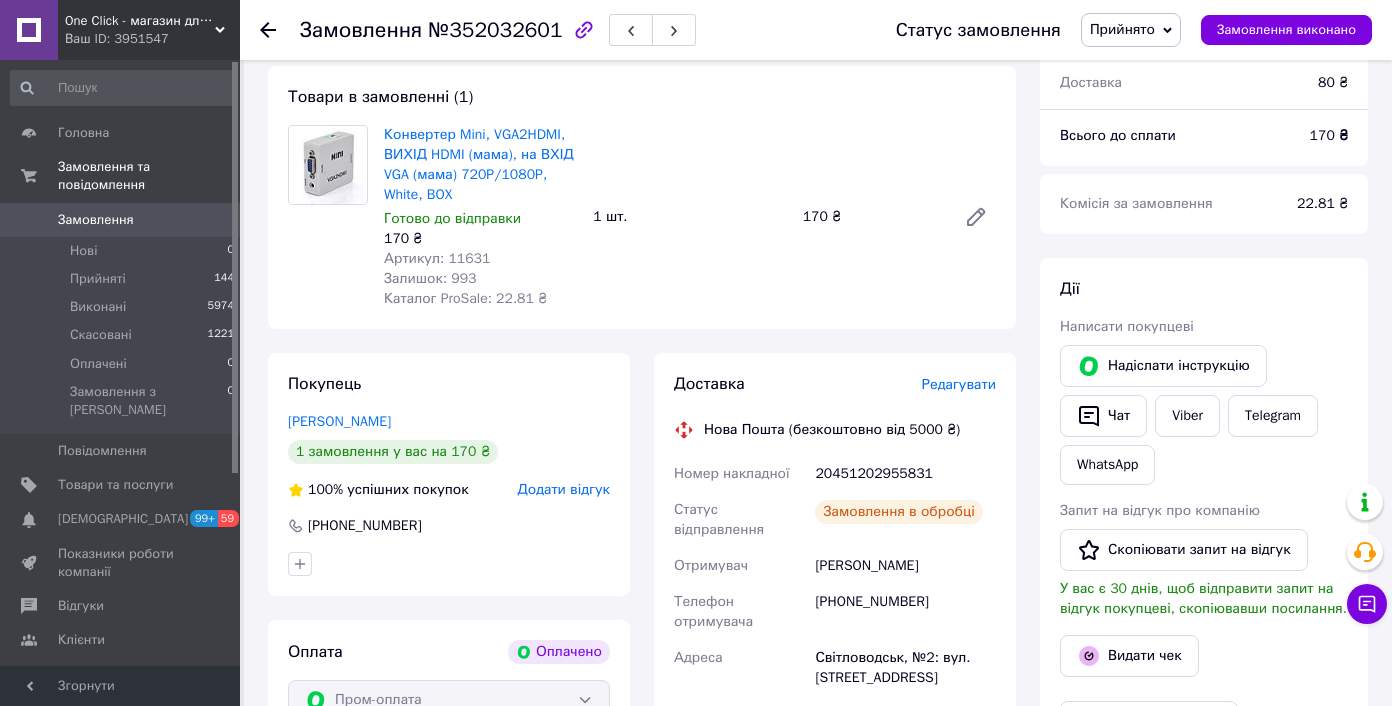 click on "20451202955831" at bounding box center (905, 474) 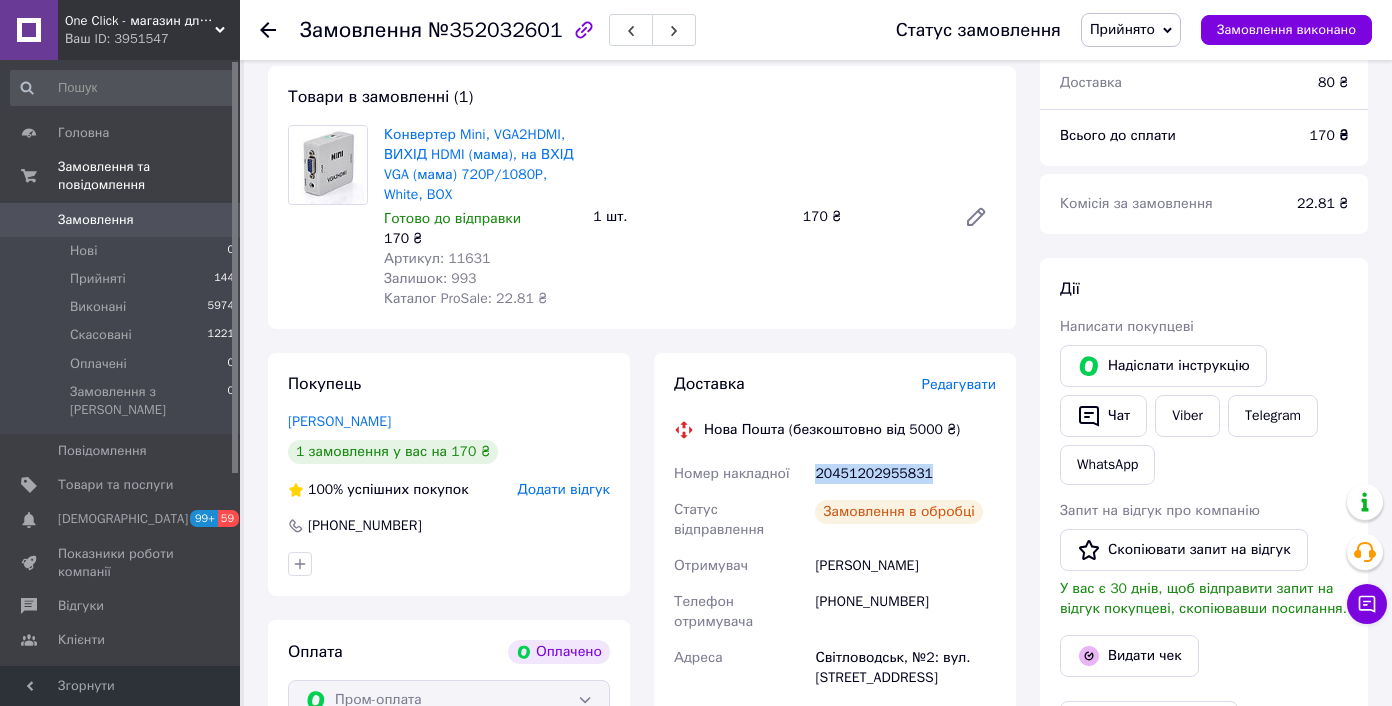 click on "20451202955831" at bounding box center (905, 474) 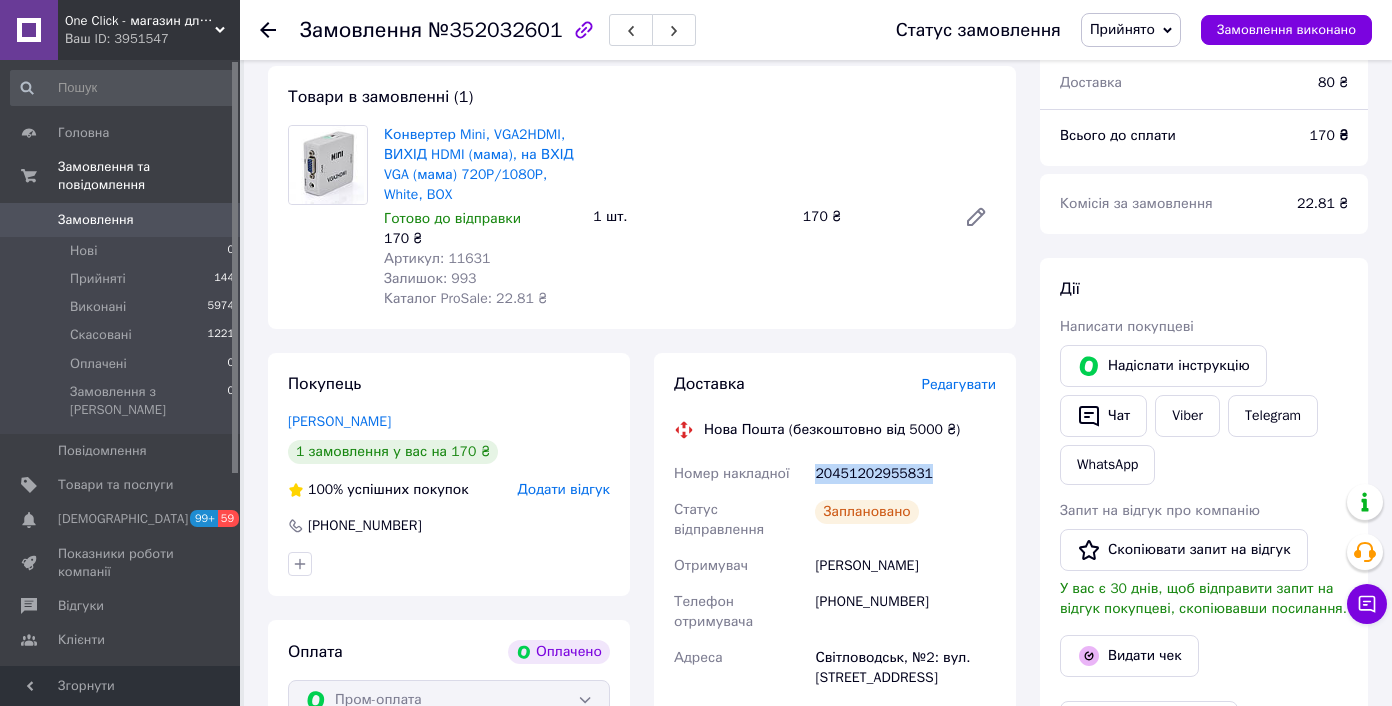 copy on "20451202955831" 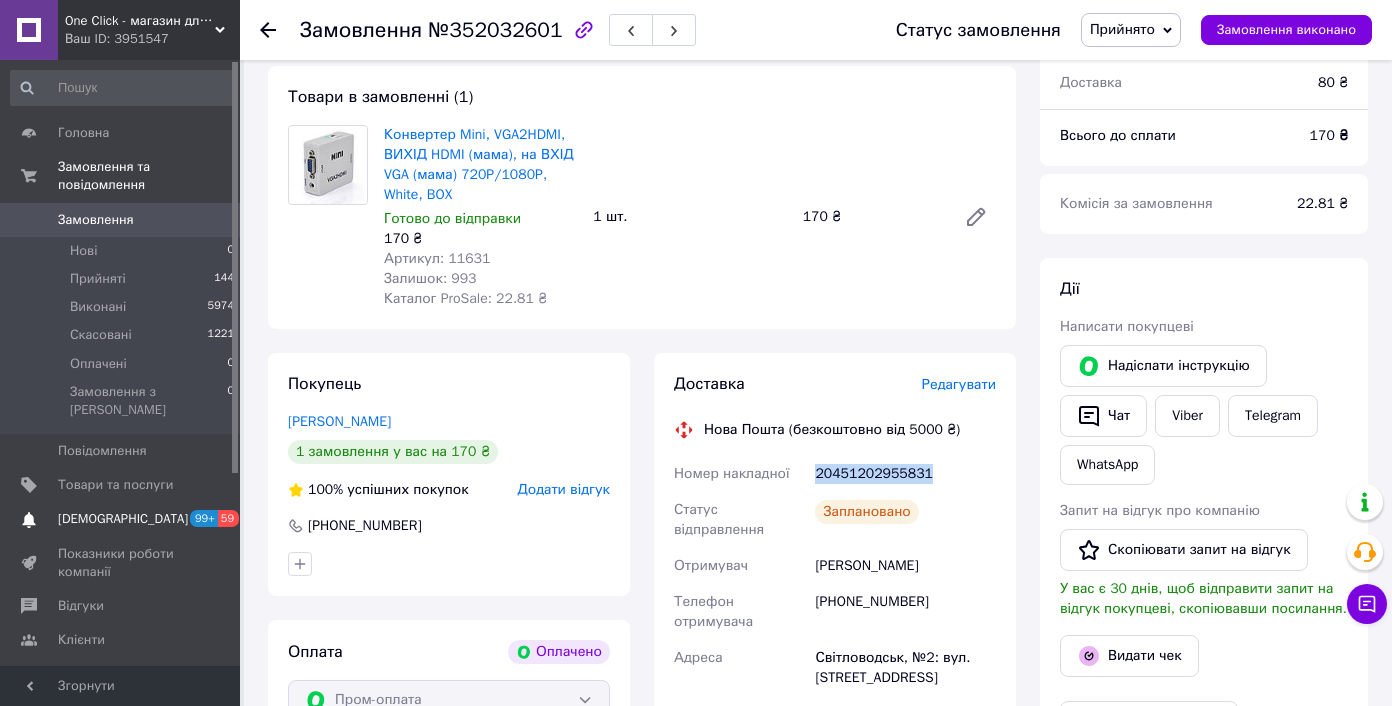 click on "Сповіщення 99+ 59" at bounding box center [123, 519] 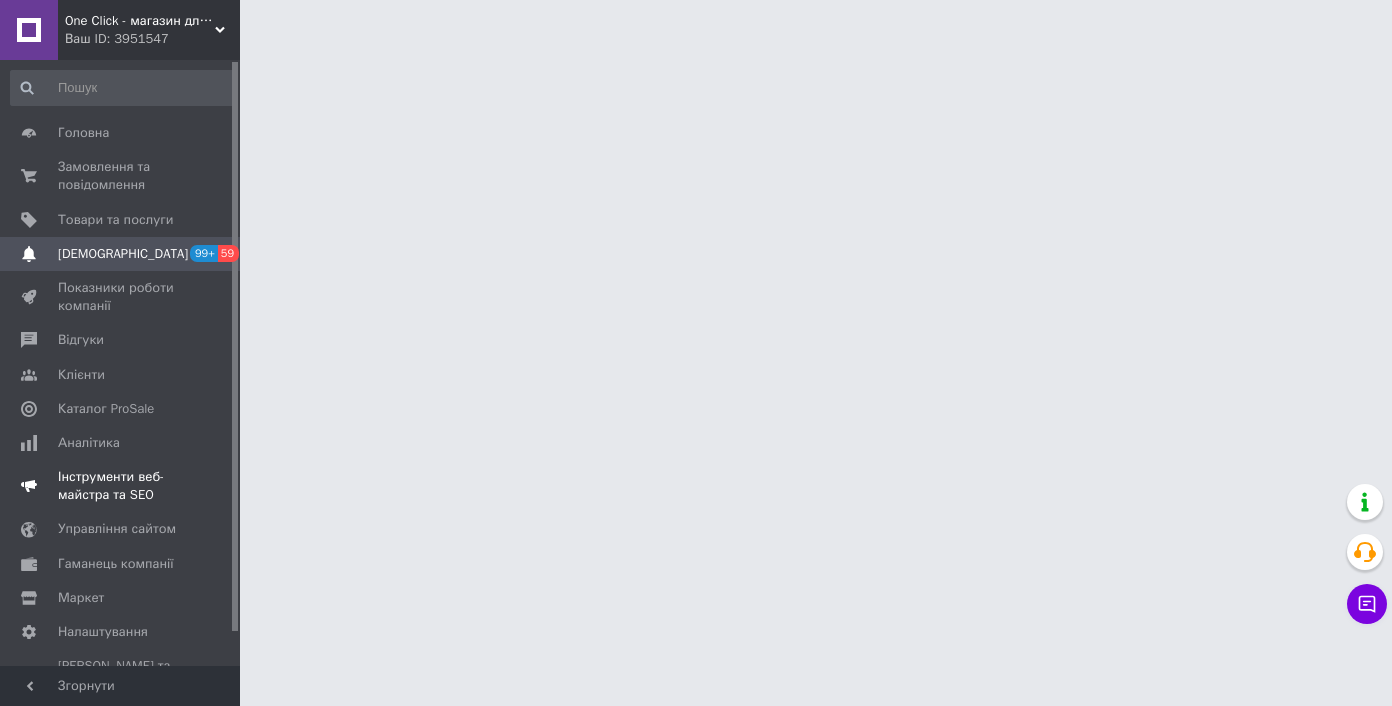 scroll, scrollTop: 0, scrollLeft: 0, axis: both 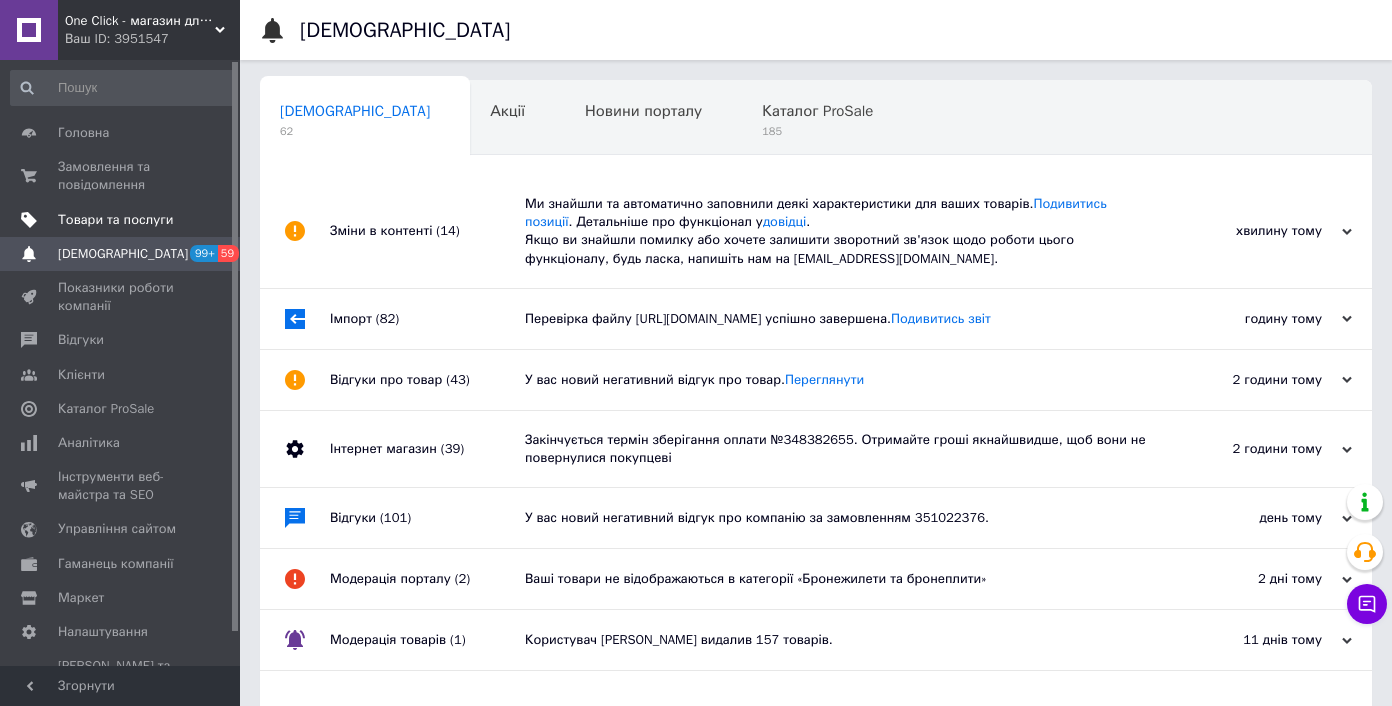 click on "Товари та послуги" at bounding box center (115, 220) 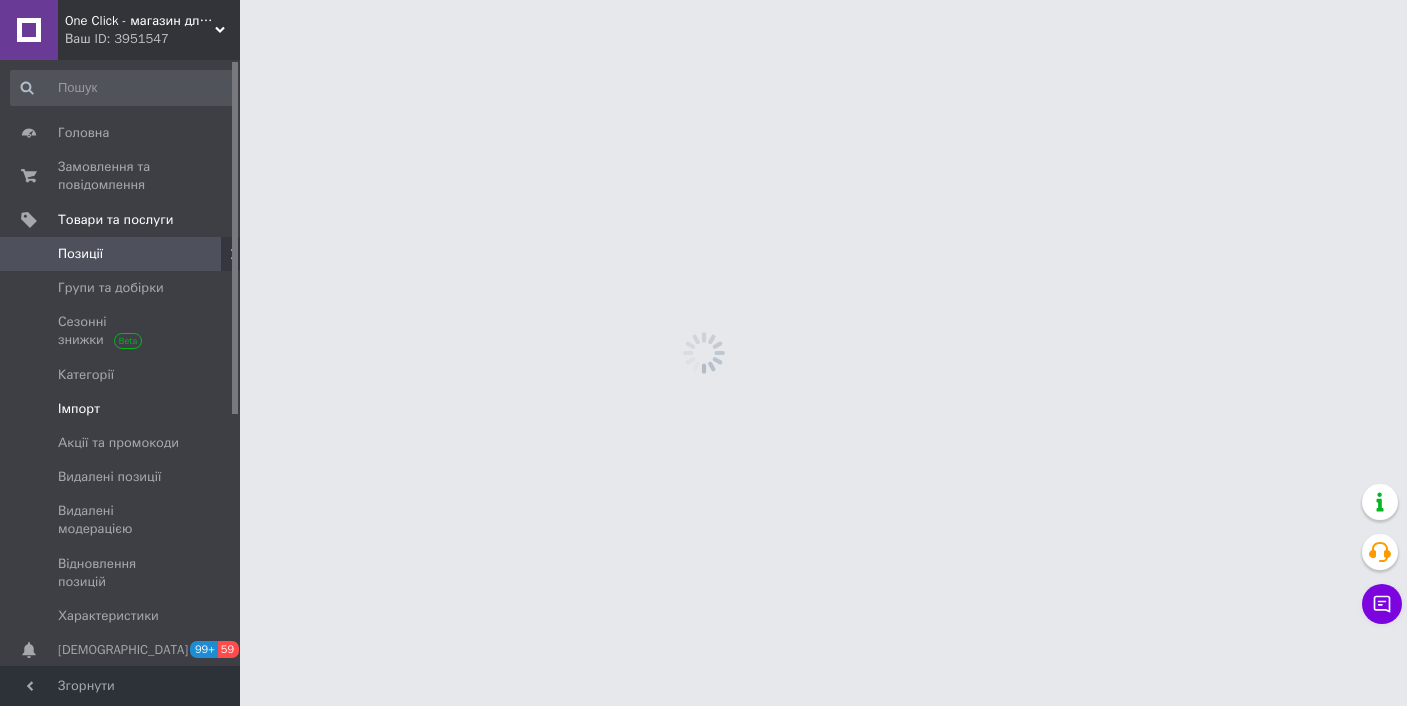 click on "Імпорт" at bounding box center (79, 409) 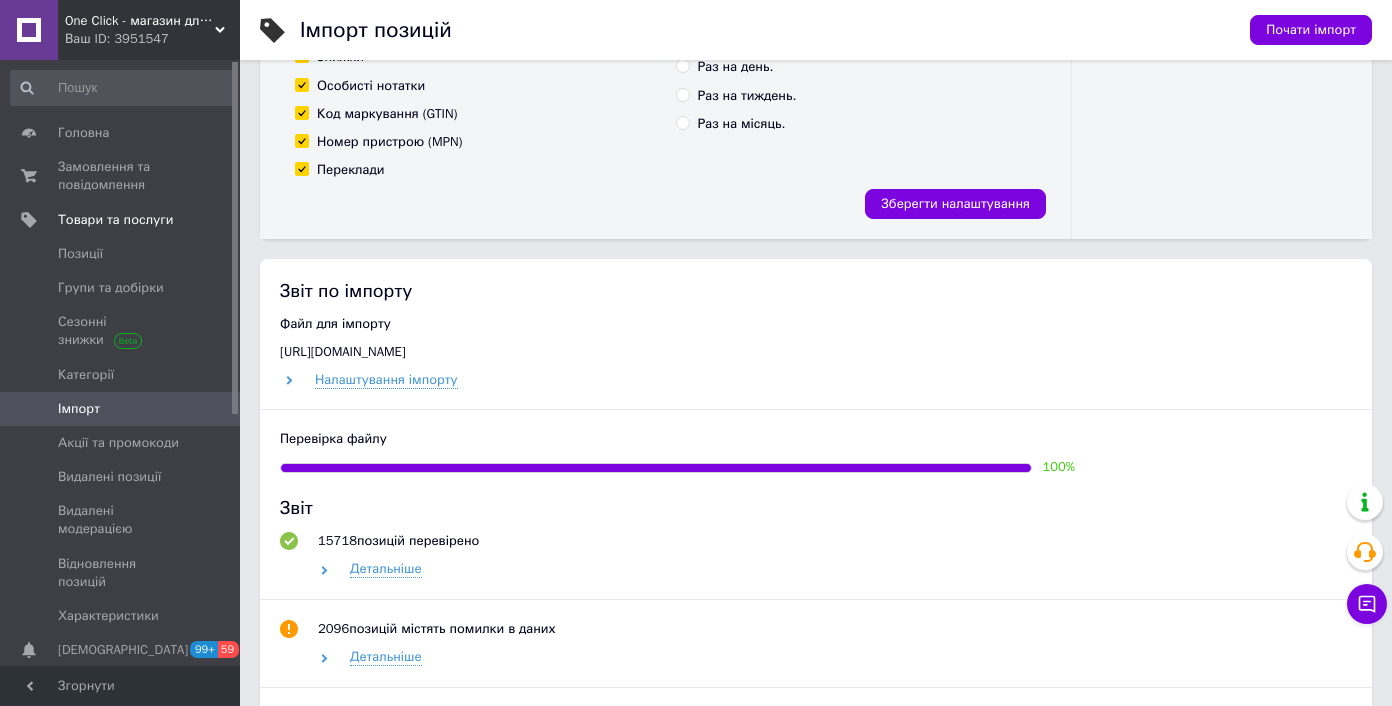 scroll, scrollTop: 946, scrollLeft: 0, axis: vertical 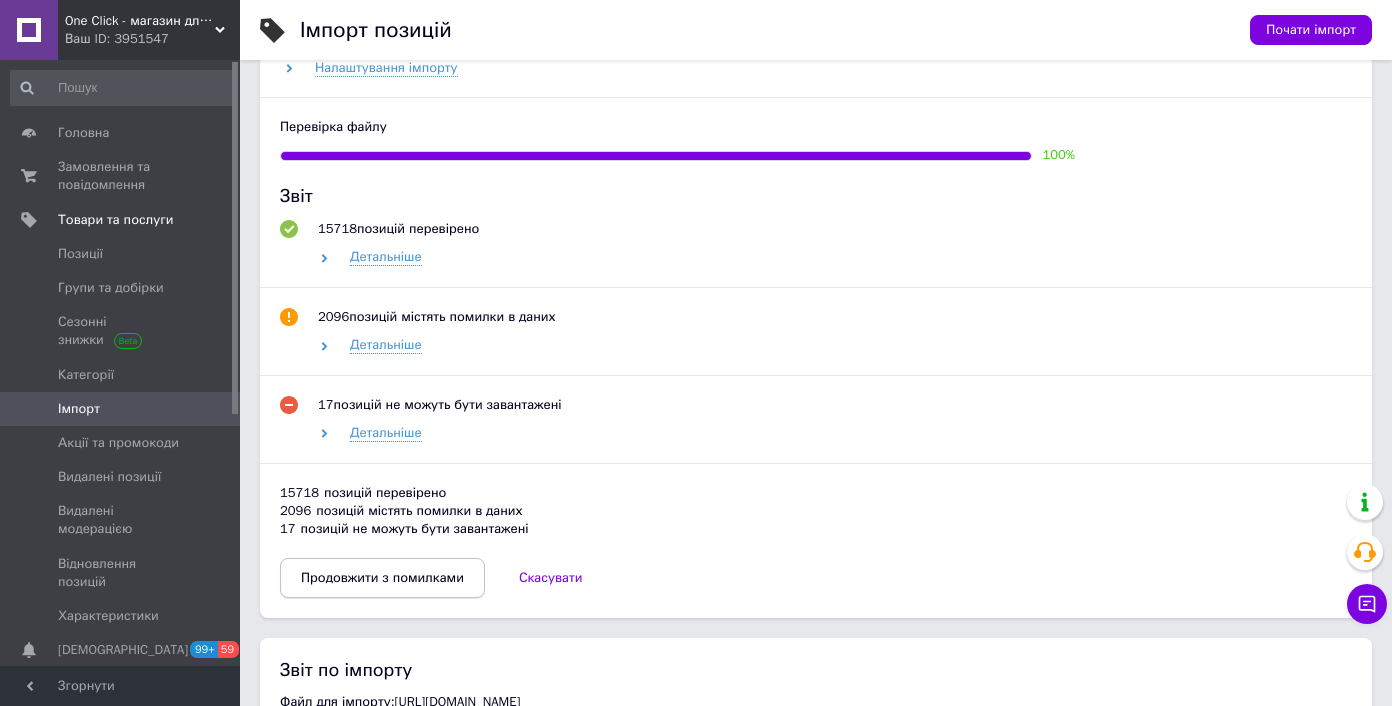 click on "Продовжити з помилками" at bounding box center [382, 578] 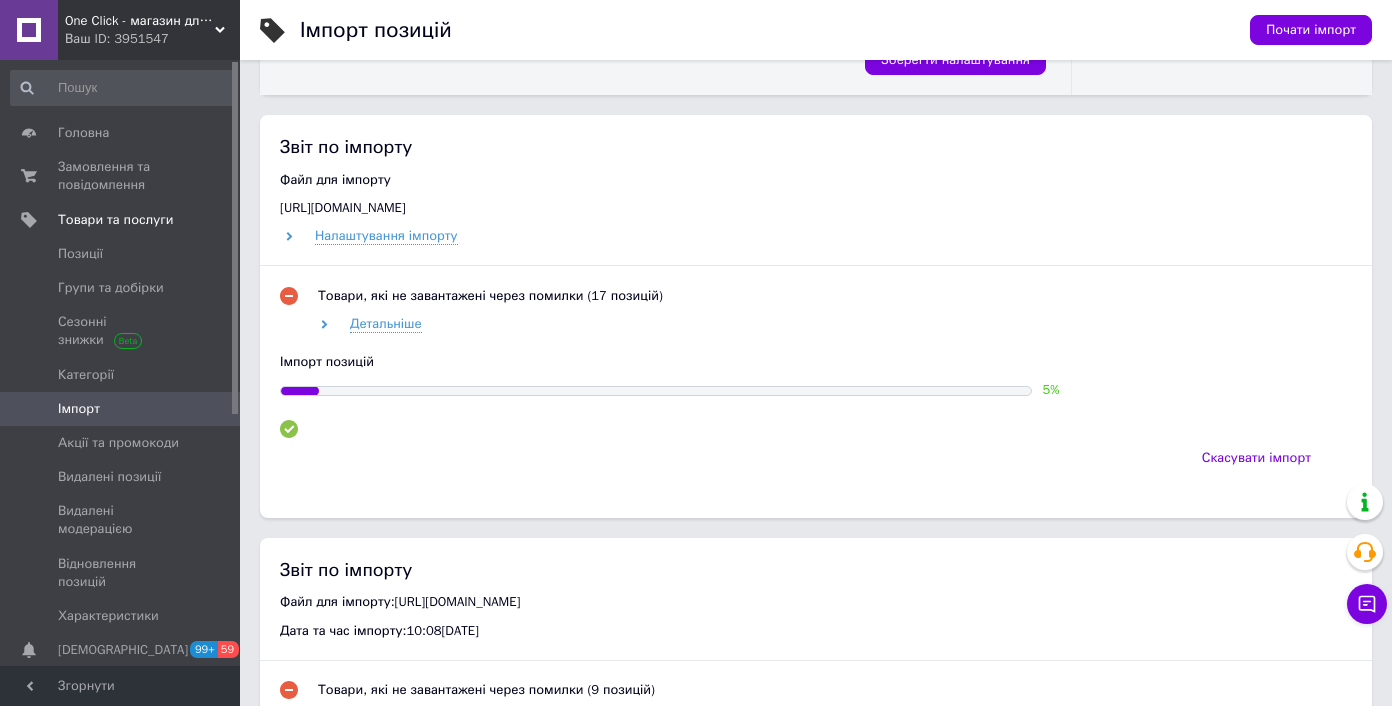 scroll, scrollTop: 865, scrollLeft: 0, axis: vertical 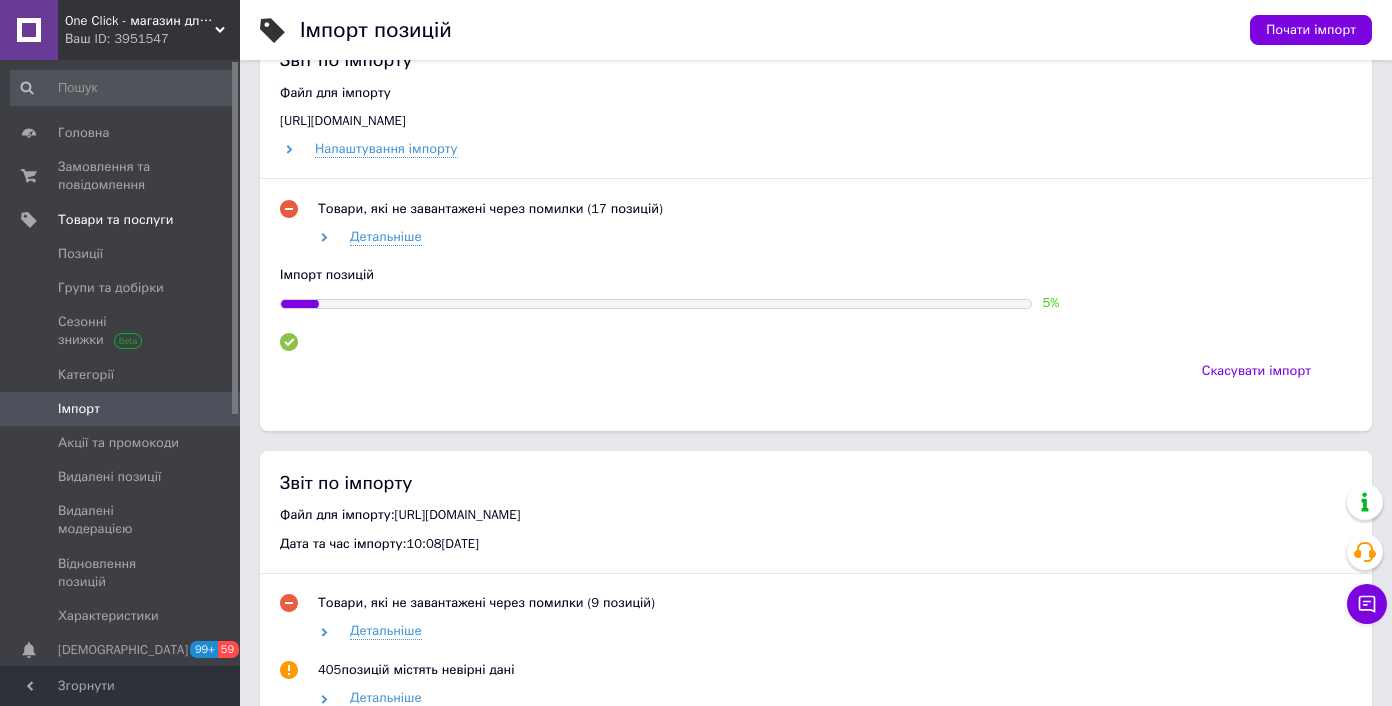 drag, startPoint x: 162, startPoint y: 172, endPoint x: 240, endPoint y: 187, distance: 79.429214 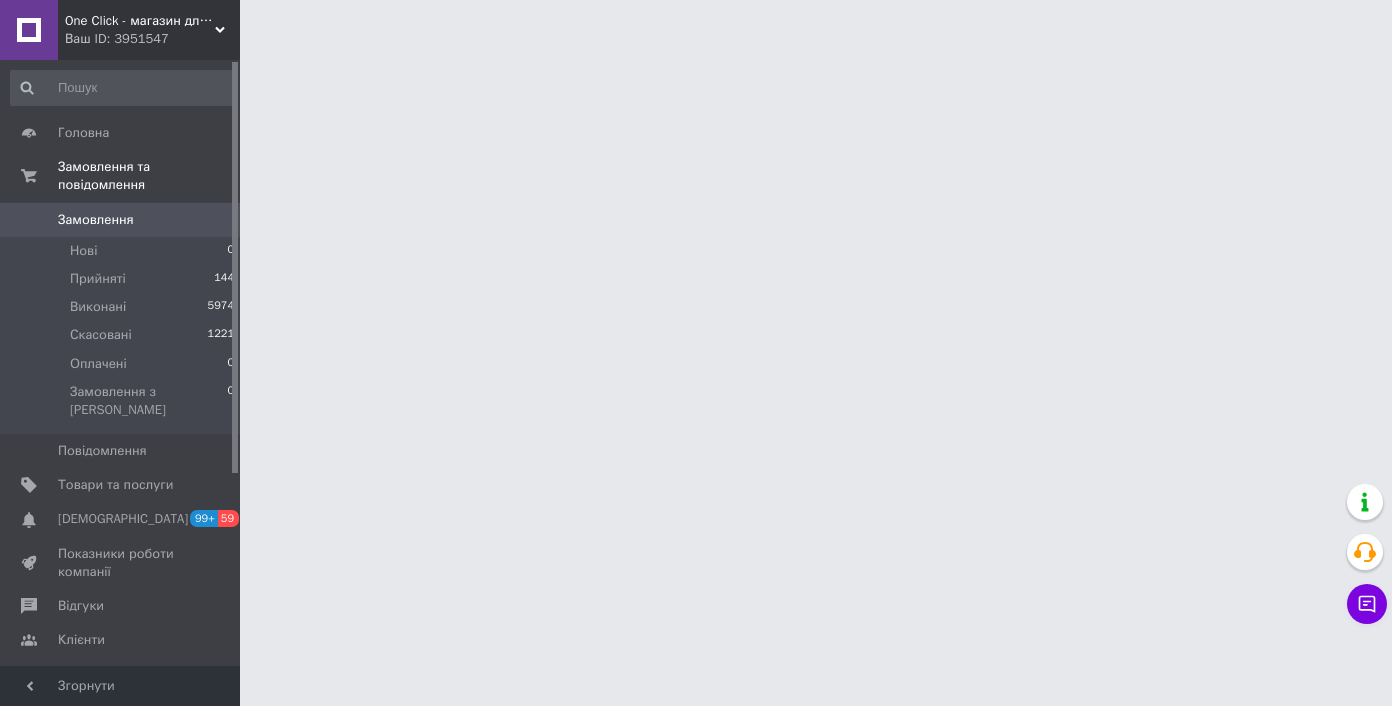 scroll, scrollTop: 0, scrollLeft: 0, axis: both 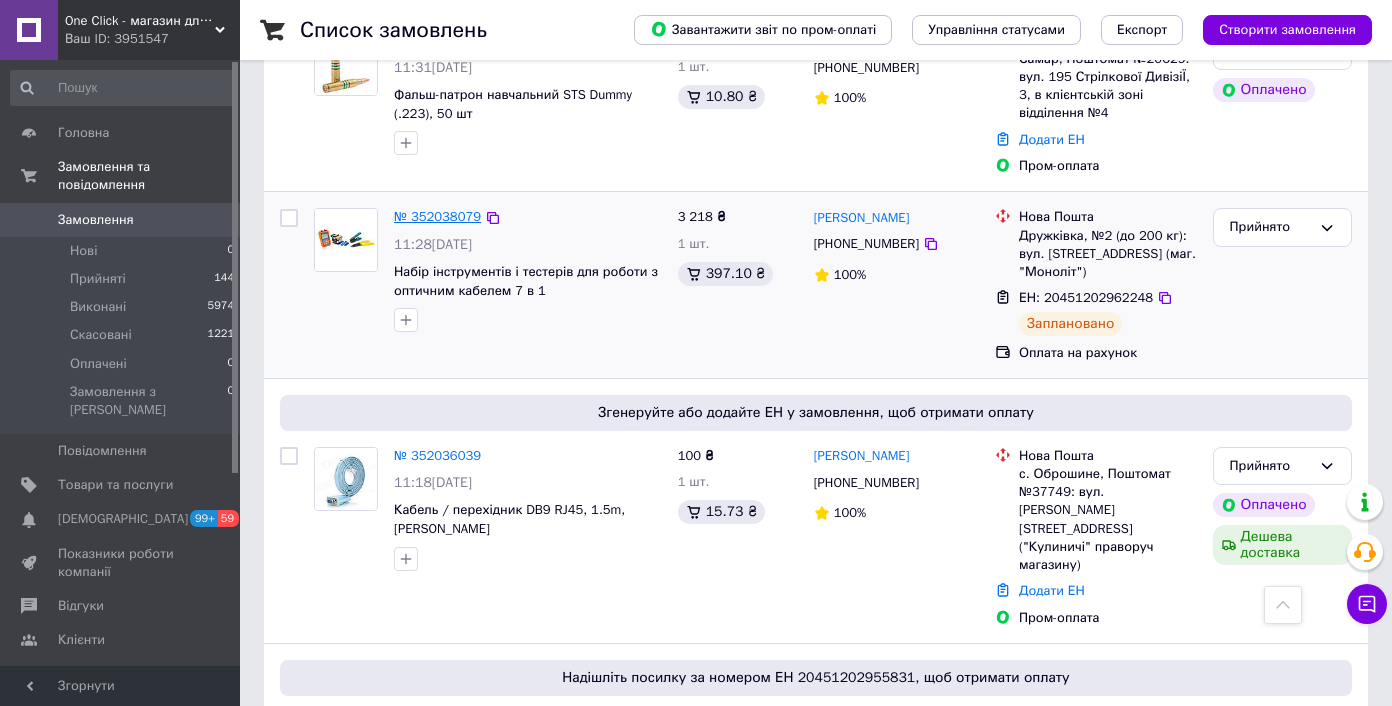 click on "№ 352038079" at bounding box center [437, 216] 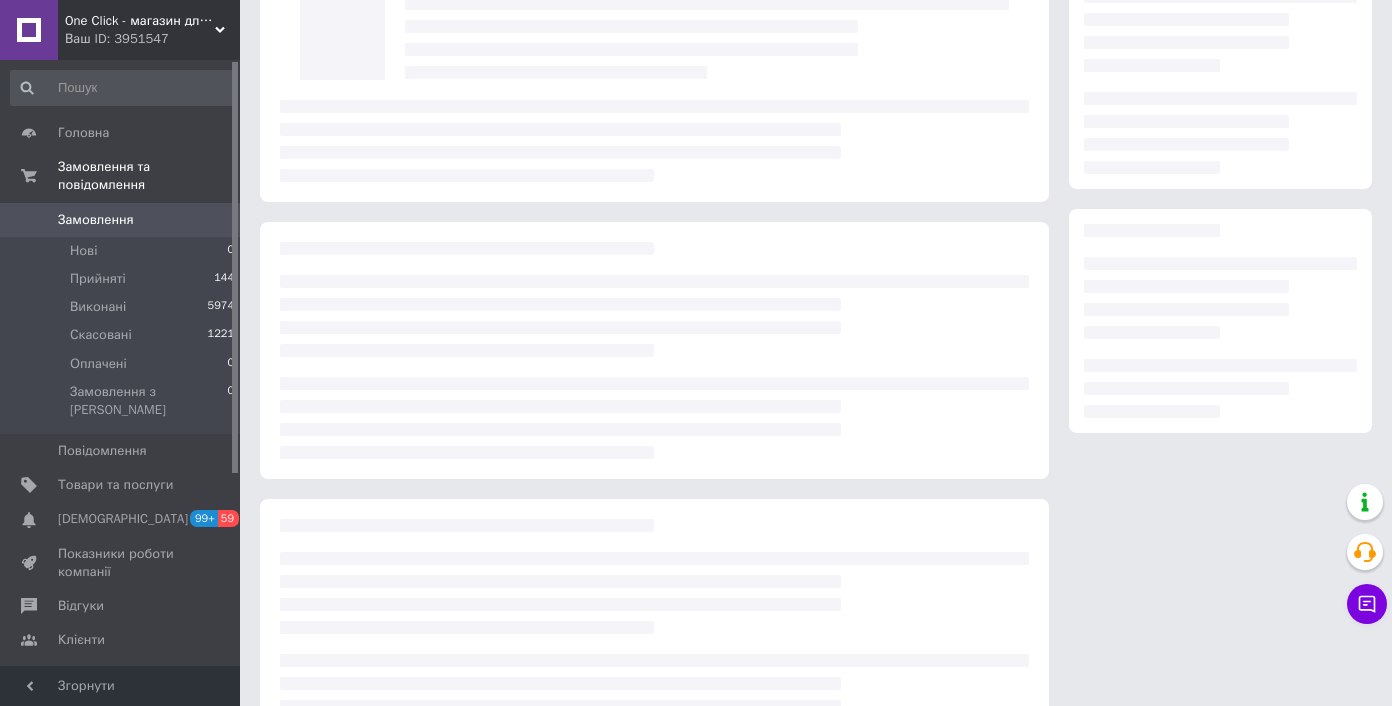 scroll, scrollTop: 0, scrollLeft: 0, axis: both 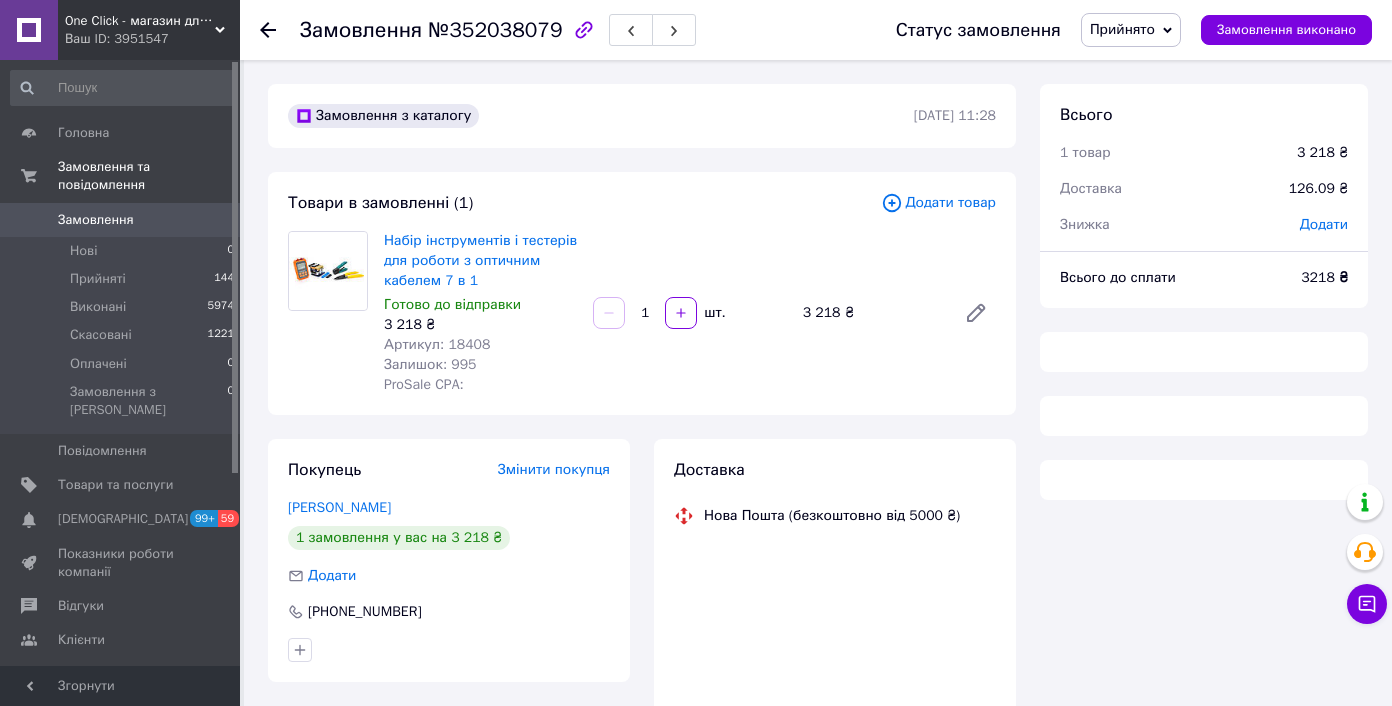click on "Артикул: 18408" at bounding box center [480, 345] 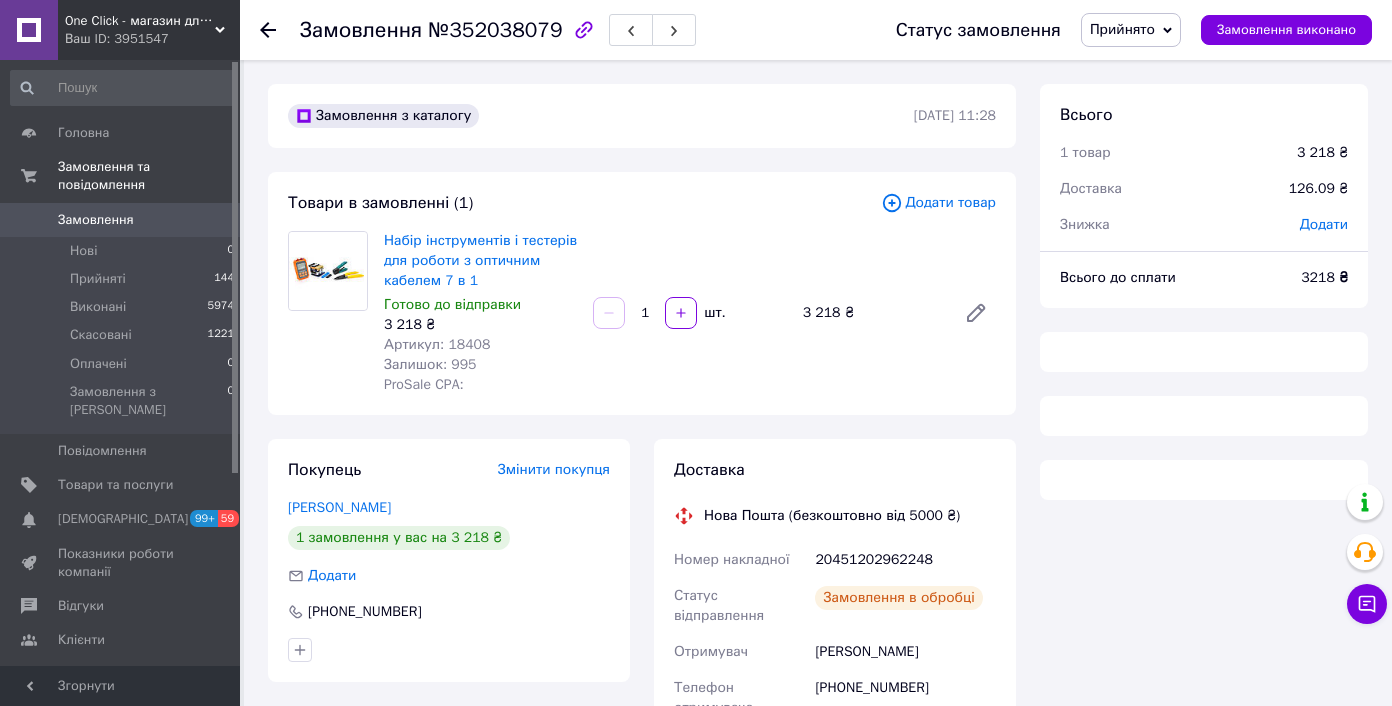 click on "Артикул: 18408" at bounding box center (437, 344) 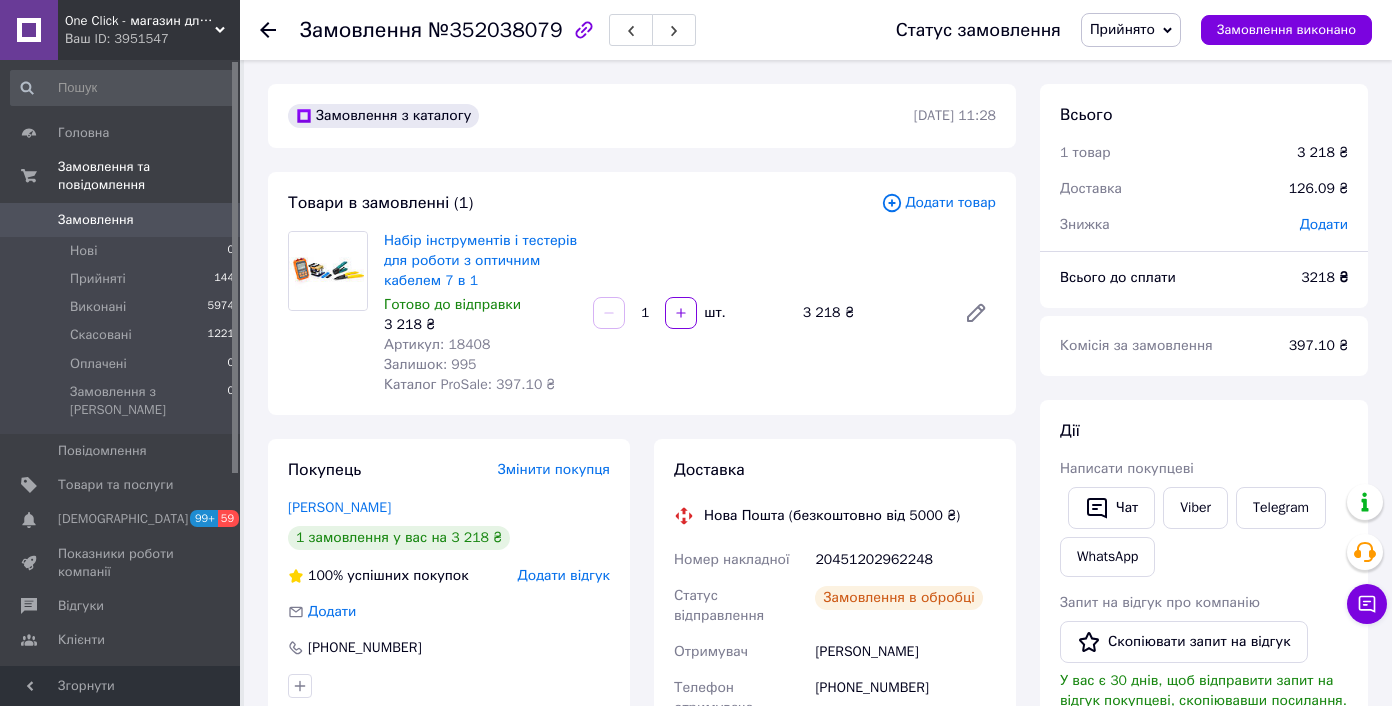 click on "Артикул: 18408" at bounding box center (437, 344) 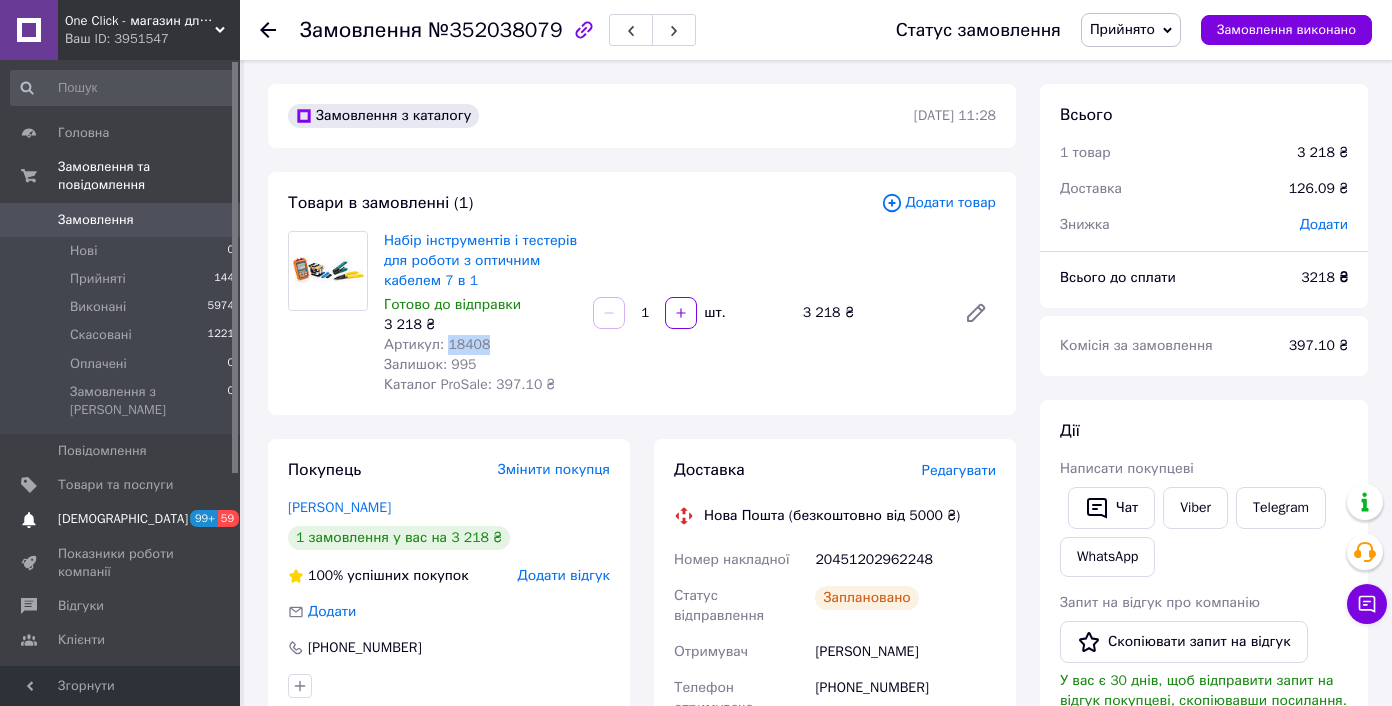click on "Сповіщення 99+ 59" at bounding box center [123, 519] 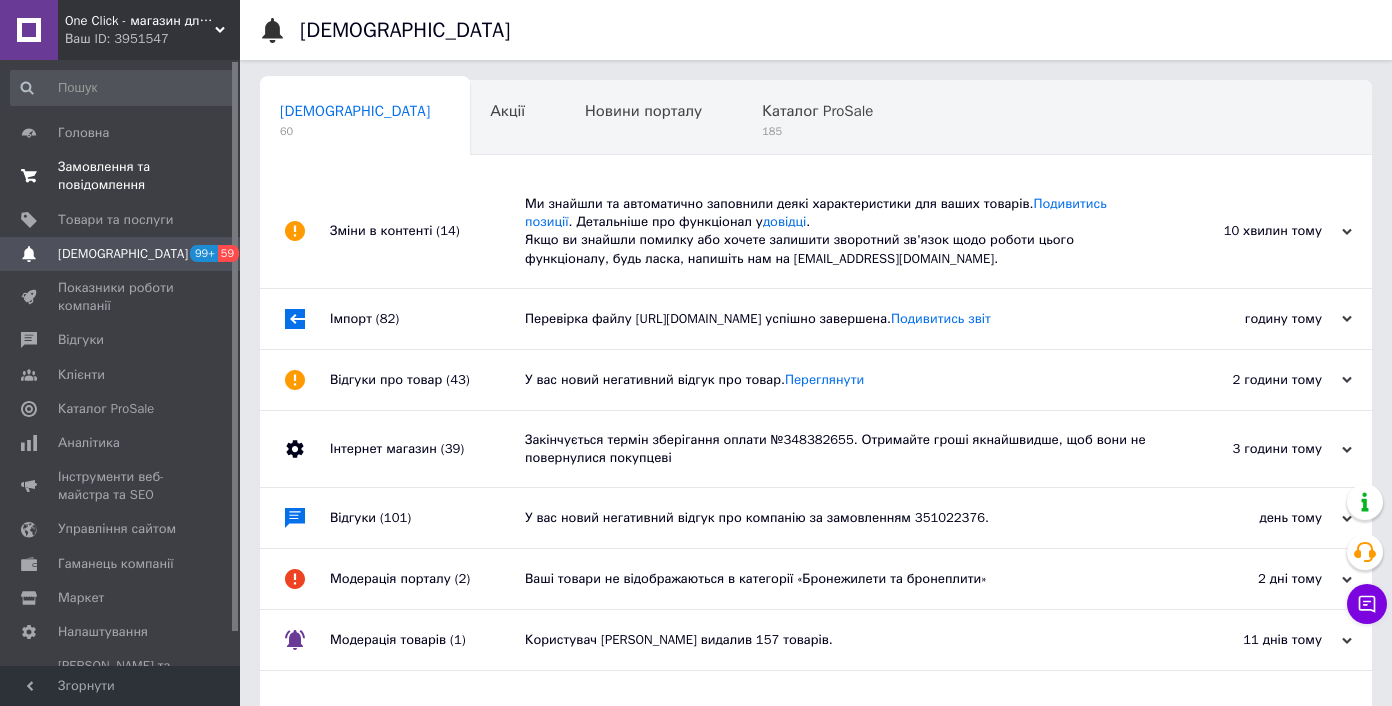 click on "0 0" at bounding box center (212, 176) 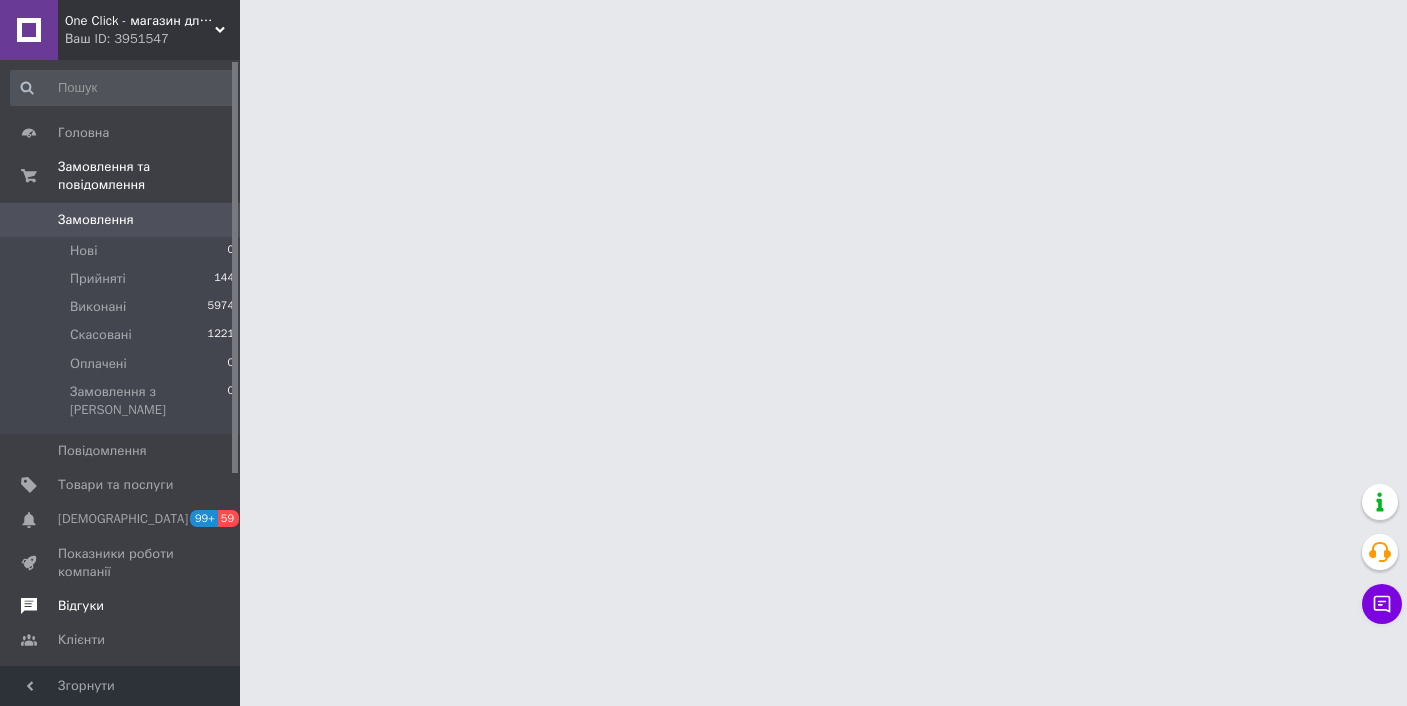 click on "Відгуки" at bounding box center [121, 606] 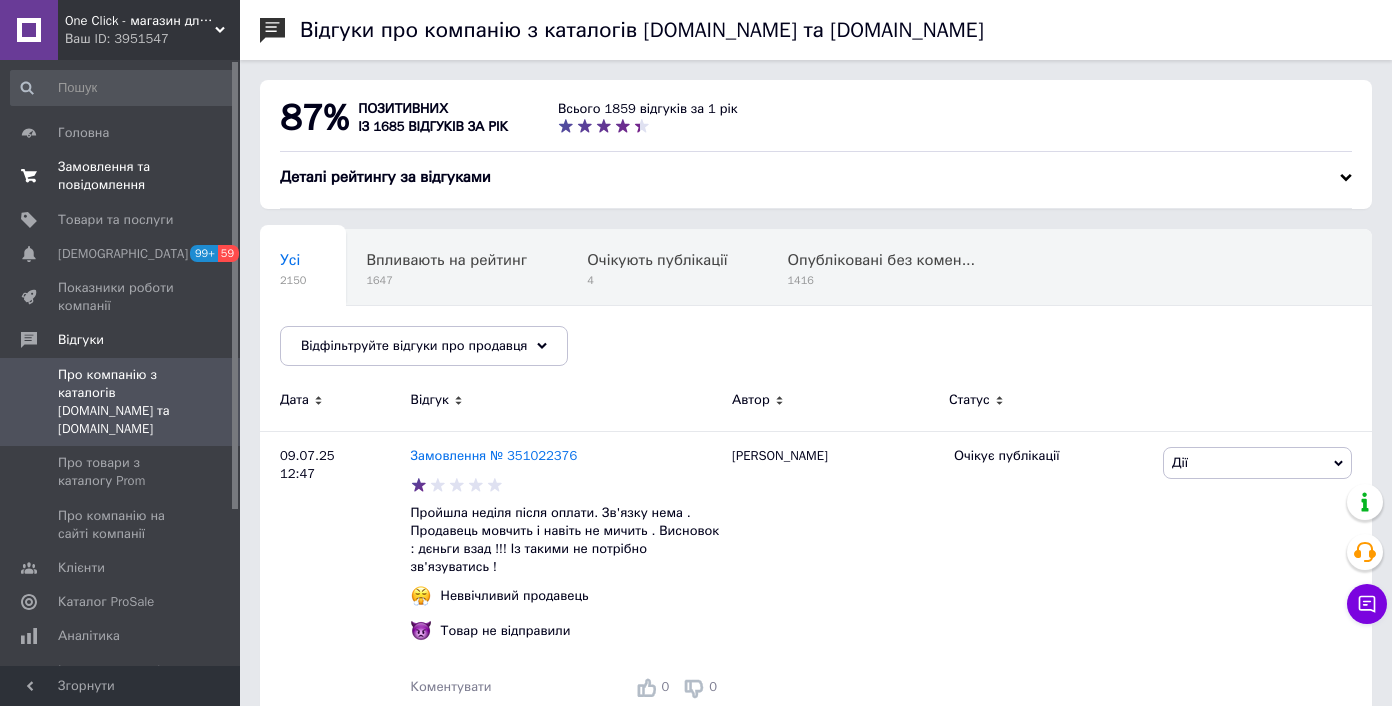 click on "Замовлення та повідомлення 0 0" at bounding box center [123, 176] 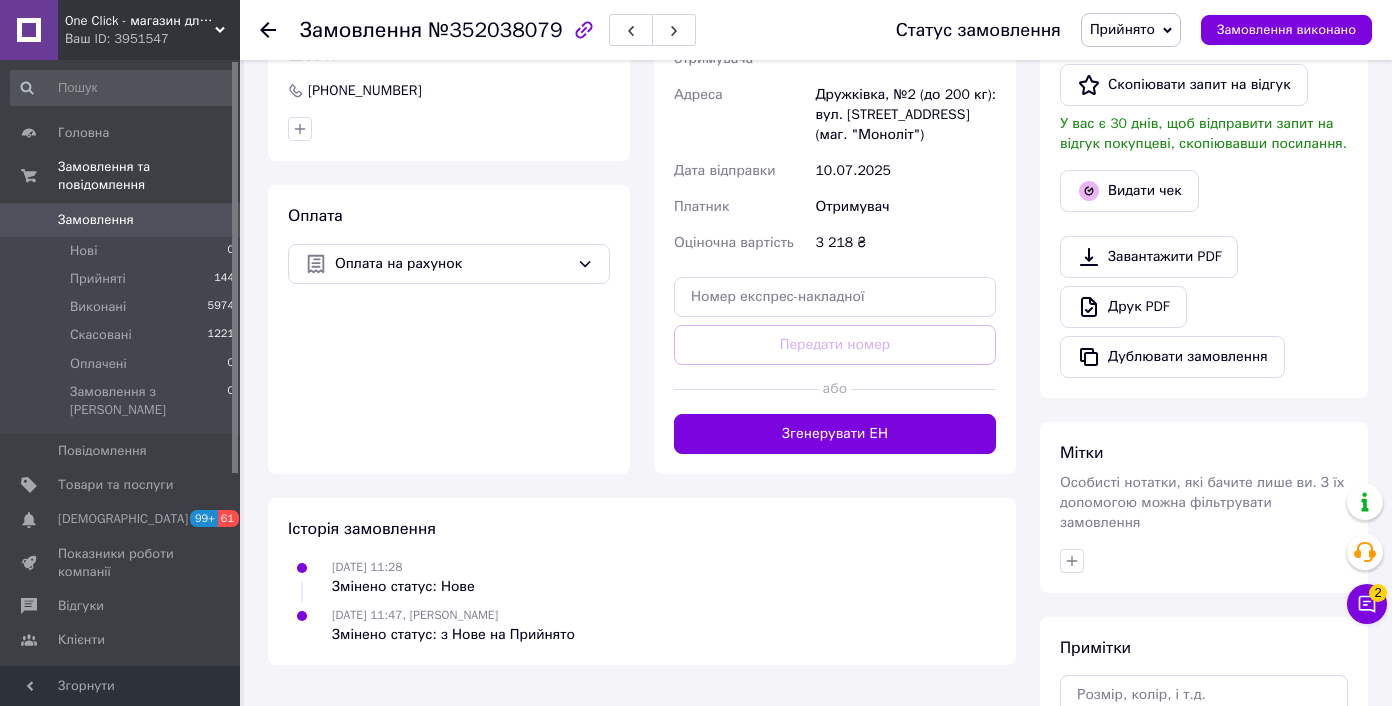 scroll, scrollTop: 756, scrollLeft: 0, axis: vertical 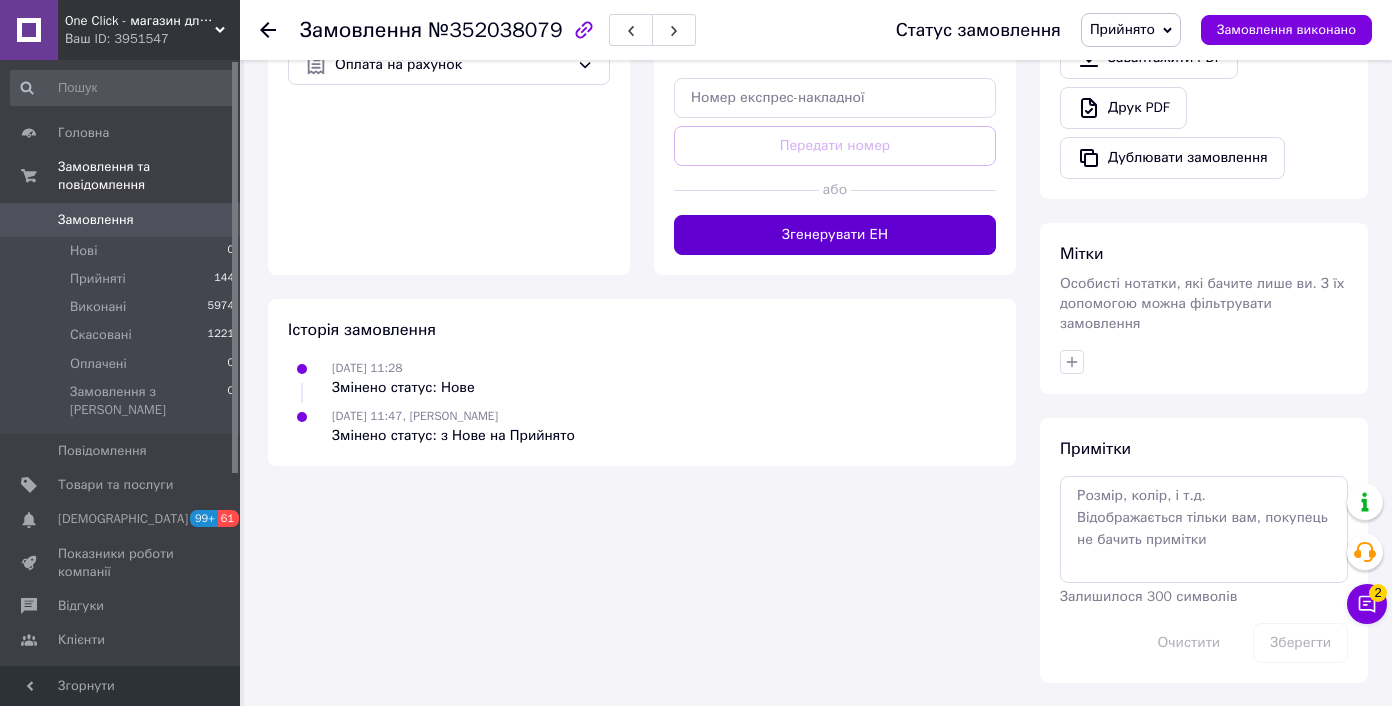 click on "Згенерувати ЕН" at bounding box center (835, 235) 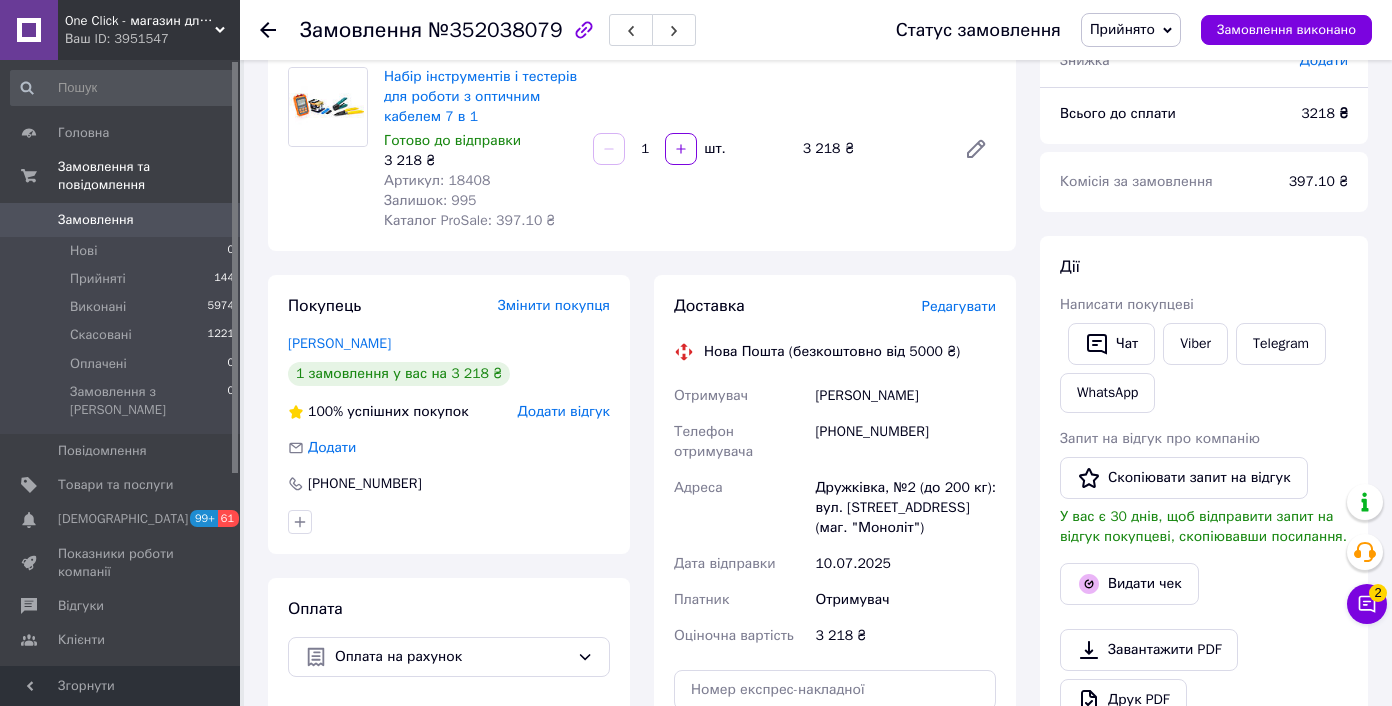 scroll, scrollTop: 165, scrollLeft: 0, axis: vertical 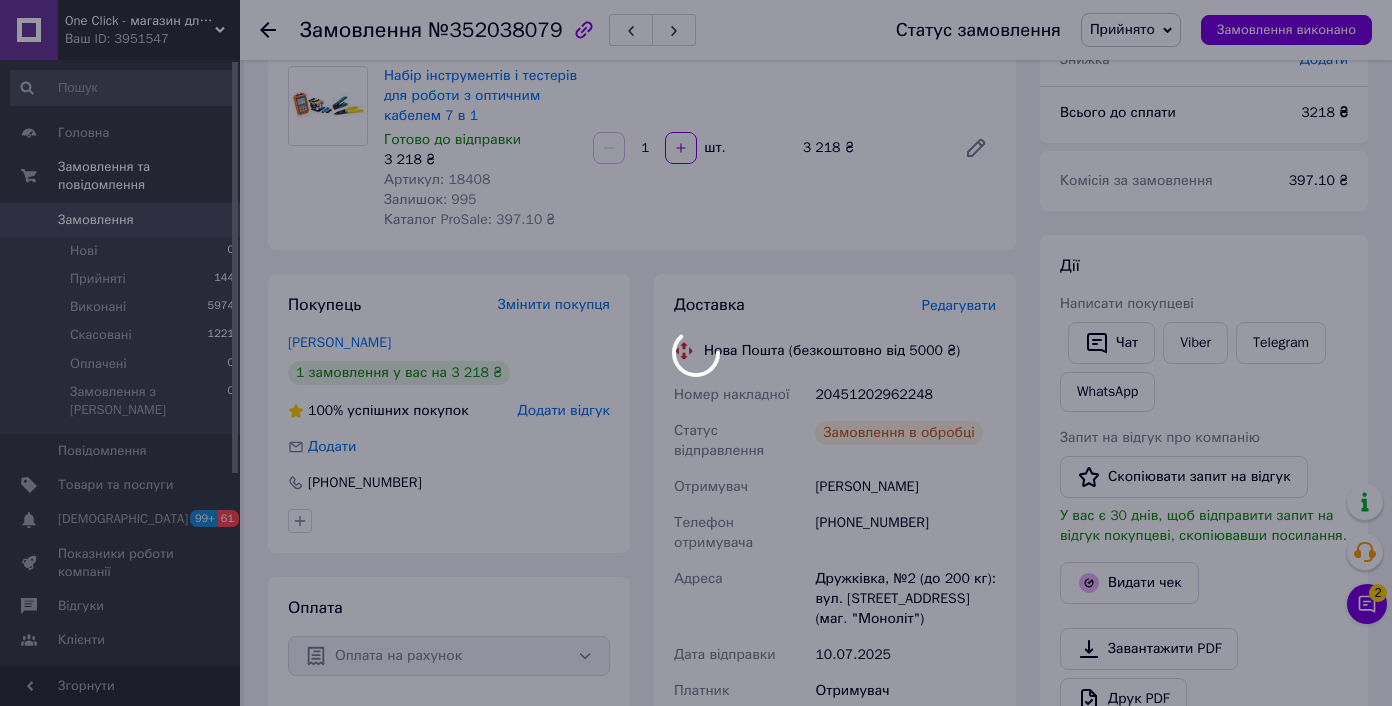 click at bounding box center (696, 353) 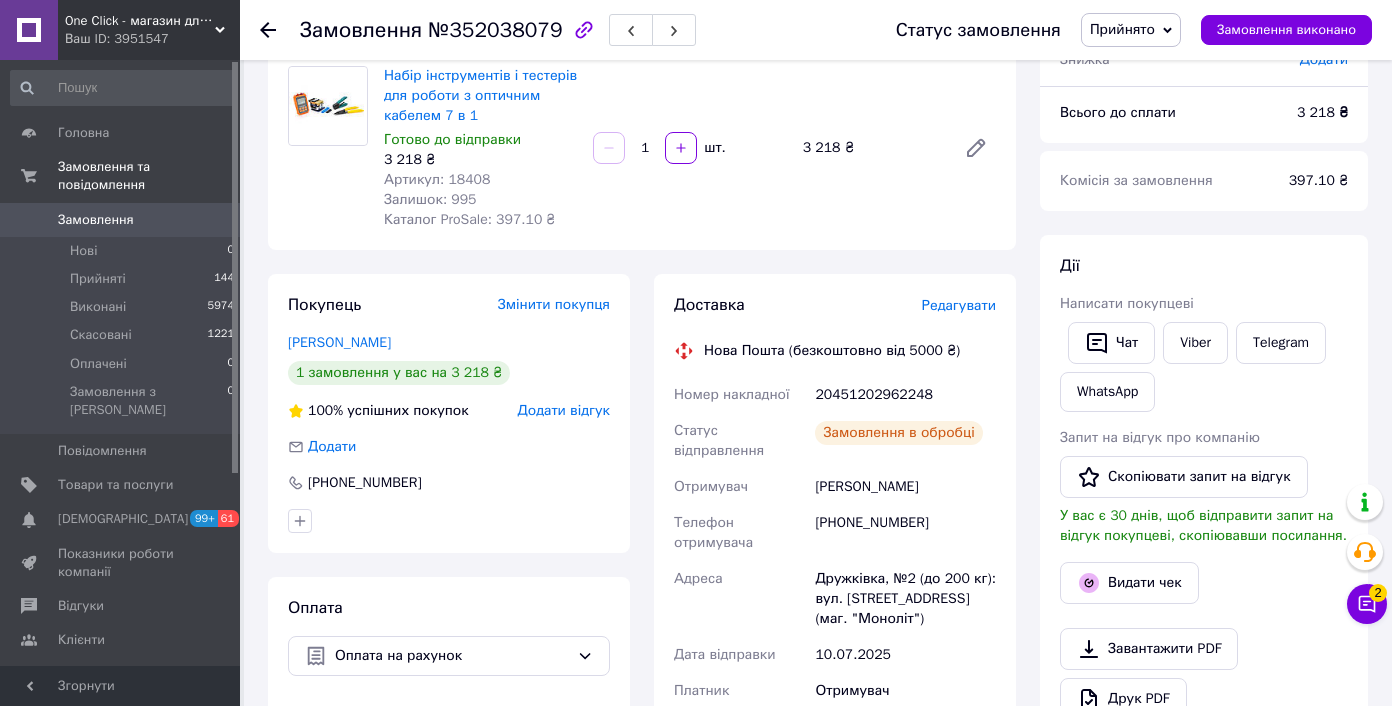 click on "20451202962248" at bounding box center (905, 395) 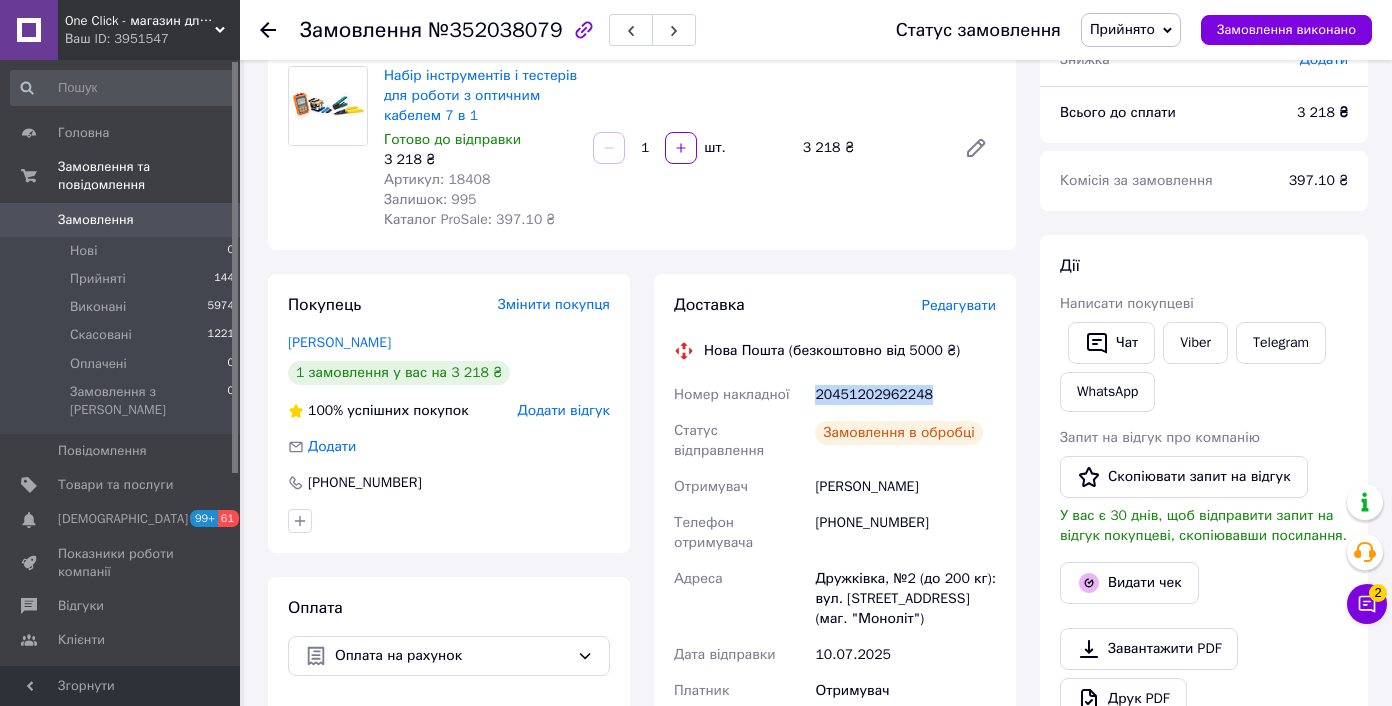 click on "20451202962248" at bounding box center (905, 395) 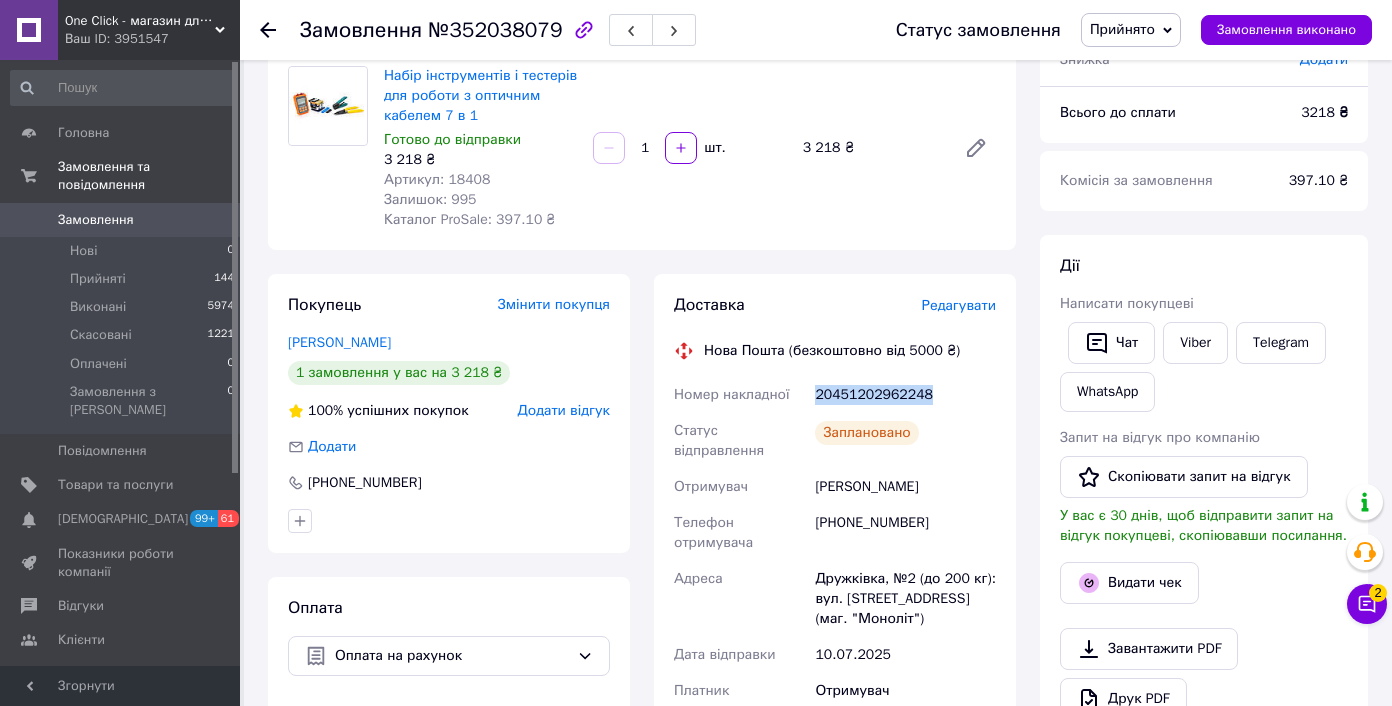 copy on "20451202962248" 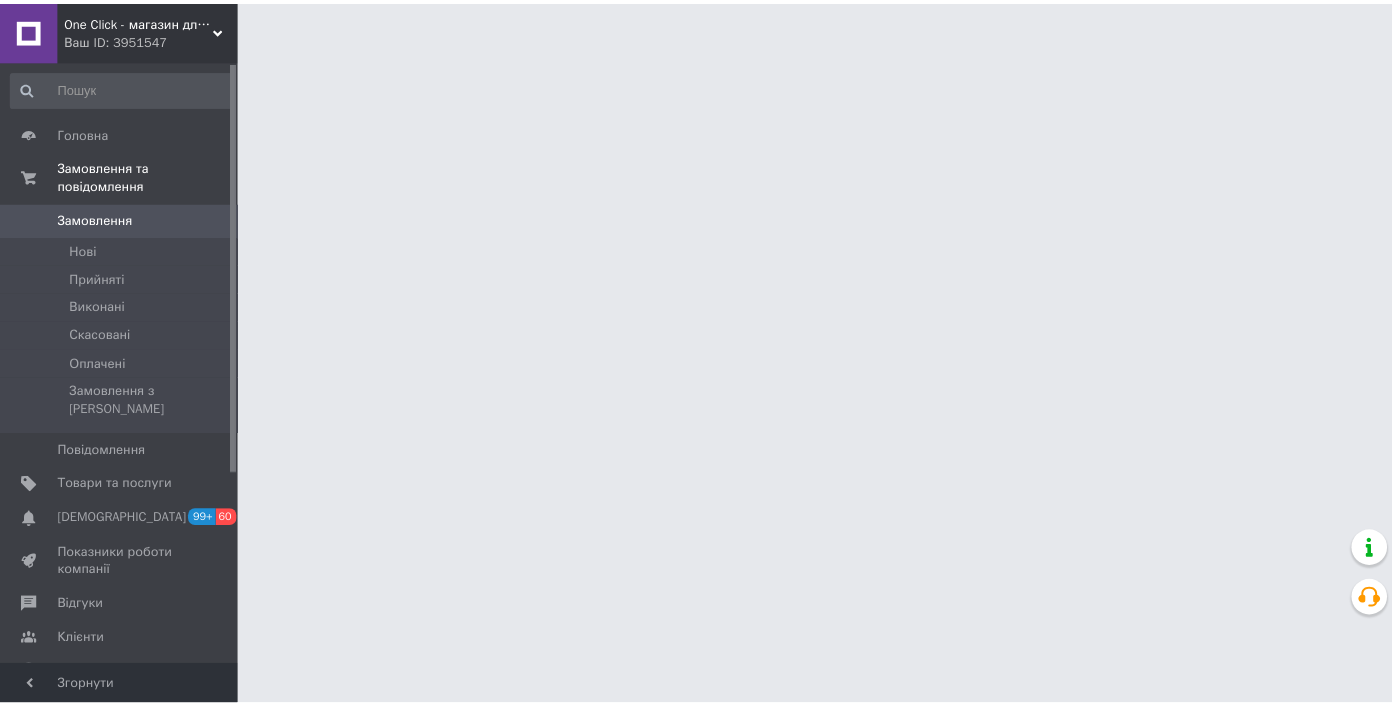 scroll, scrollTop: 0, scrollLeft: 0, axis: both 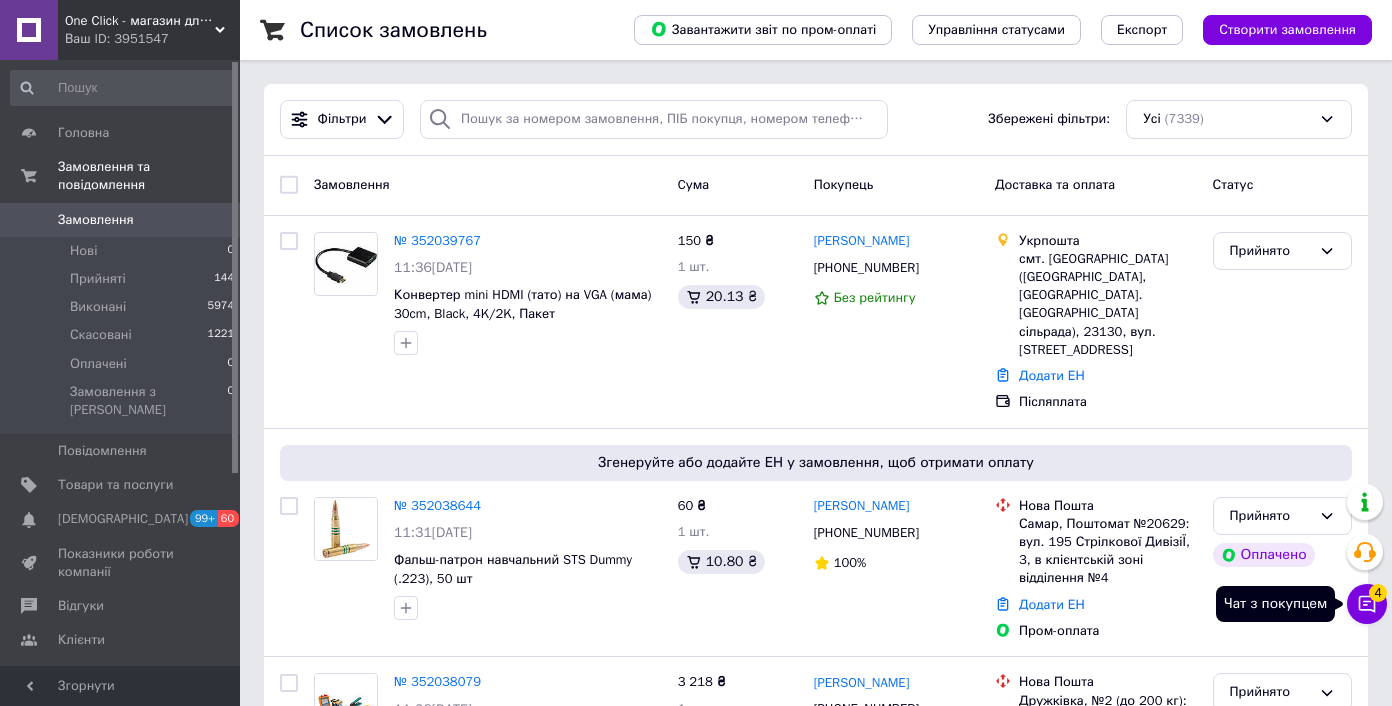 click 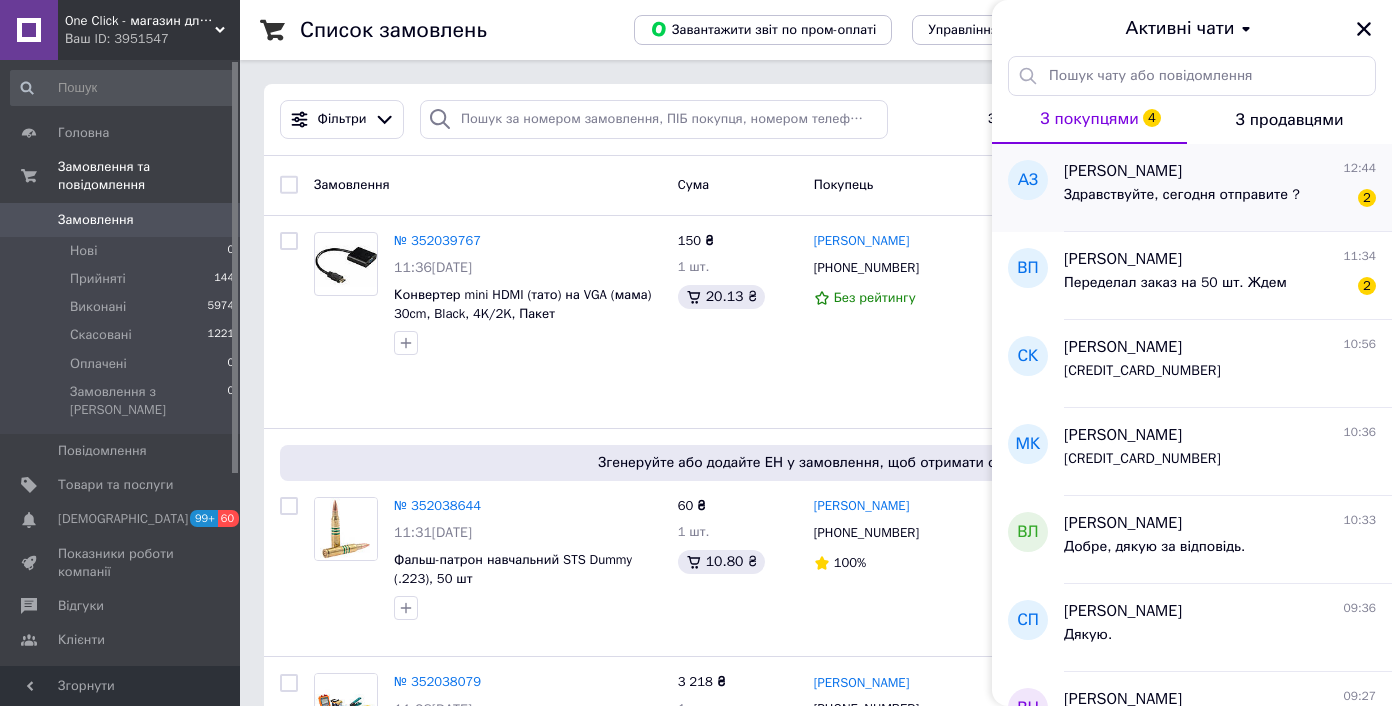 click on "Алексей Захаренко 12:44 Здравствуйте, сегодня отправите ? 2" at bounding box center (1228, 188) 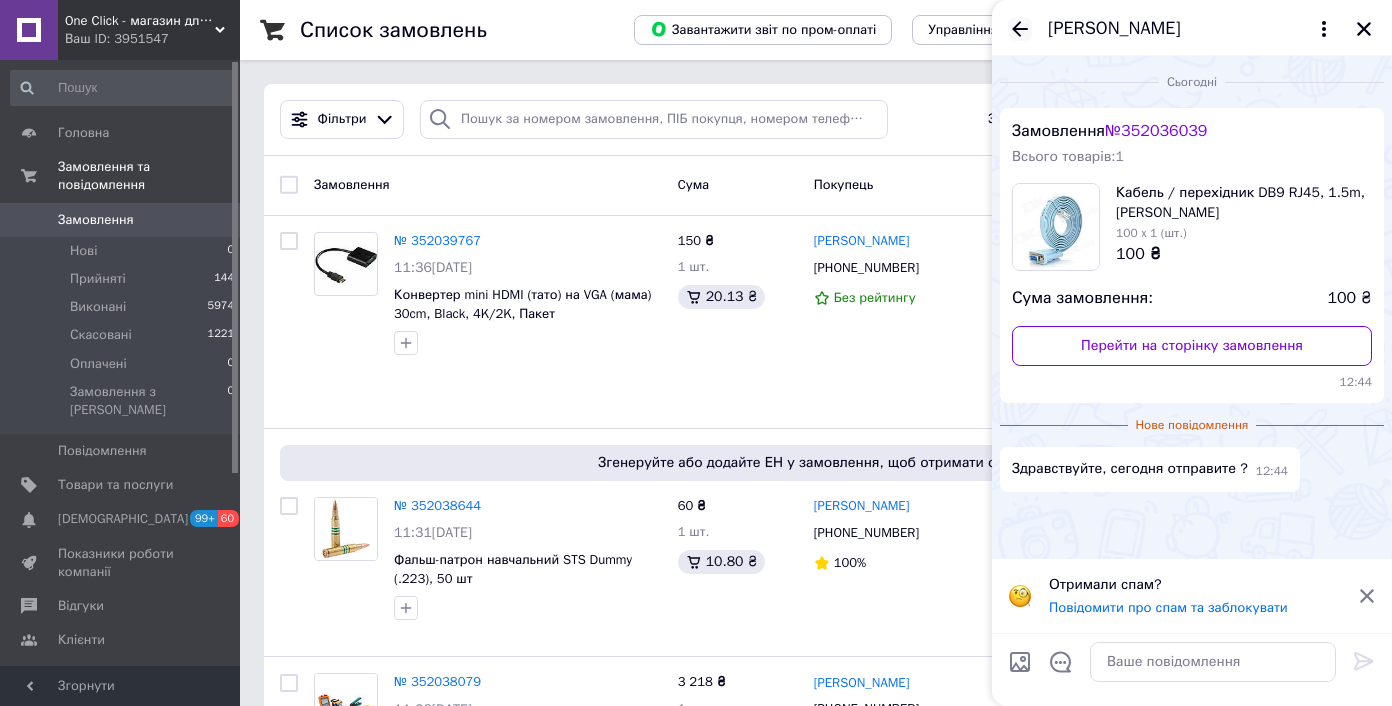 click 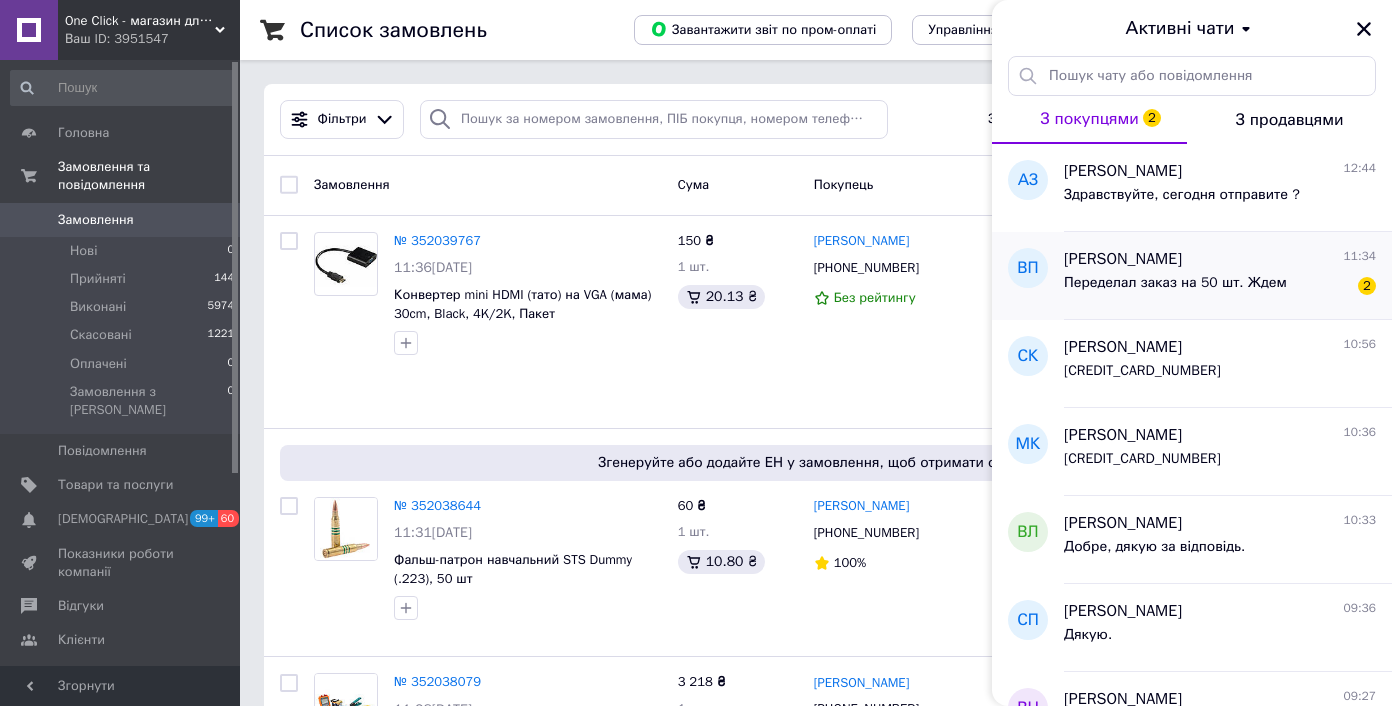 click on "Переделал заказ на 50 шт. Ждем" at bounding box center [1175, 289] 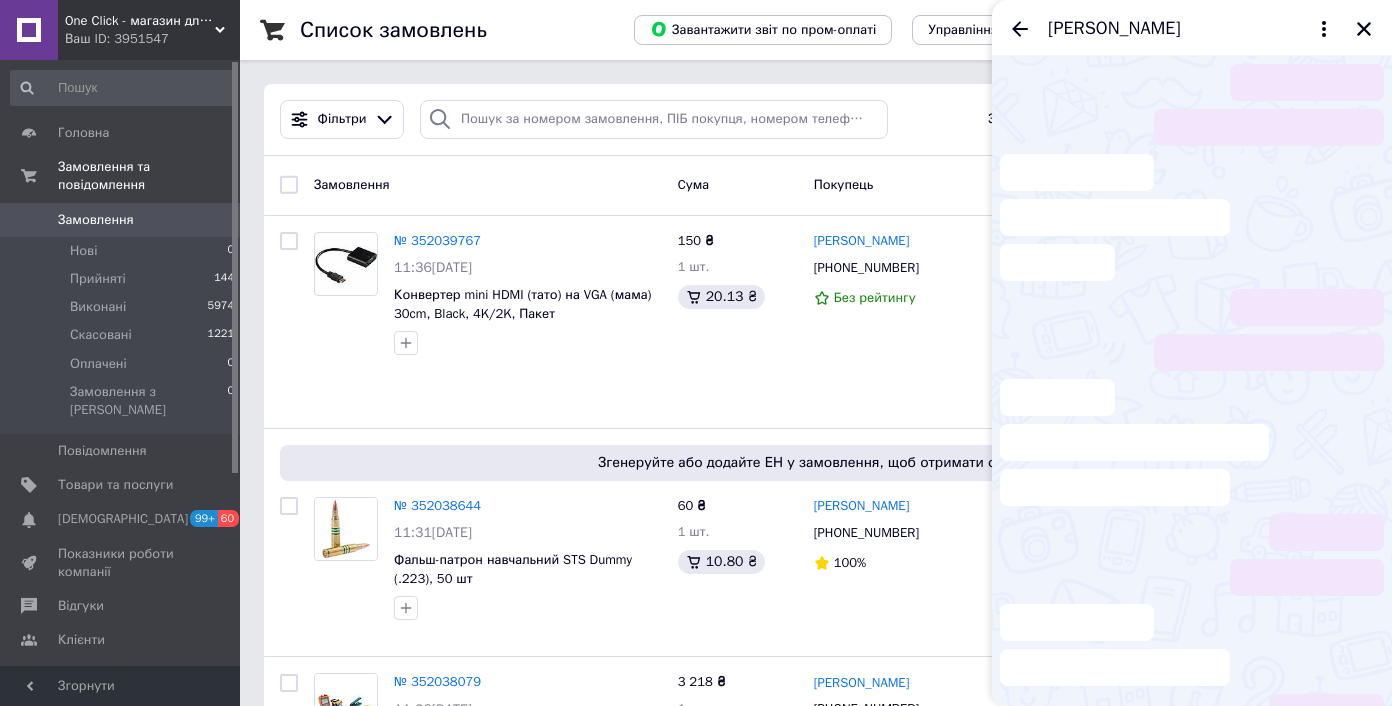 scroll, scrollTop: 73, scrollLeft: 0, axis: vertical 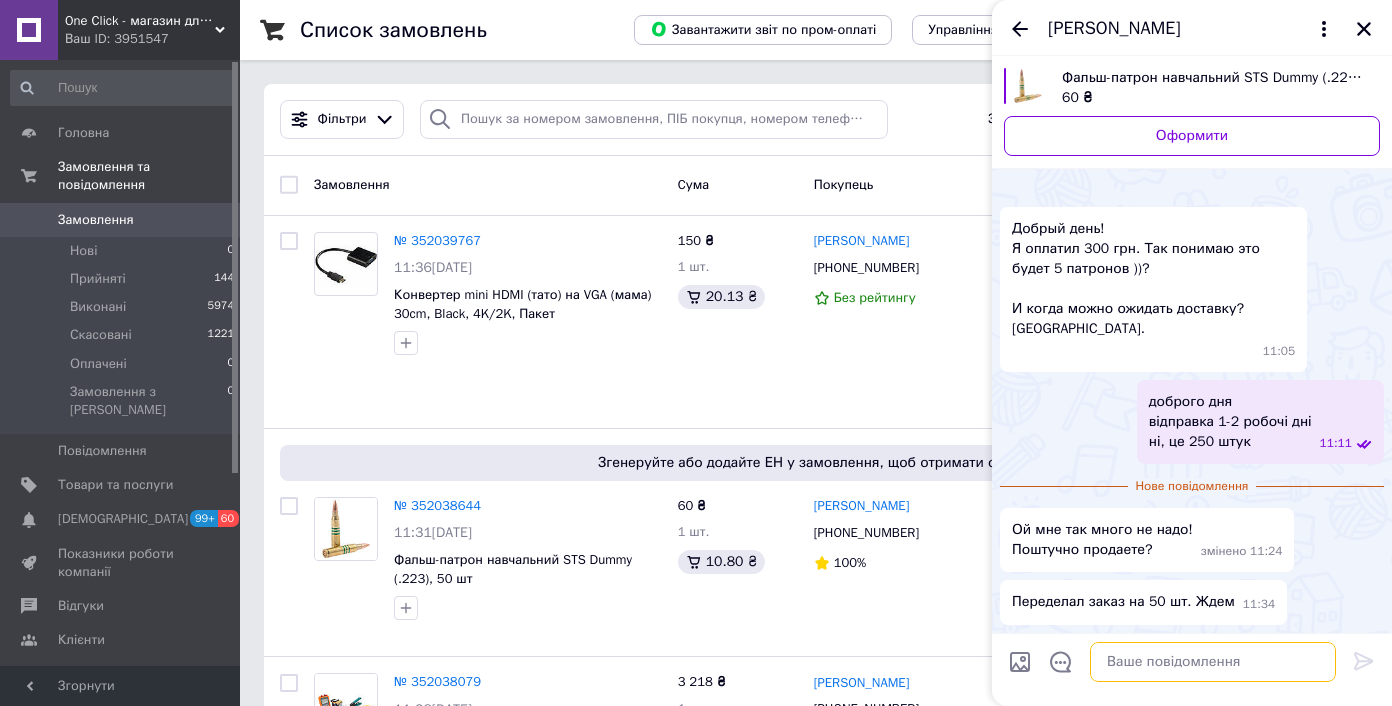 click at bounding box center (1213, 662) 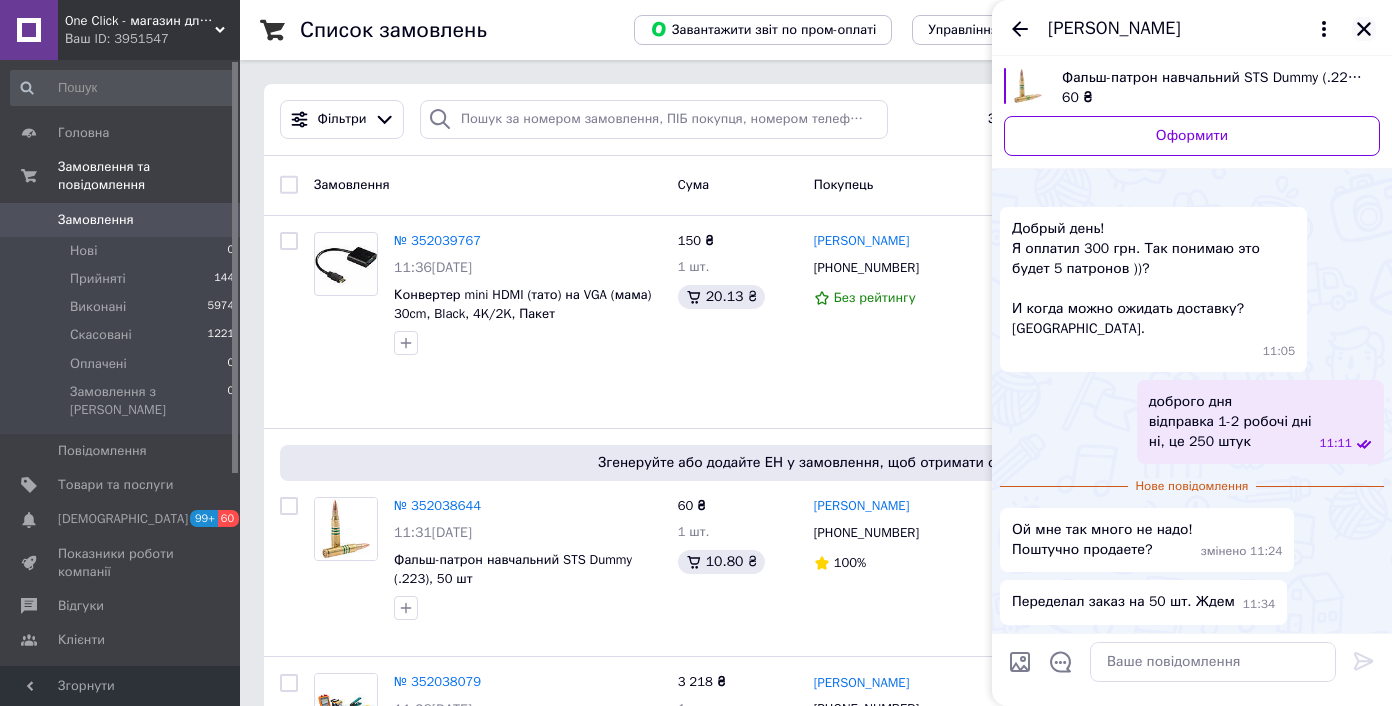 click 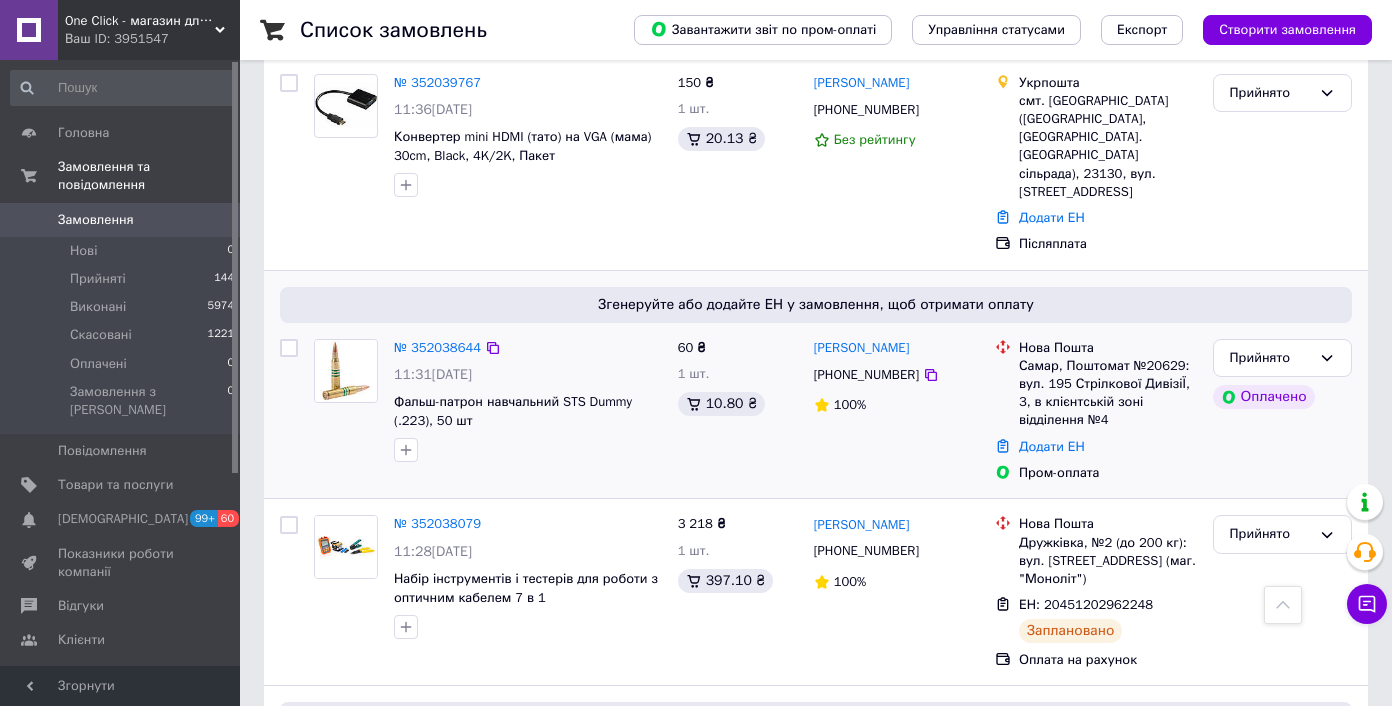 scroll, scrollTop: 145, scrollLeft: 0, axis: vertical 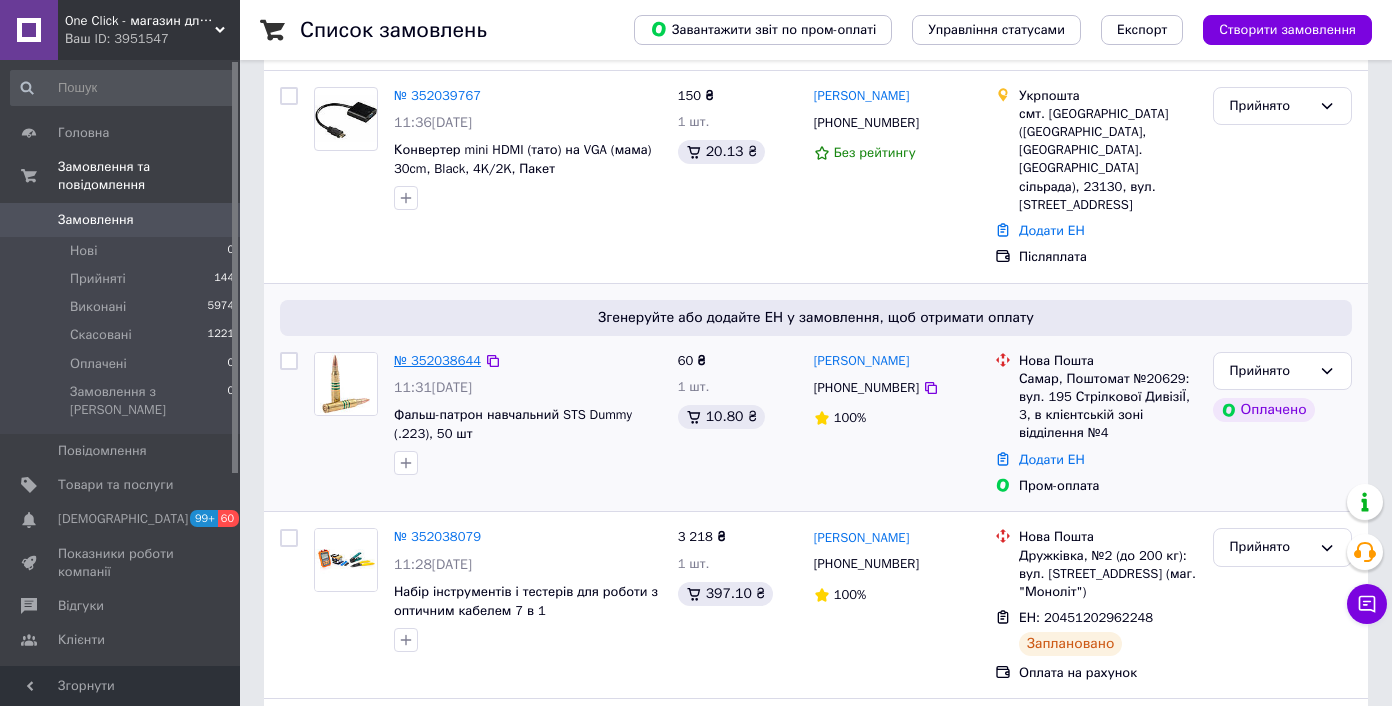 click on "№ 352038644" at bounding box center [437, 360] 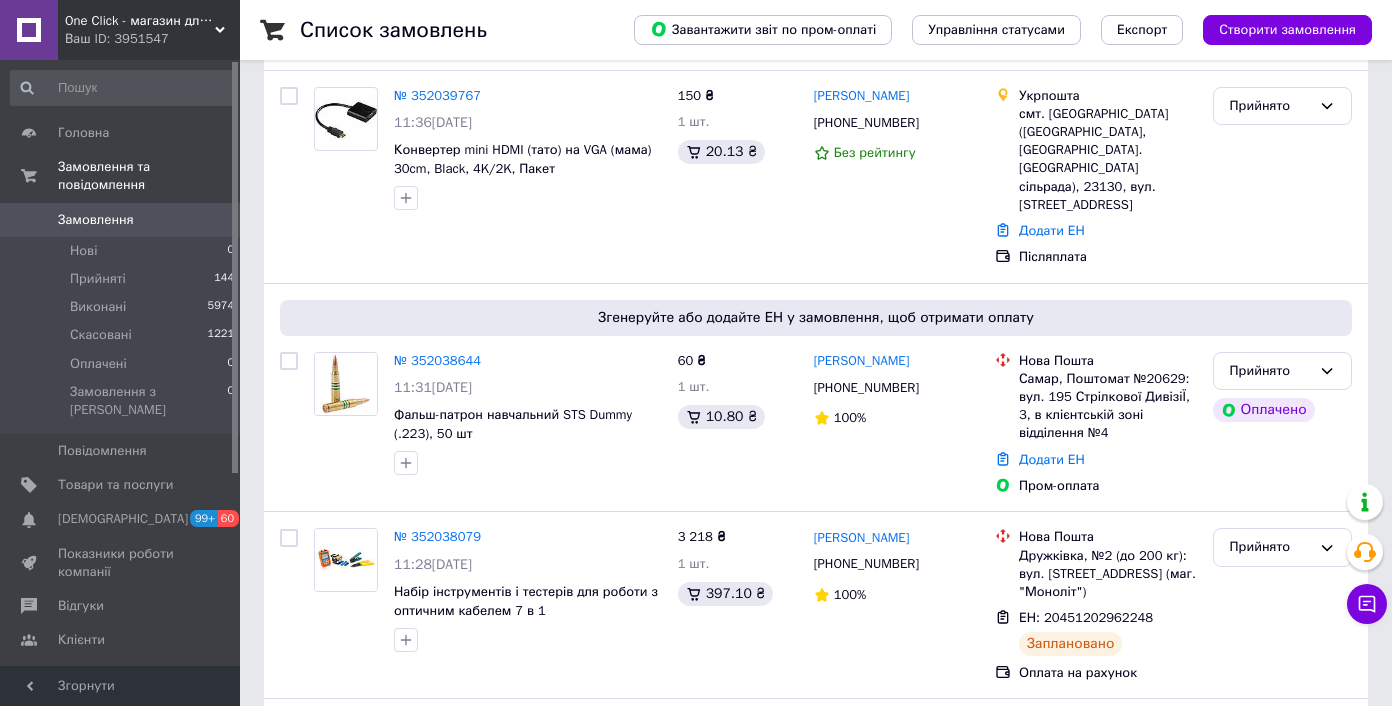 scroll, scrollTop: 0, scrollLeft: 0, axis: both 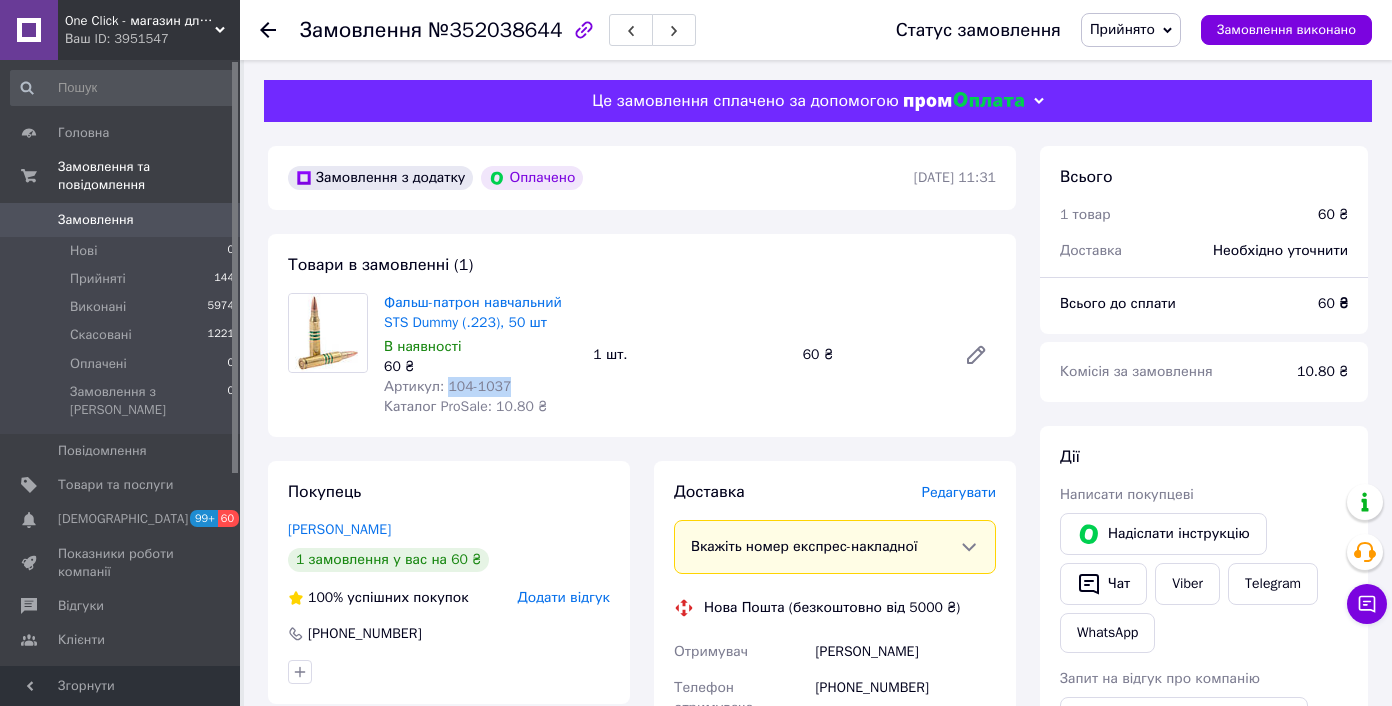 drag, startPoint x: 449, startPoint y: 384, endPoint x: 511, endPoint y: 385, distance: 62.008064 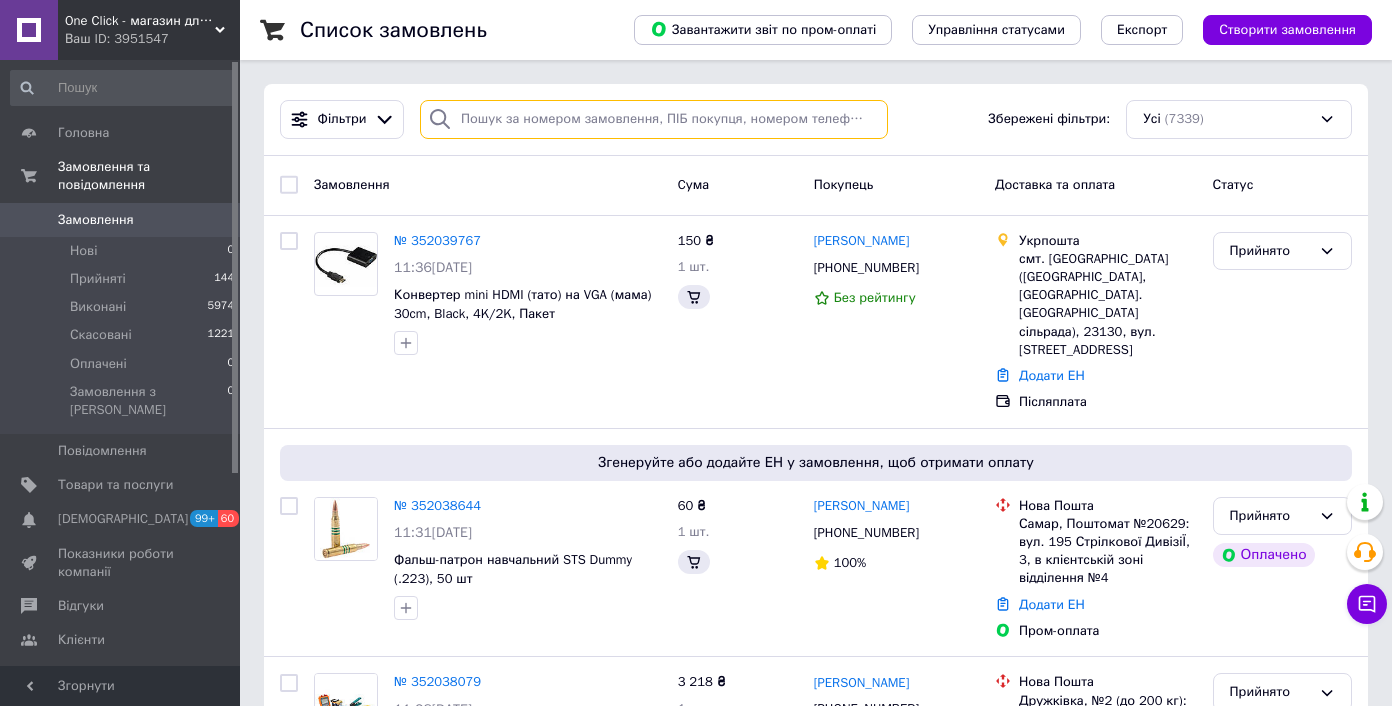 click at bounding box center (654, 119) 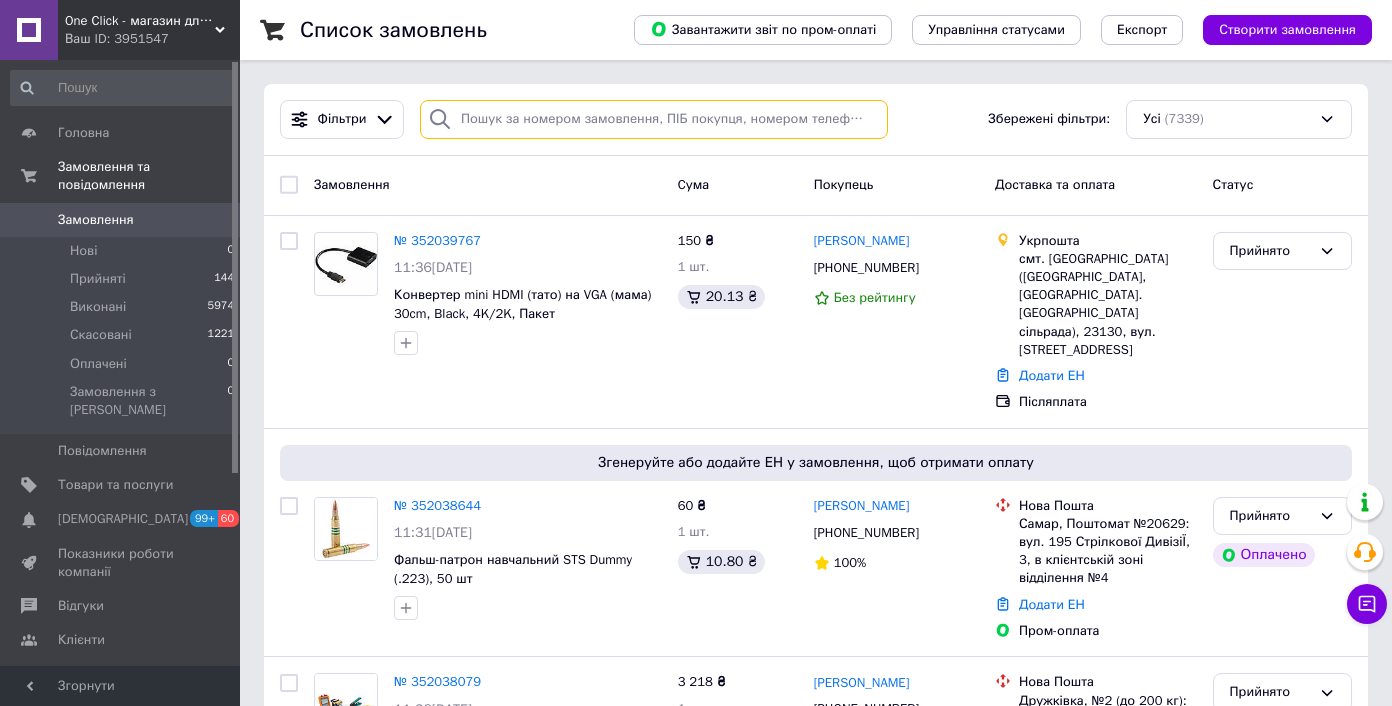 click at bounding box center [654, 119] 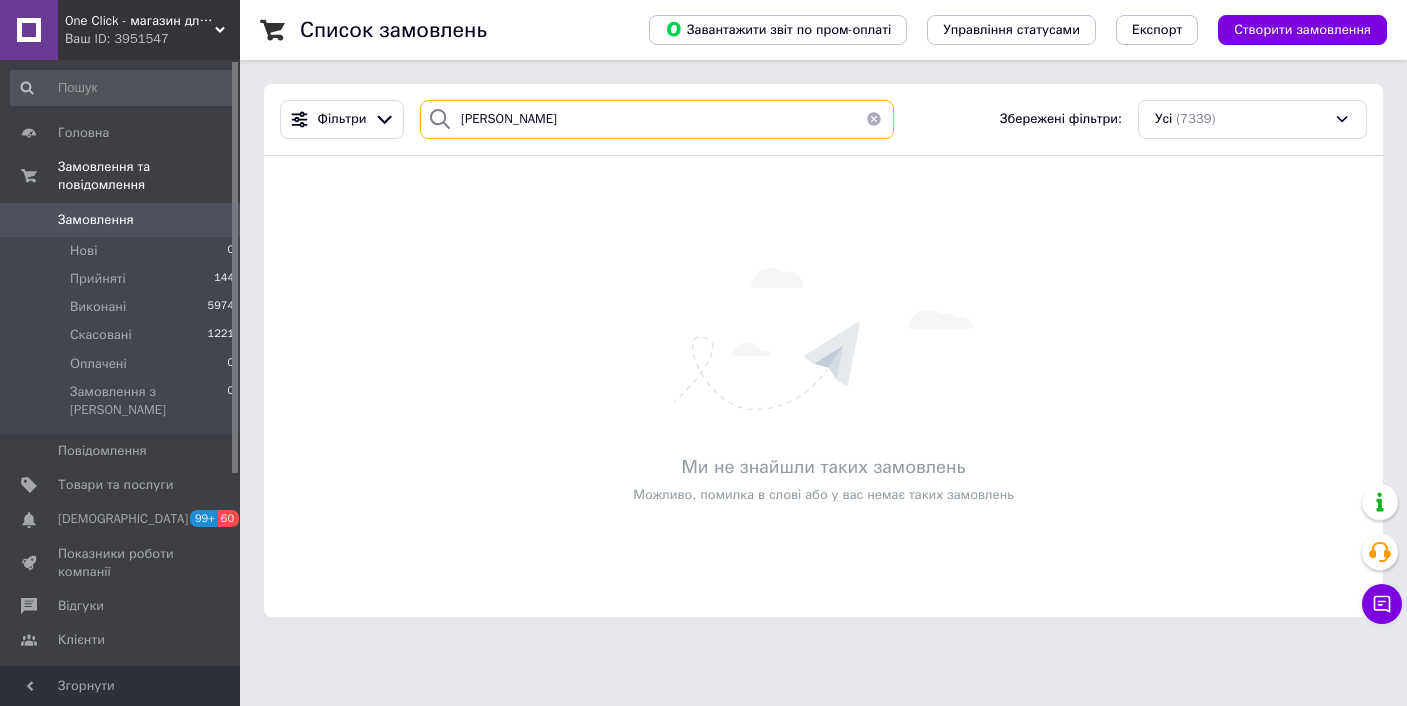 click on "тараненко" at bounding box center (657, 119) 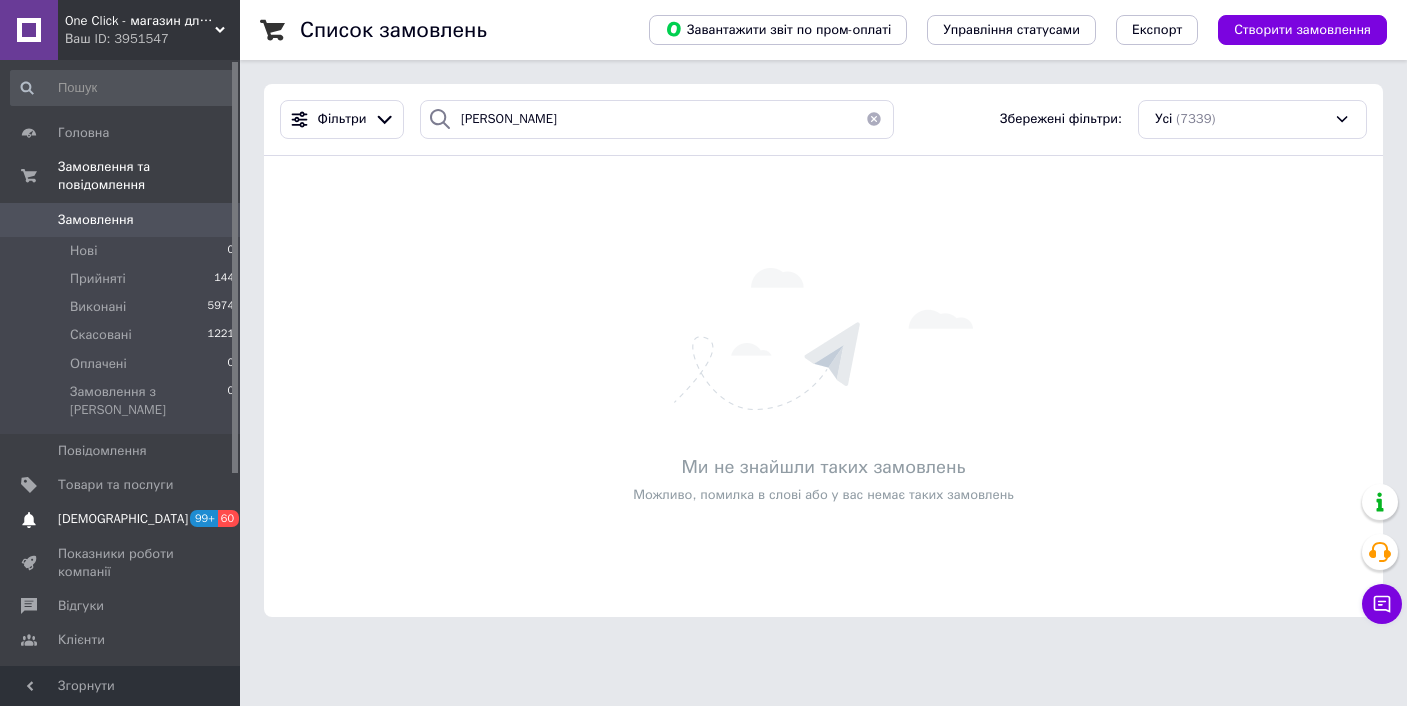 click on "[DEMOGRAPHIC_DATA]" at bounding box center (121, 519) 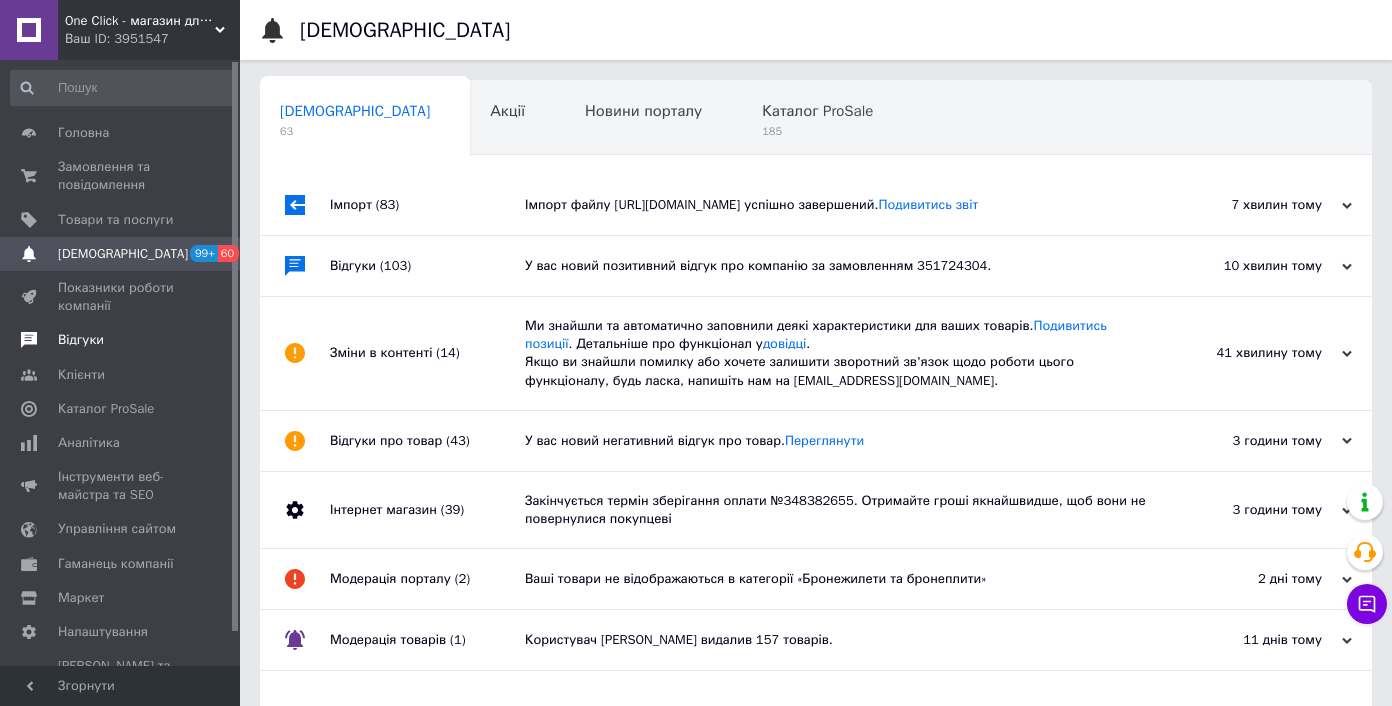 click on "Відгуки" at bounding box center (81, 340) 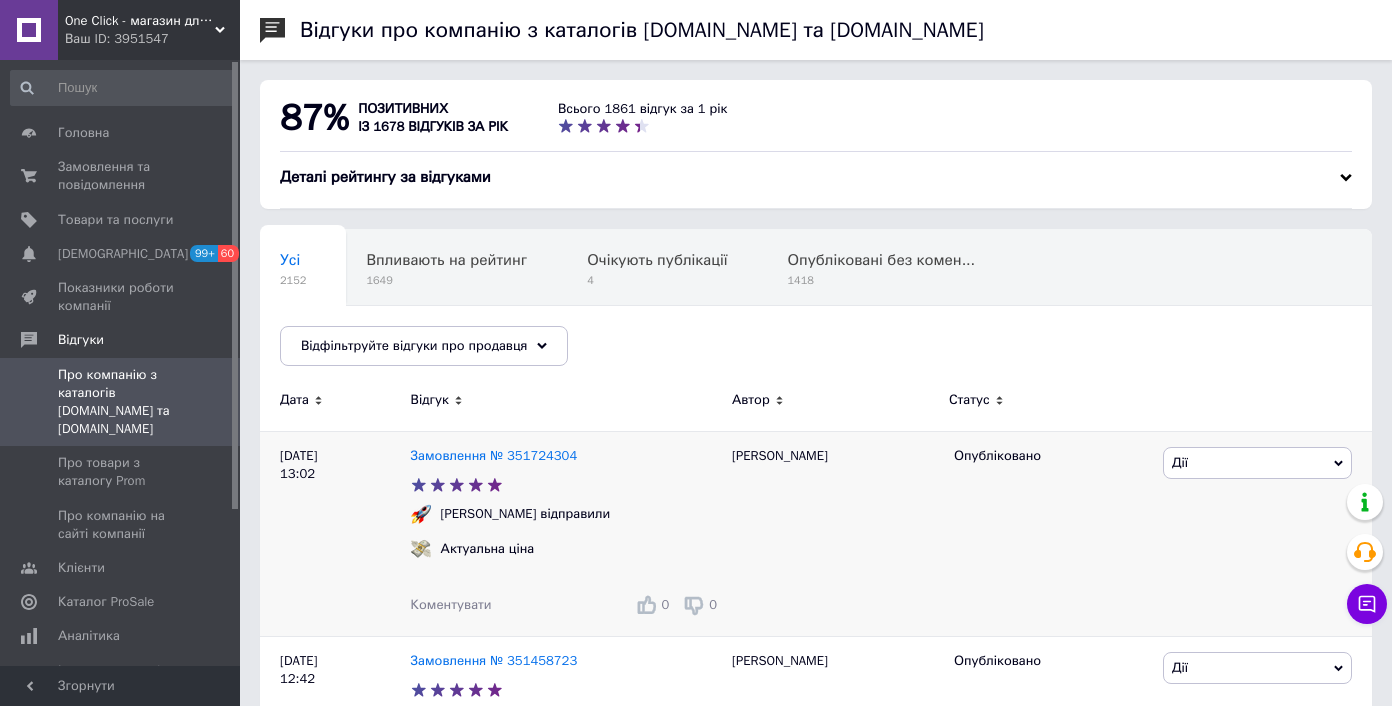 click on "Замовлення № 351724304 Швидко відправили Актуальна ціна Коментувати 0 0" at bounding box center (566, 533) 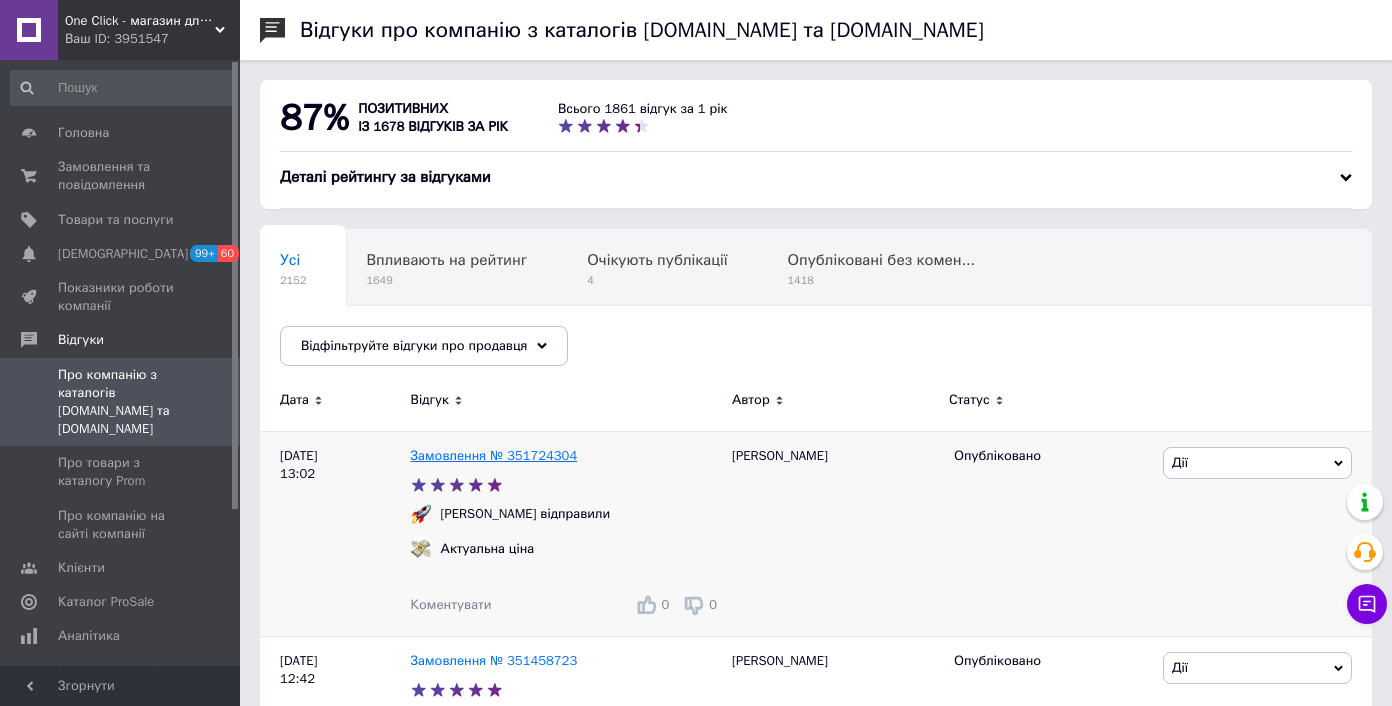 click on "Замовлення № 351724304" at bounding box center (494, 455) 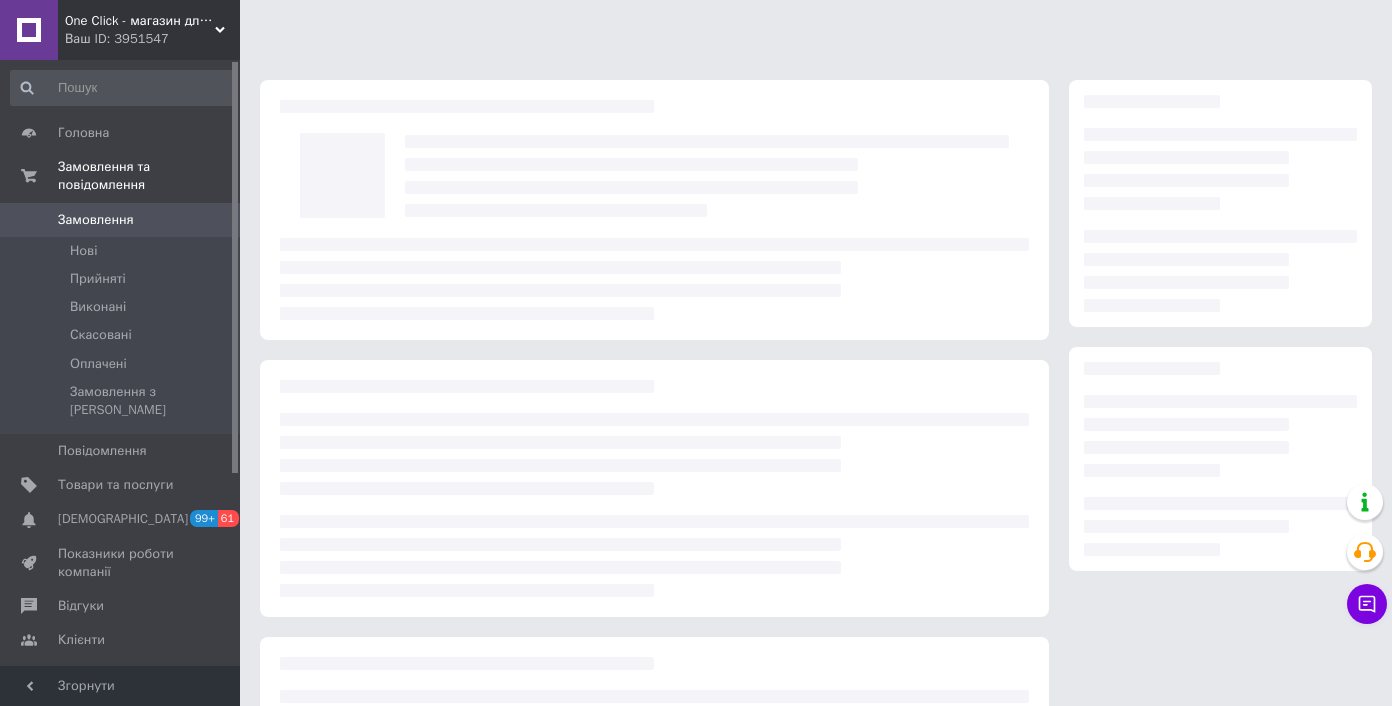 scroll, scrollTop: 0, scrollLeft: 0, axis: both 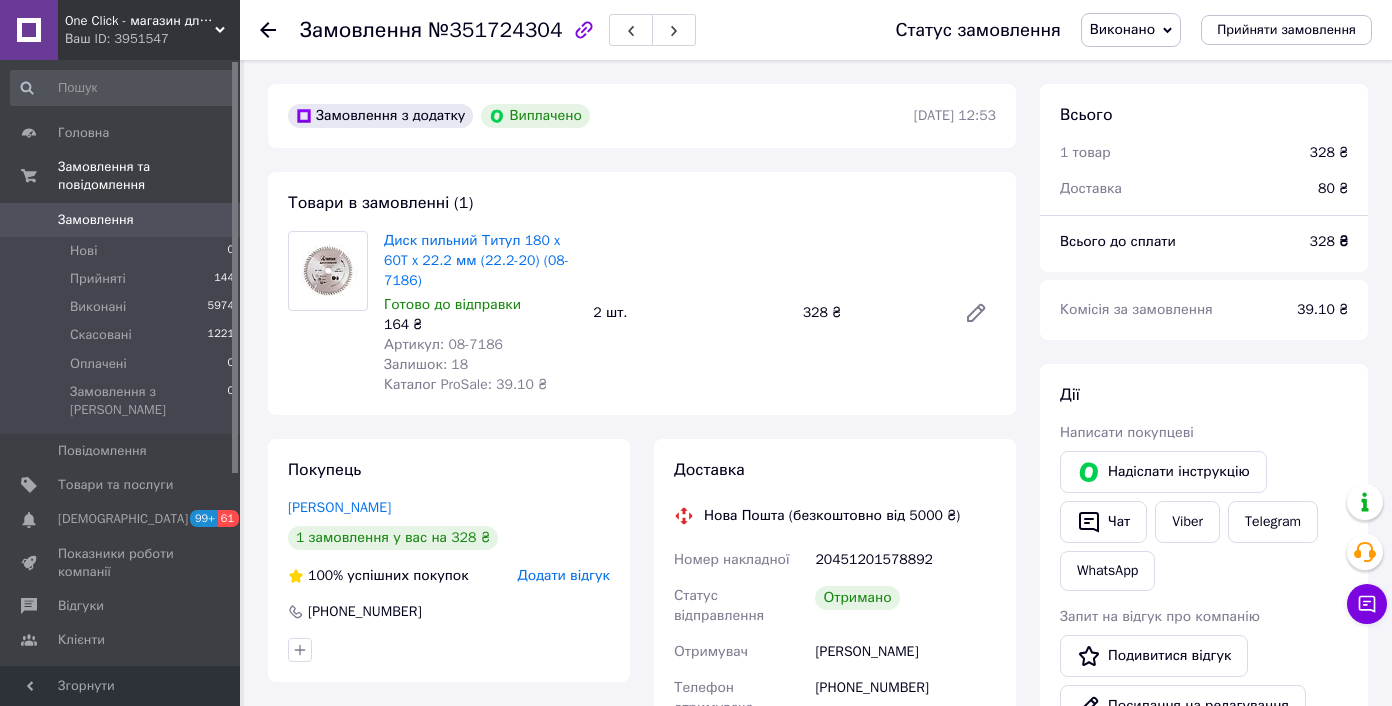 click on "Замовлення 0" at bounding box center [123, 220] 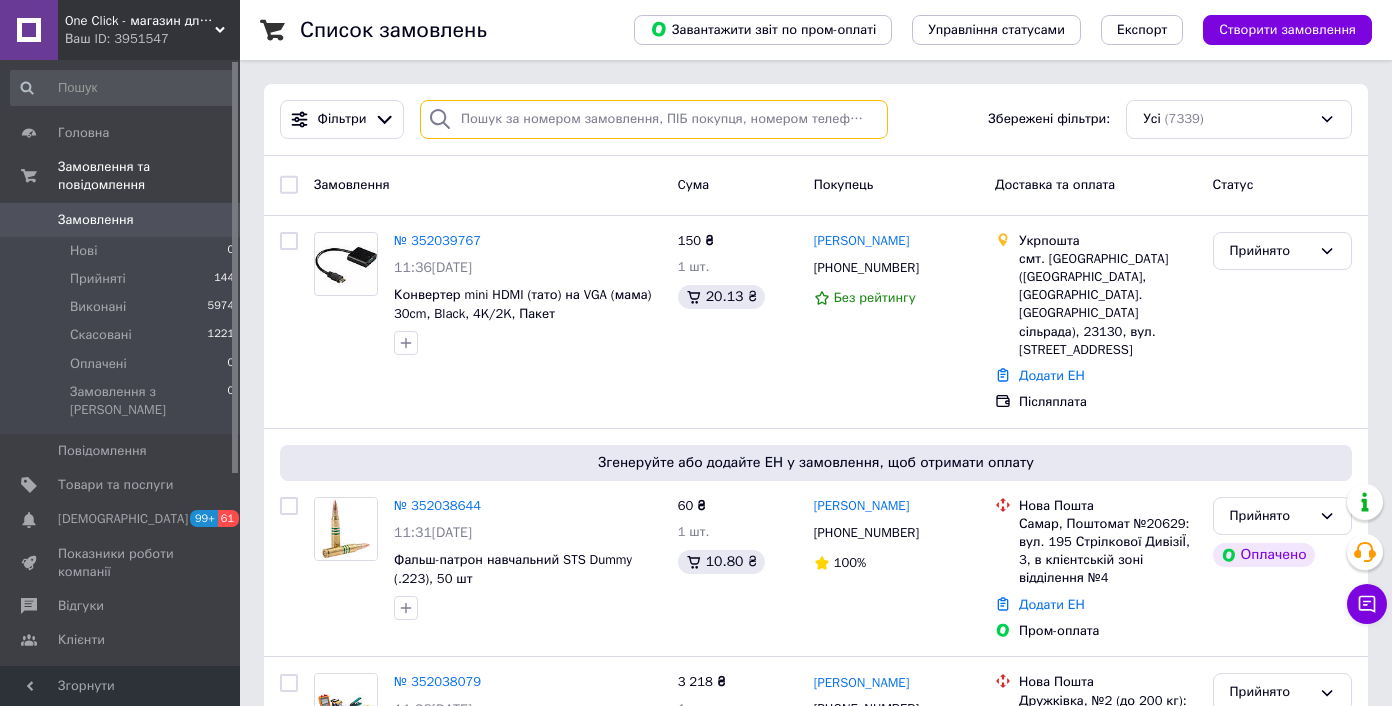 click at bounding box center [654, 119] 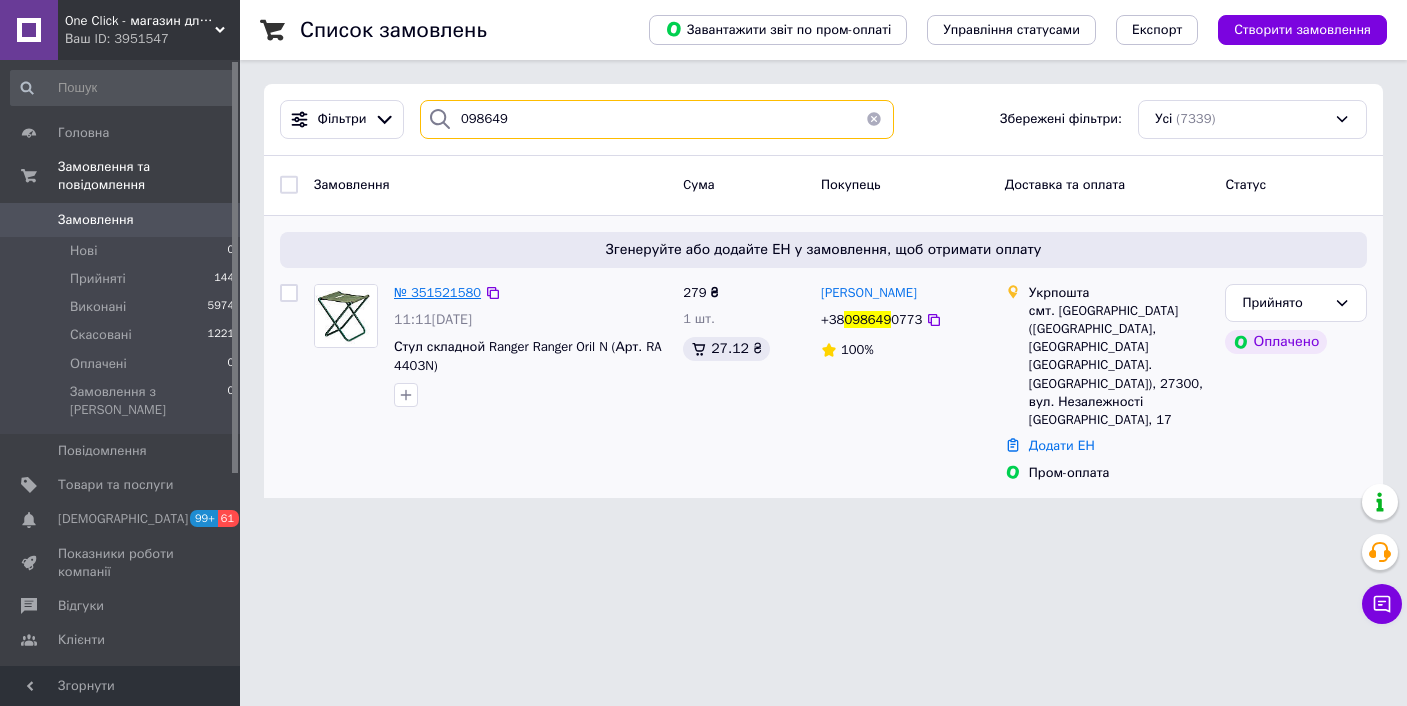 type on "098649" 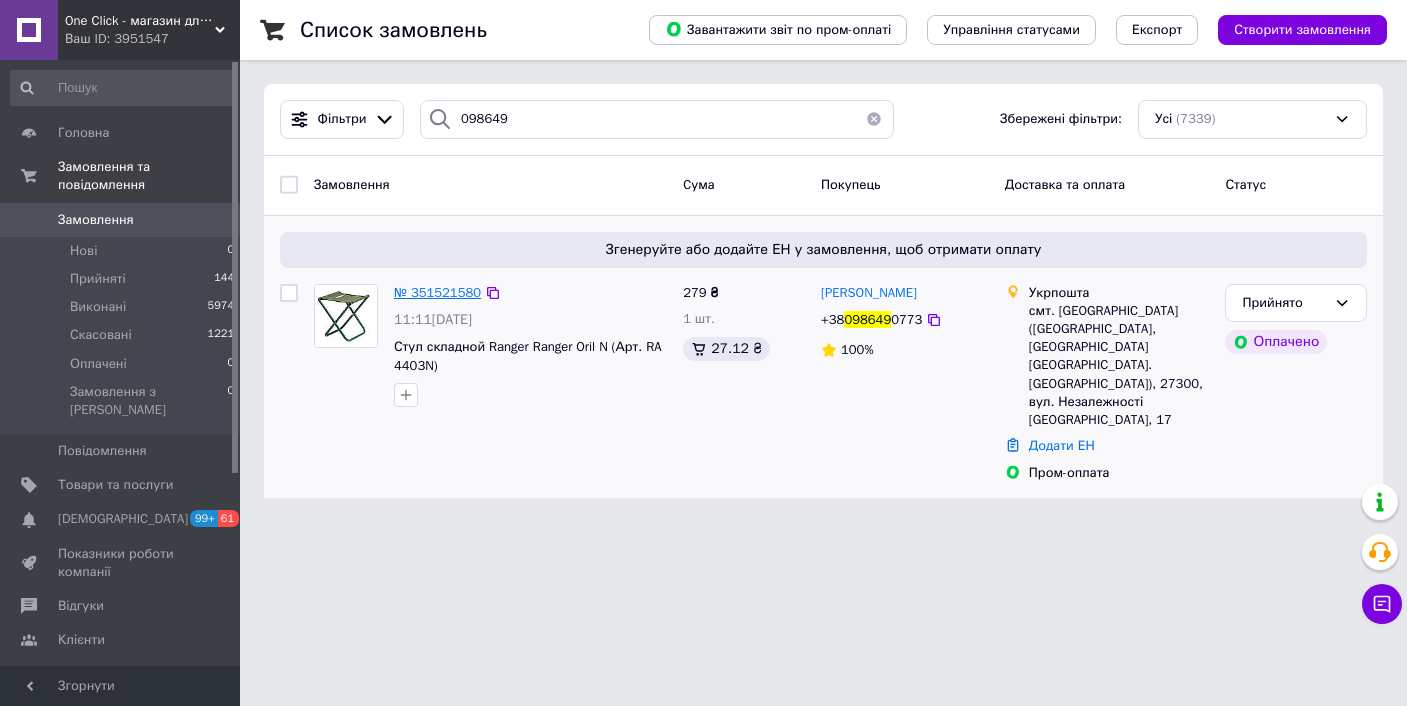 click on "№ 351521580" at bounding box center (437, 292) 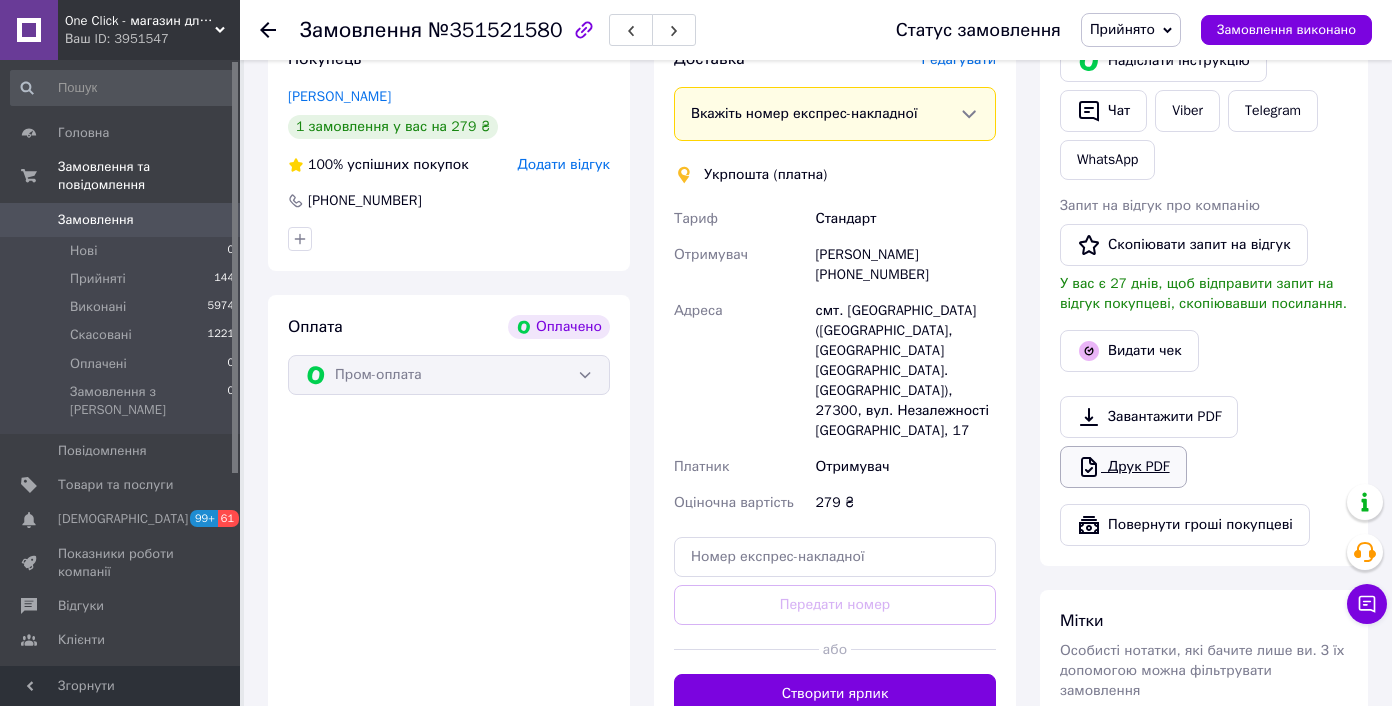 scroll, scrollTop: 514, scrollLeft: 0, axis: vertical 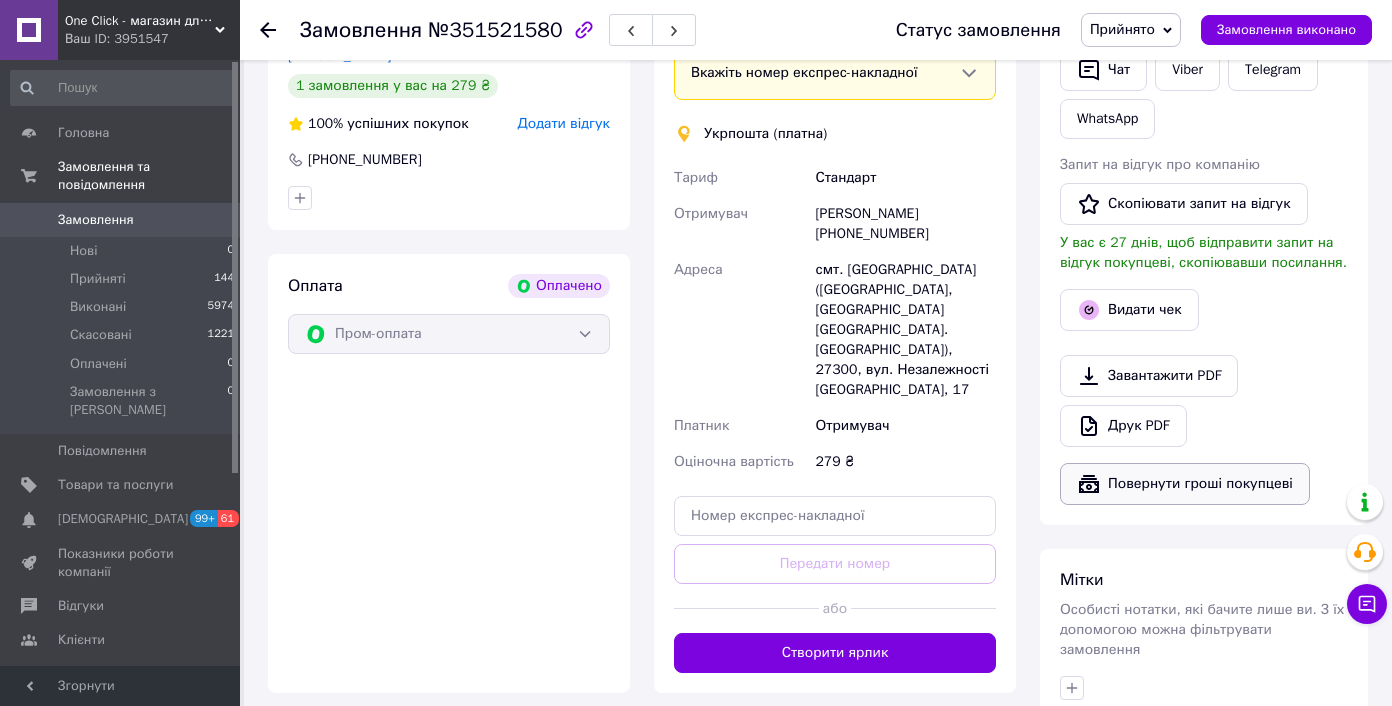 click on "Повернути гроші покупцеві" at bounding box center (1185, 484) 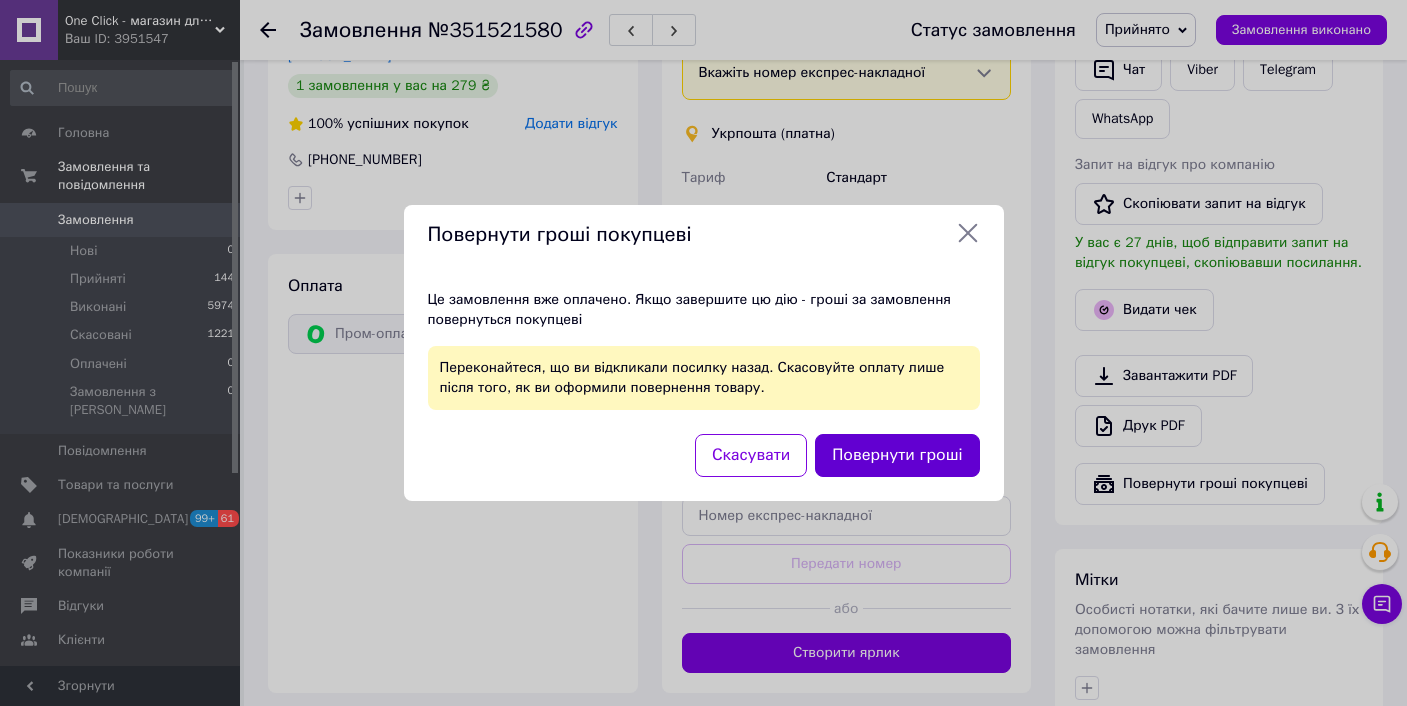click on "Повернути гроші" at bounding box center (897, 455) 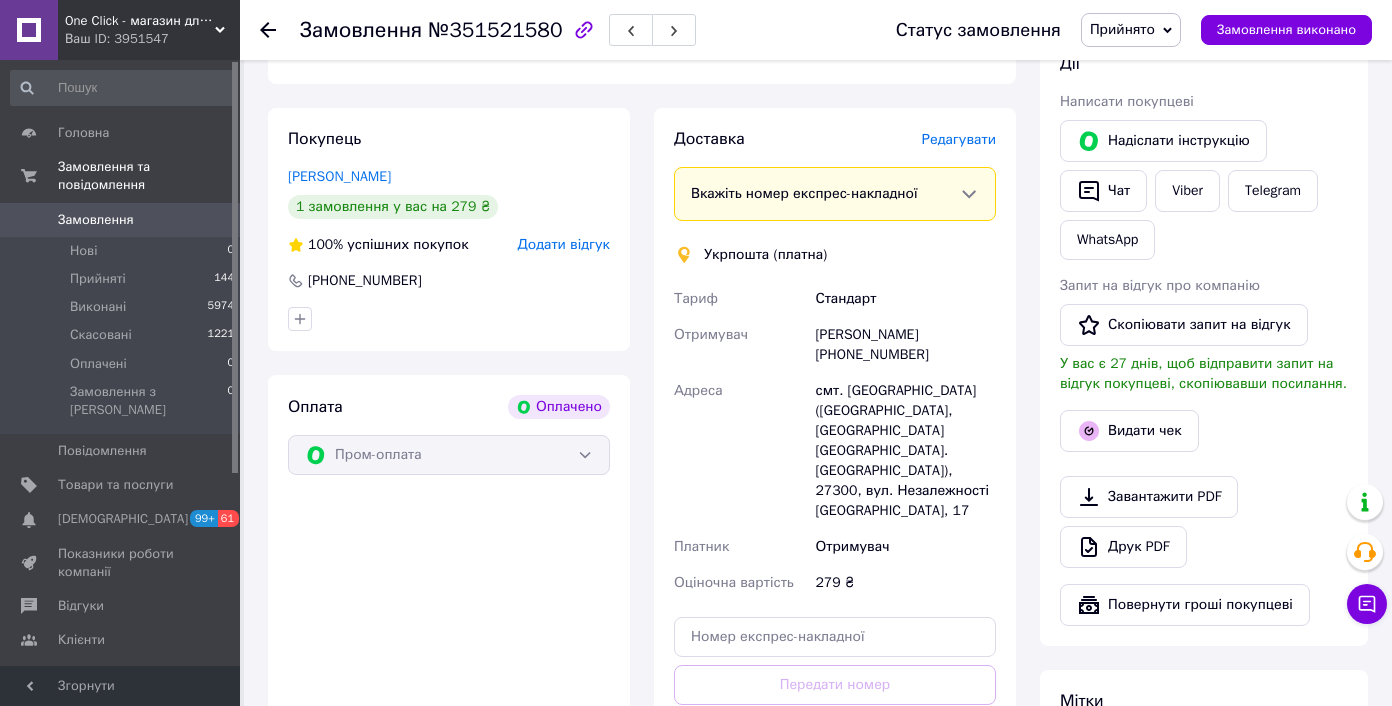 scroll, scrollTop: 0, scrollLeft: 0, axis: both 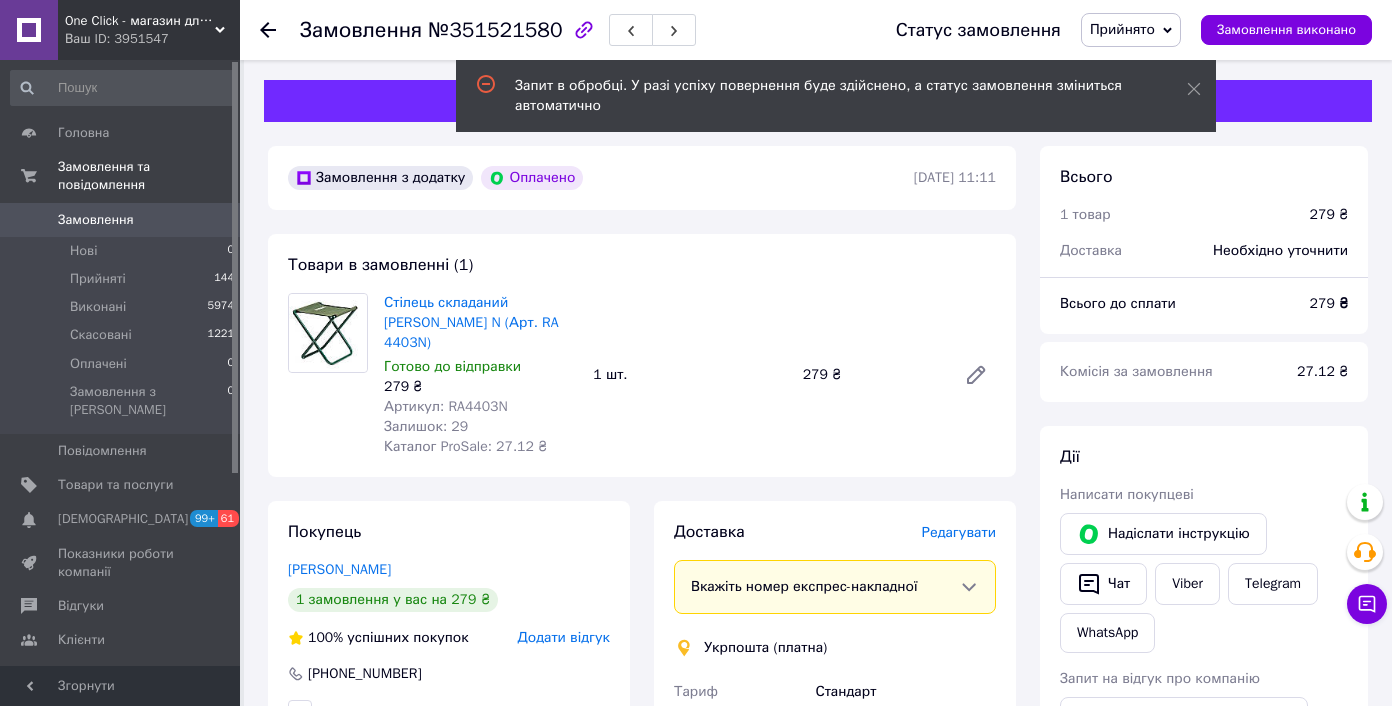 click on "Артикул: RA4403N" at bounding box center (446, 406) 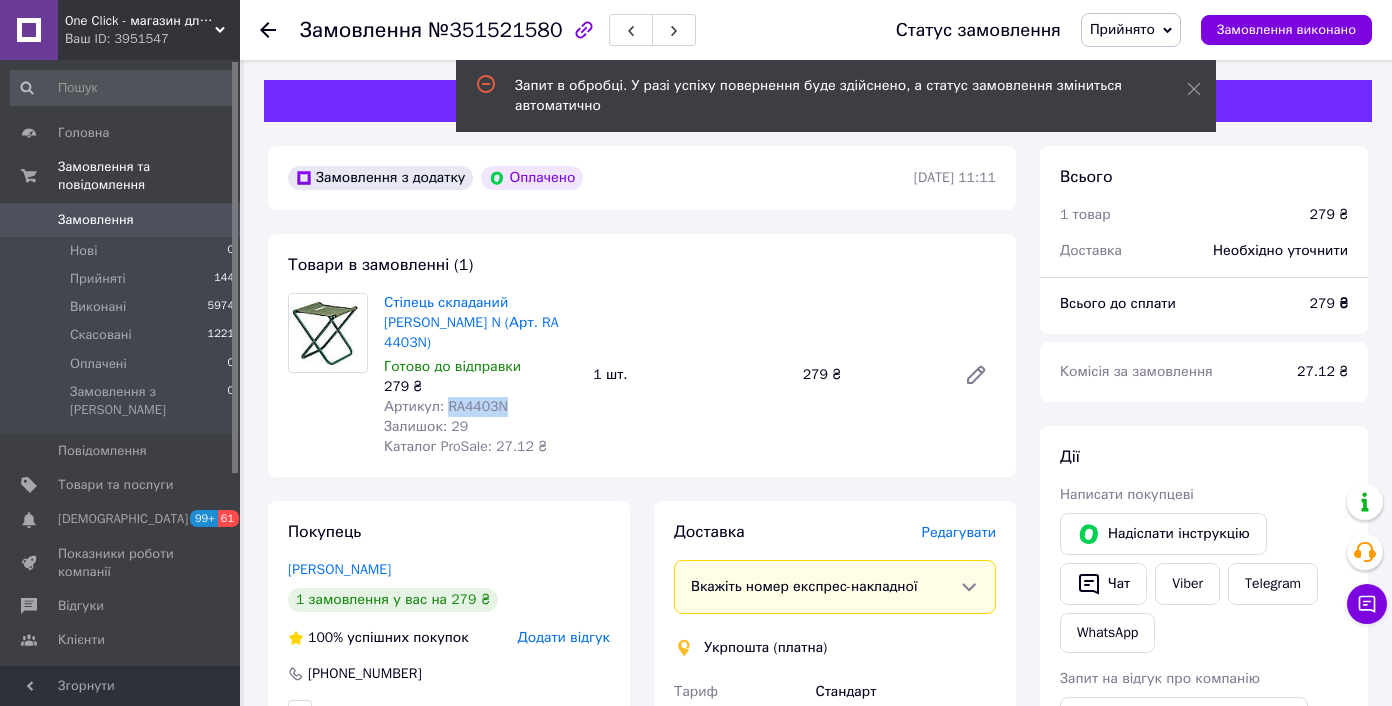 click on "Артикул: RA4403N" at bounding box center [446, 406] 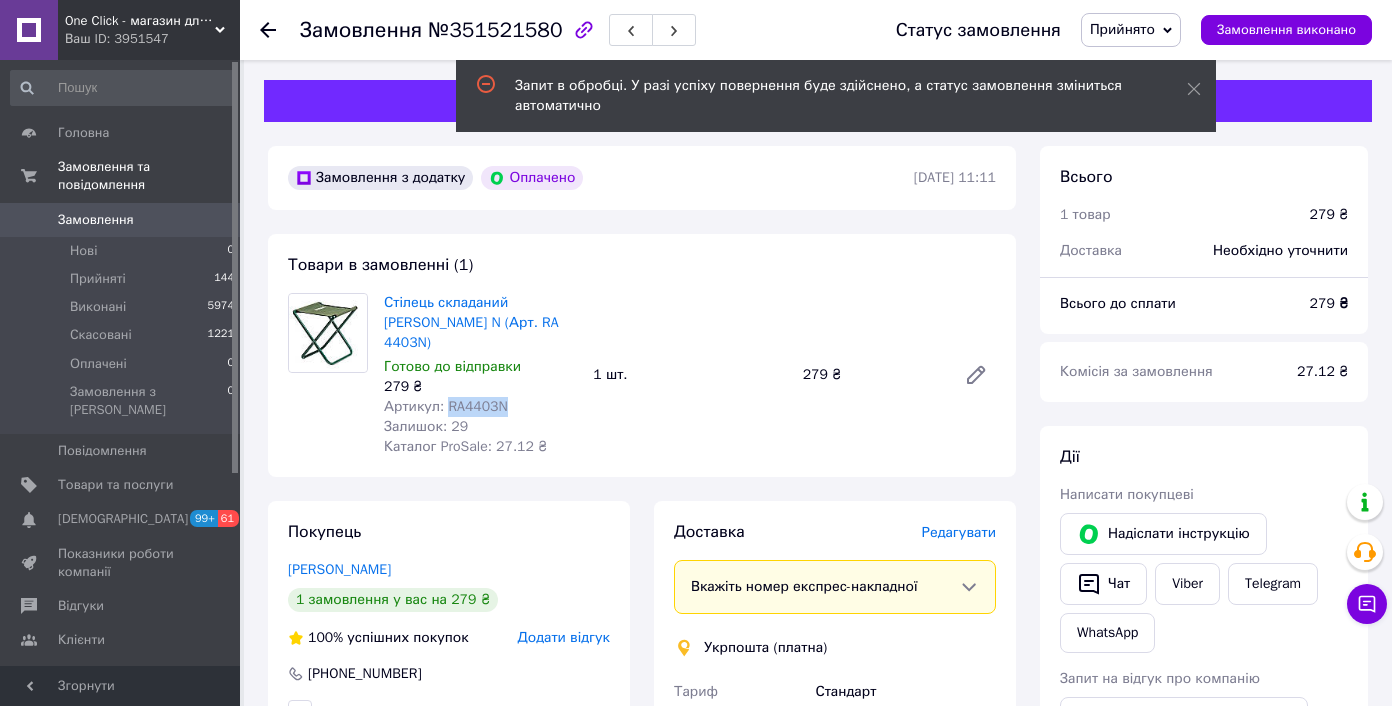 copy on "RA4403N" 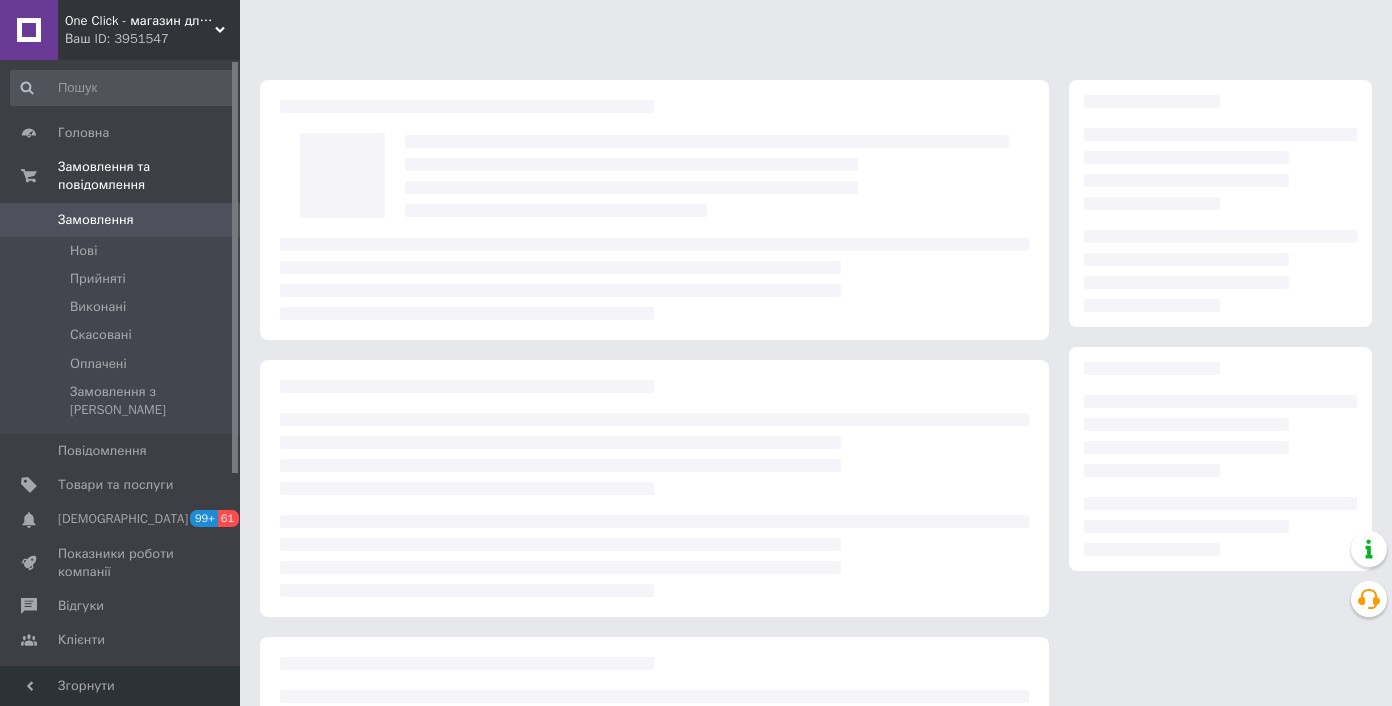 scroll, scrollTop: 0, scrollLeft: 0, axis: both 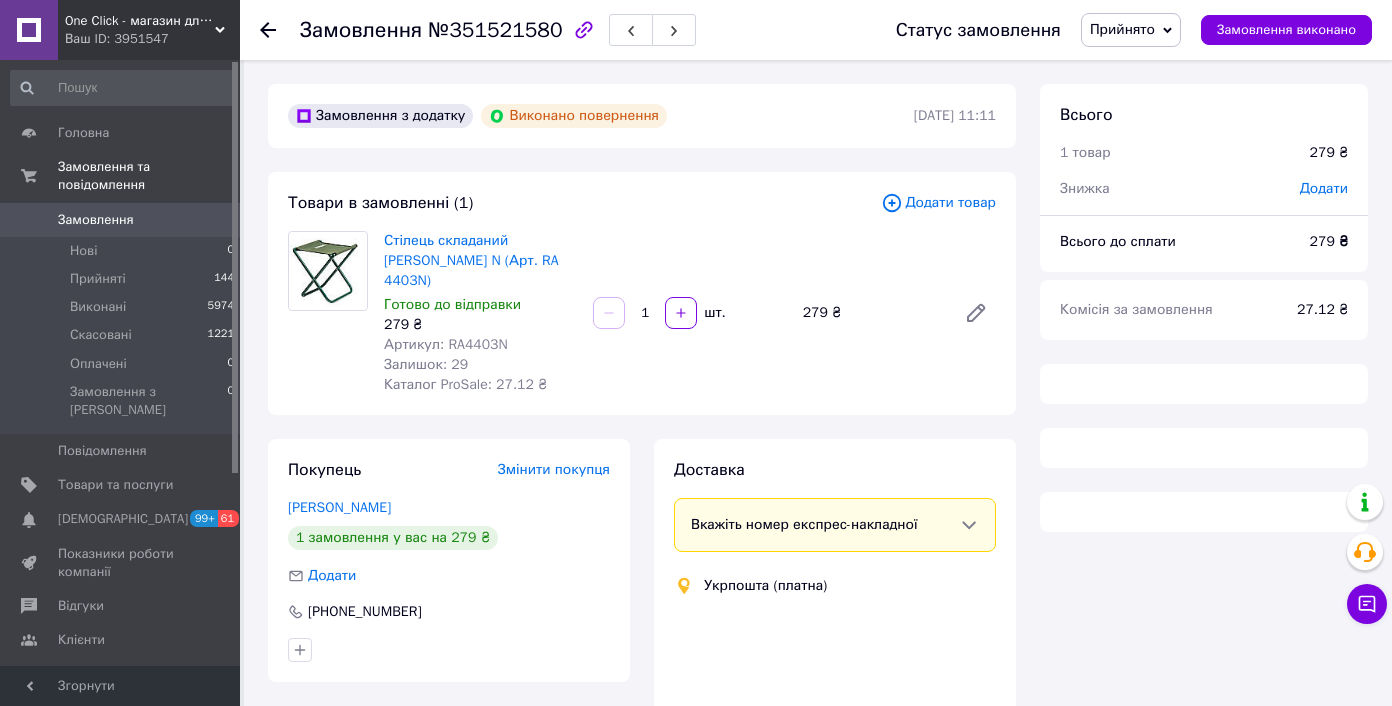 click on "Прийнято" at bounding box center [1122, 29] 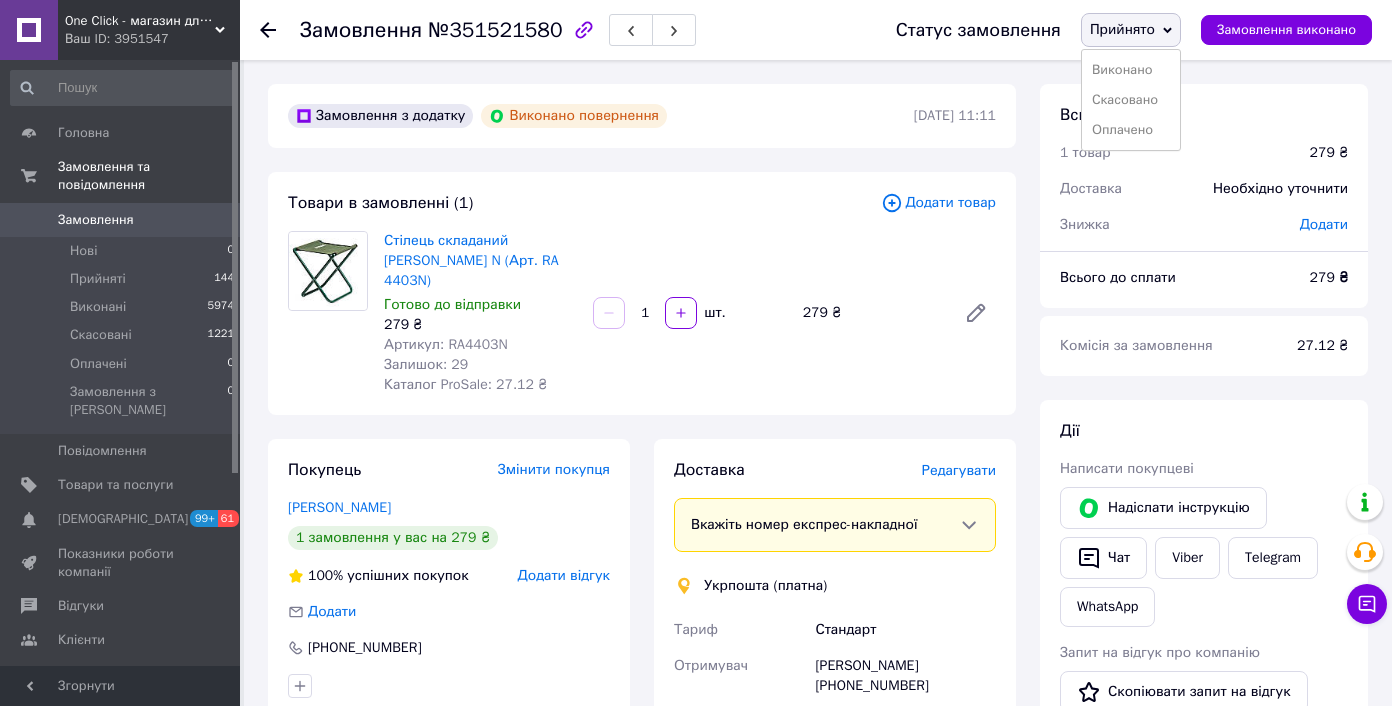 click on "Скасовано" at bounding box center [1131, 100] 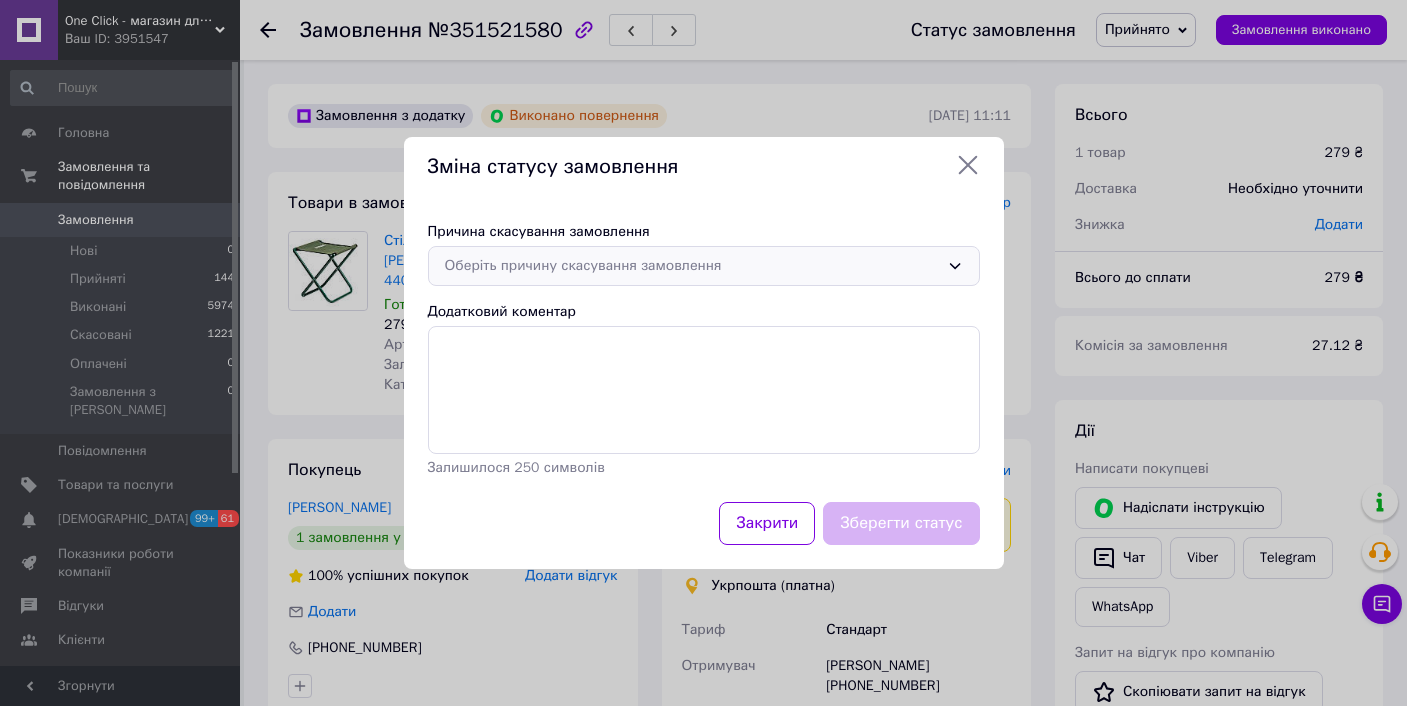 click on "Оберіть причину скасування замовлення" at bounding box center (692, 266) 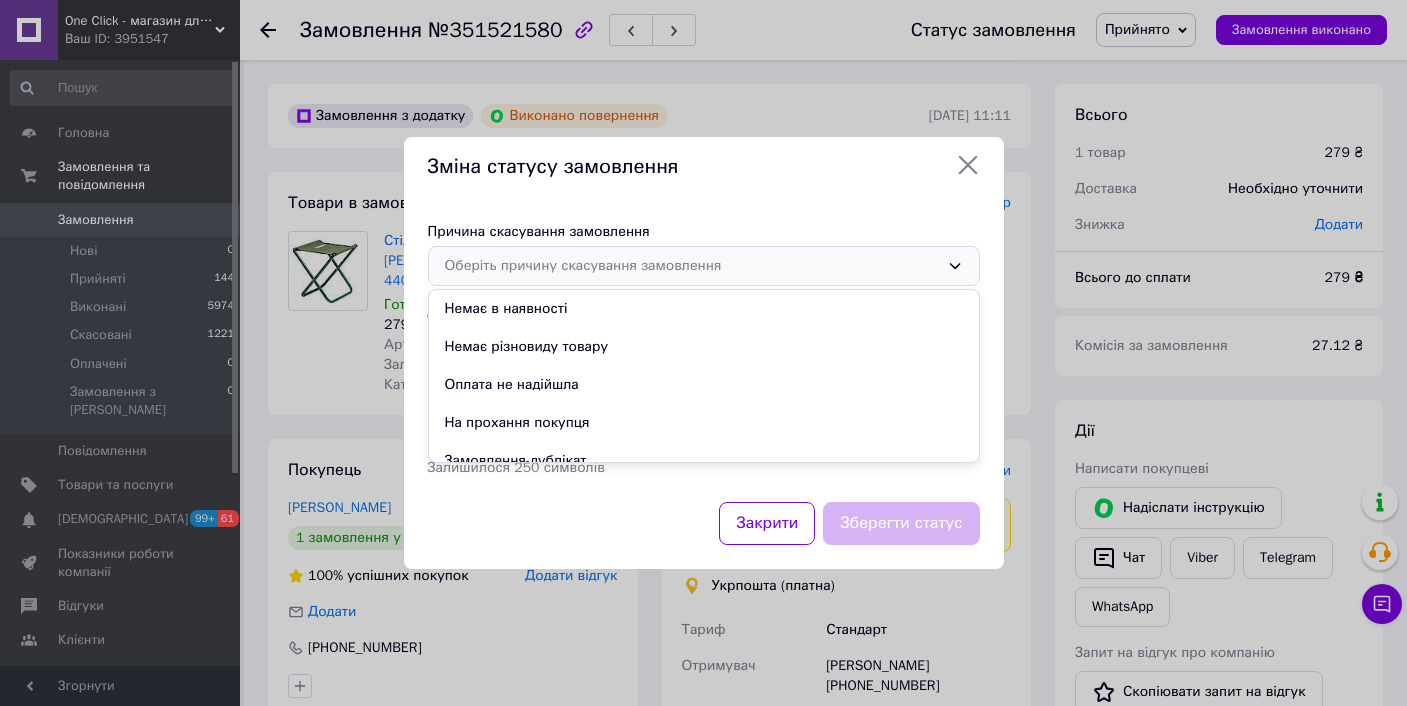 drag, startPoint x: 623, startPoint y: 302, endPoint x: 654, endPoint y: 327, distance: 39.824615 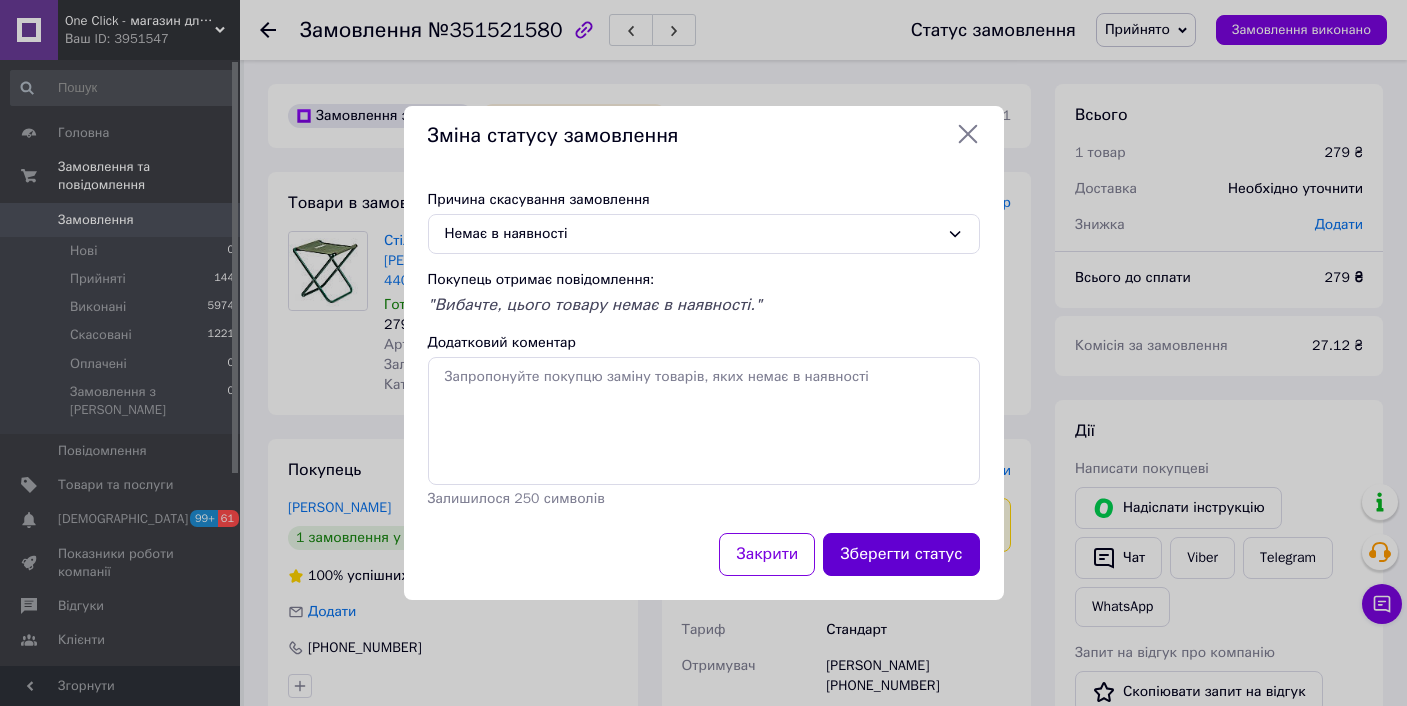 click on "Зберегти статус" at bounding box center (901, 554) 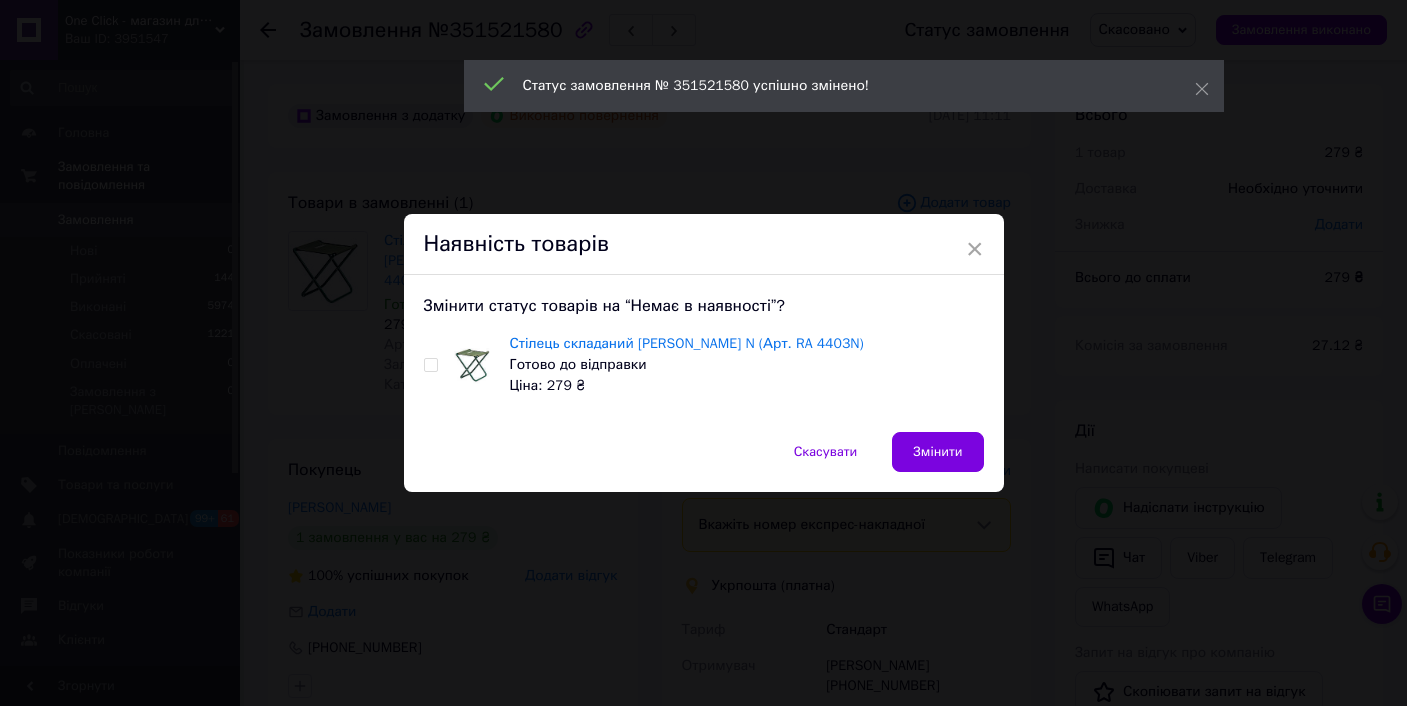 click at bounding box center [430, 365] 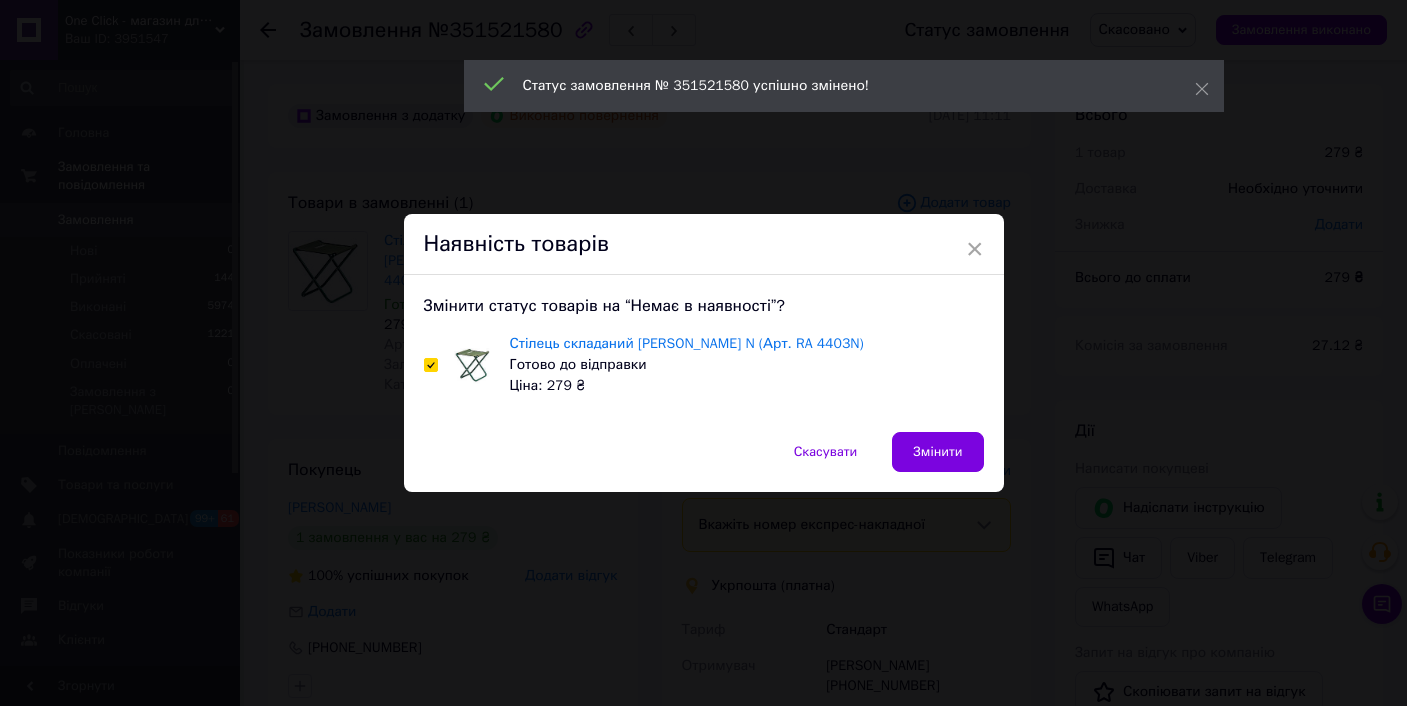 checkbox on "true" 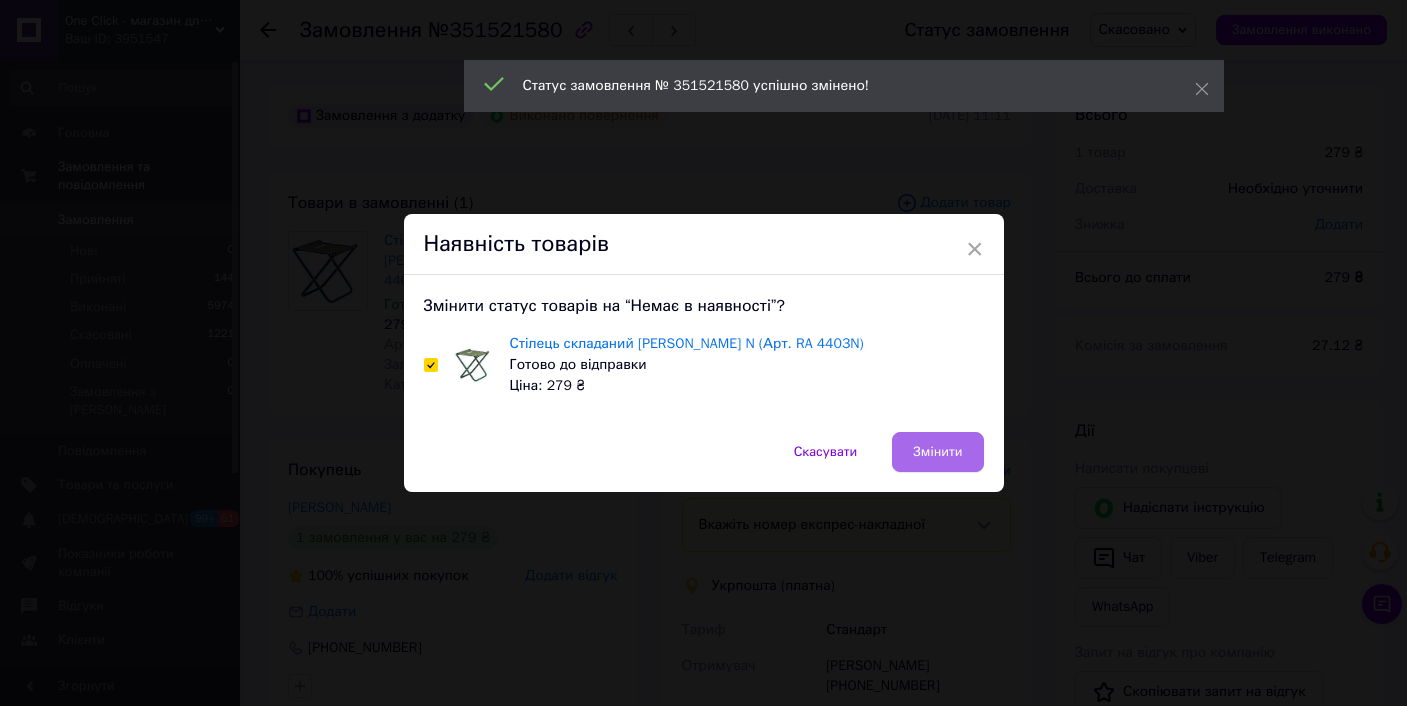 click on "Змінити" at bounding box center [937, 452] 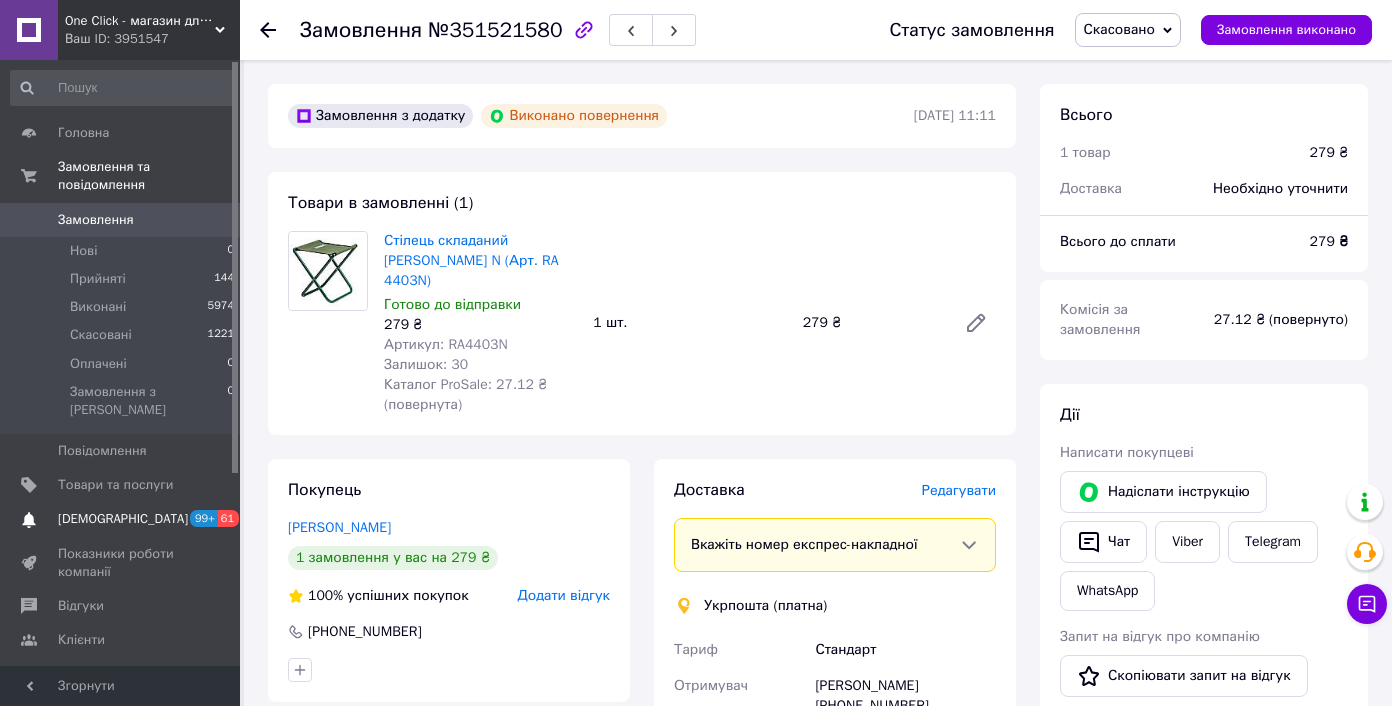click on "Сповіщення 99+ 61" at bounding box center (123, 519) 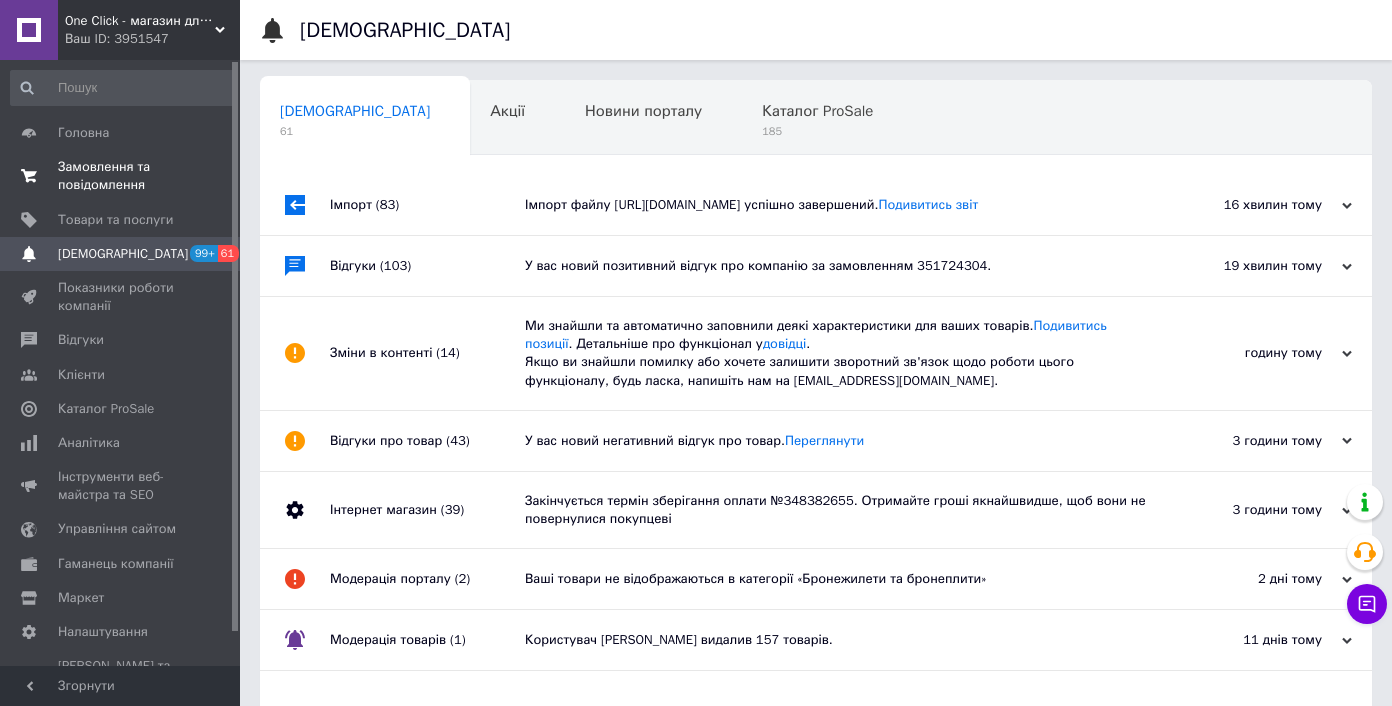 click on "Замовлення та повідомлення" at bounding box center [121, 176] 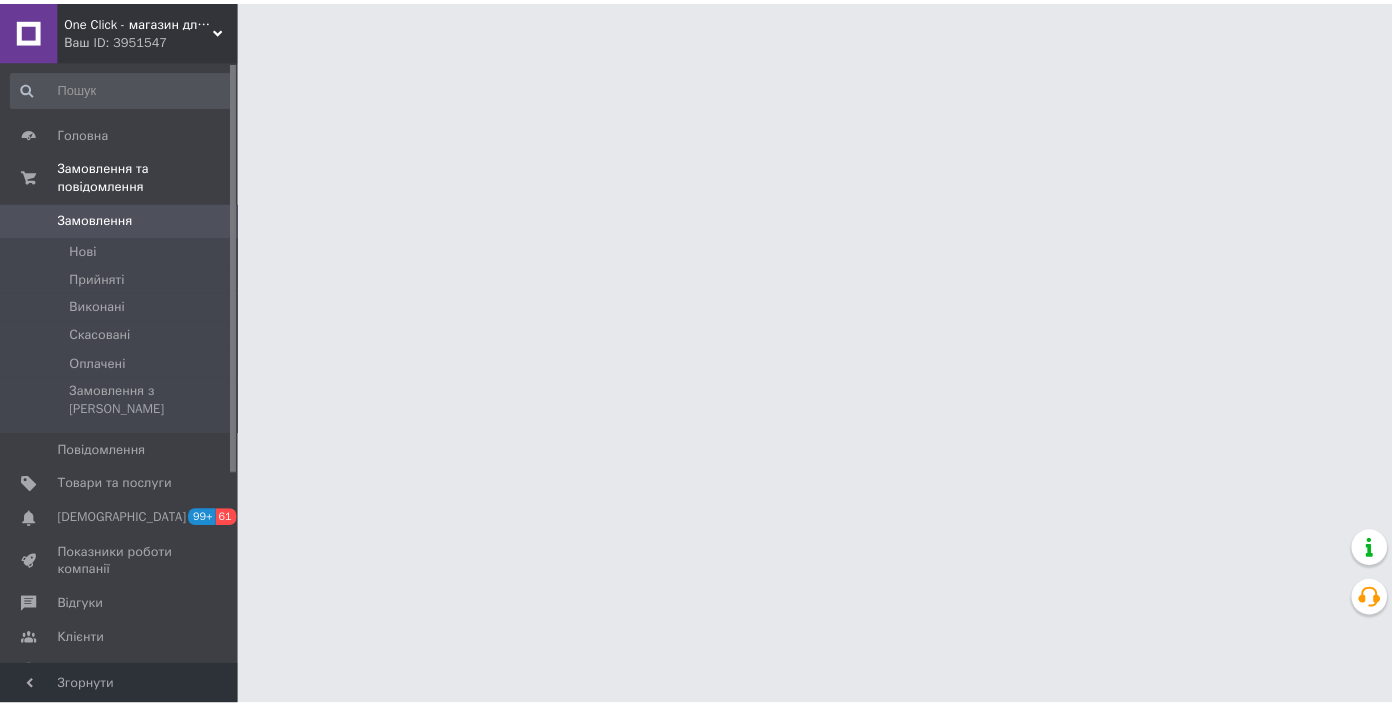 scroll, scrollTop: 0, scrollLeft: 0, axis: both 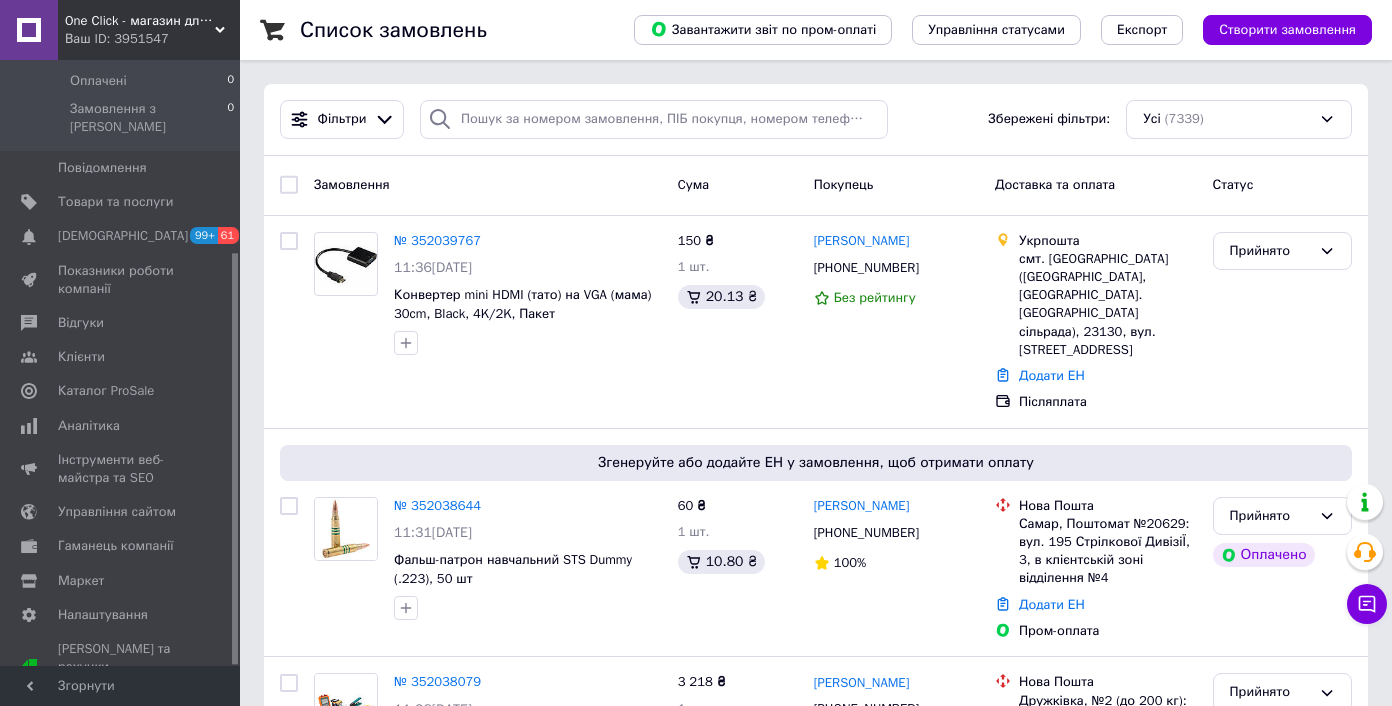 drag, startPoint x: 128, startPoint y: 383, endPoint x: 263, endPoint y: 397, distance: 135.72398 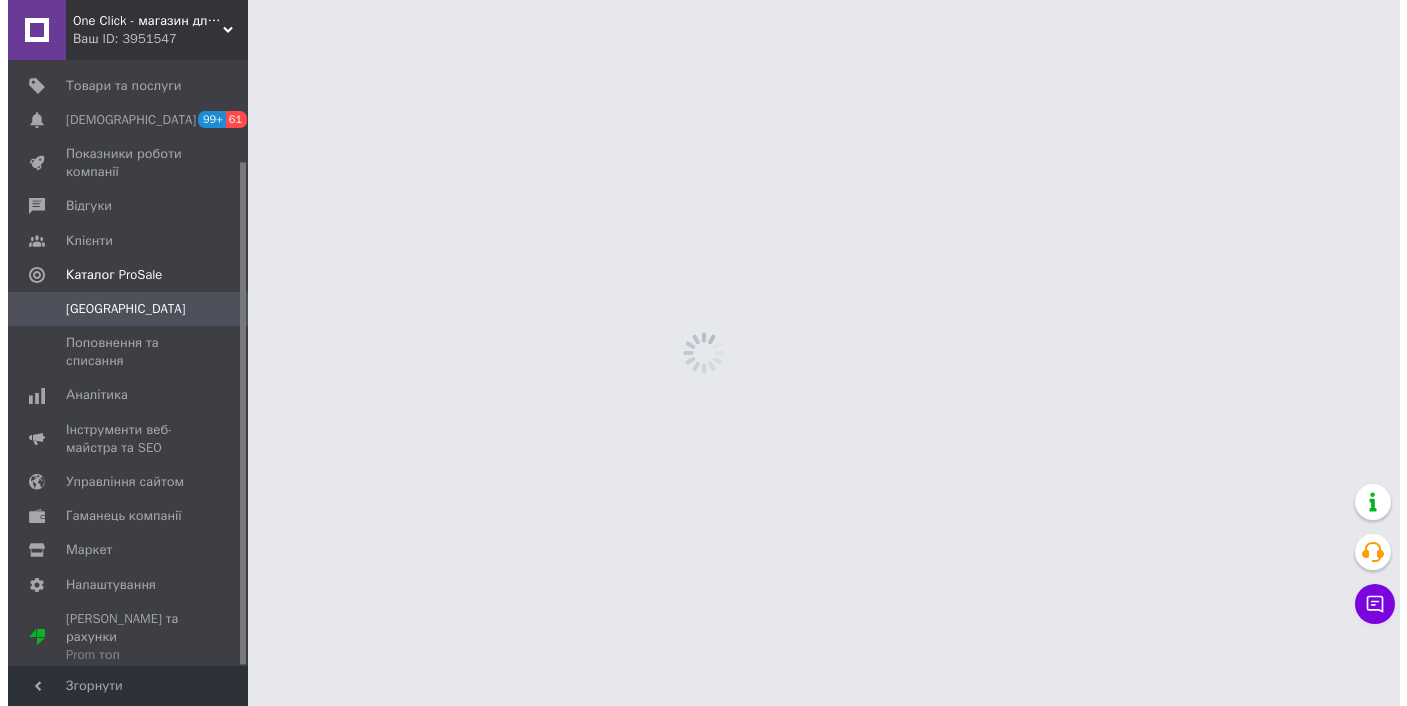 scroll, scrollTop: 122, scrollLeft: 0, axis: vertical 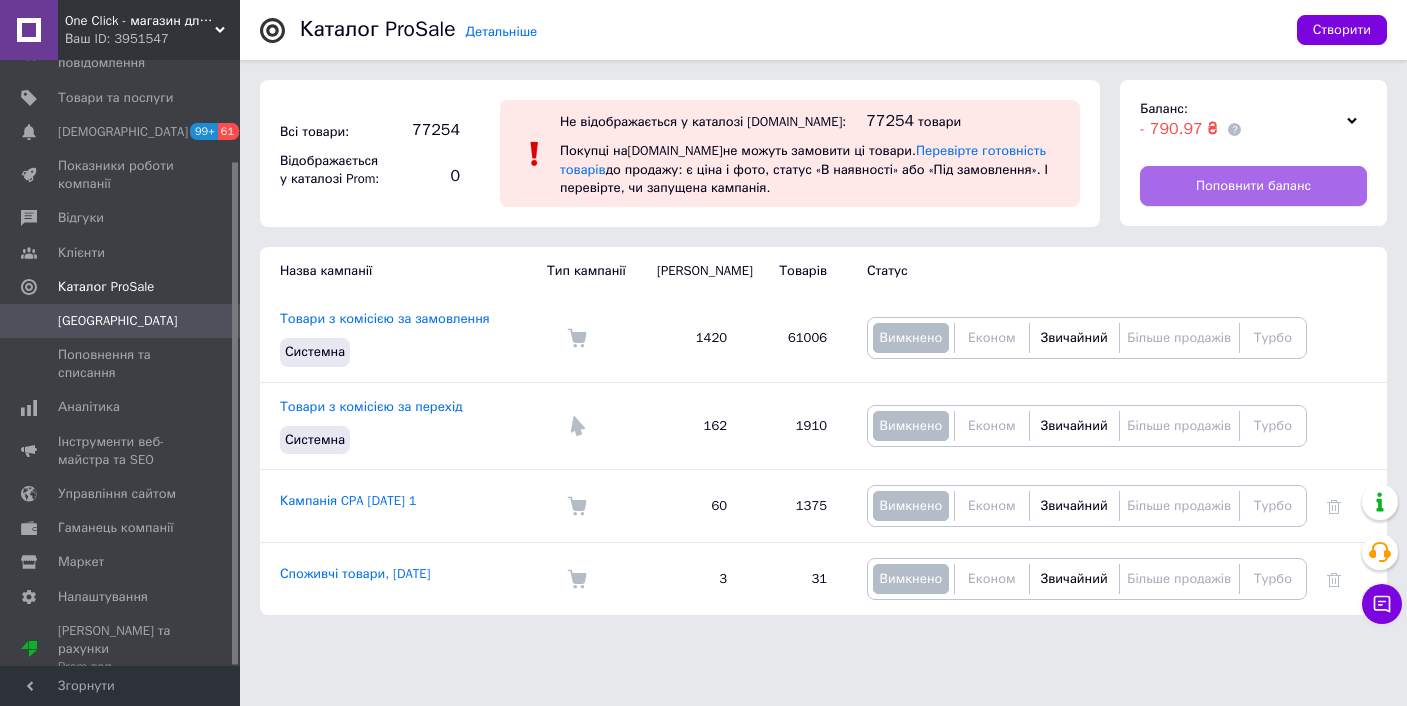 click on "Поповнити баланс" at bounding box center (1253, 186) 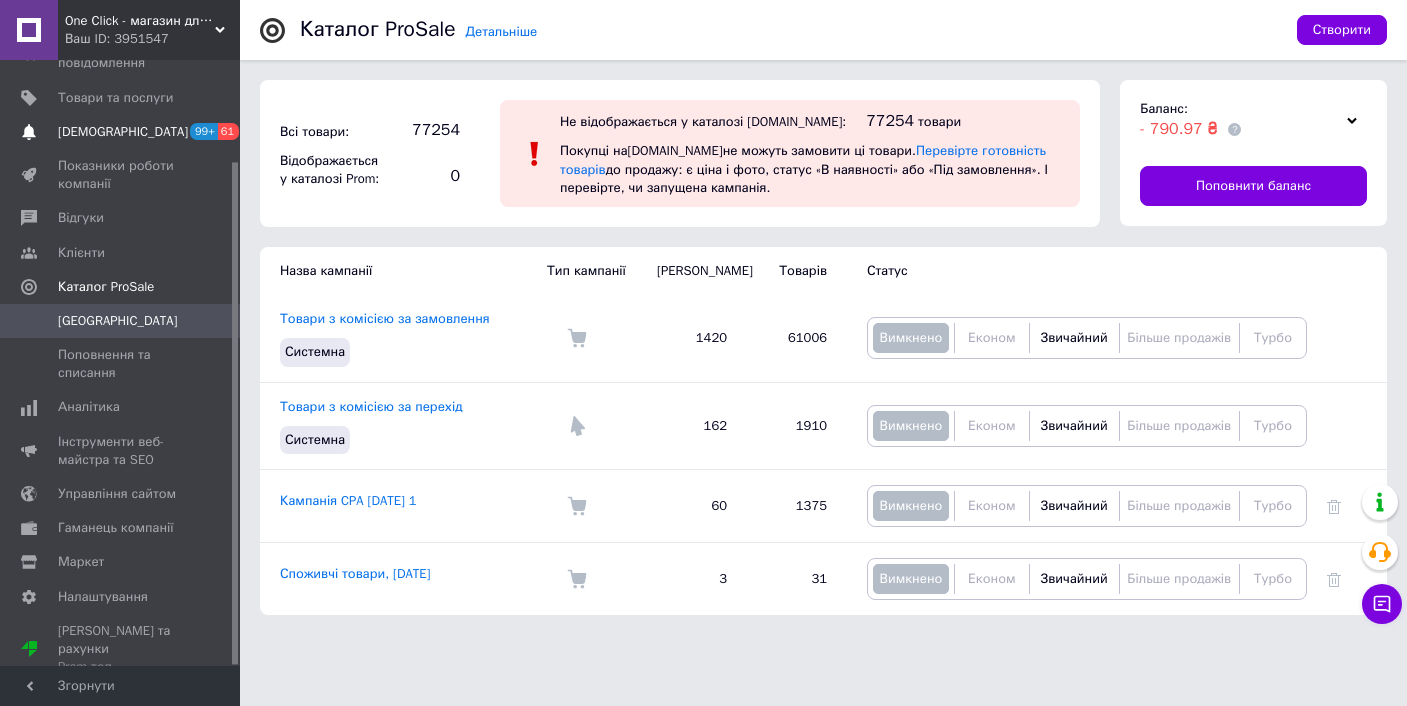 click on "[DEMOGRAPHIC_DATA]" at bounding box center [123, 132] 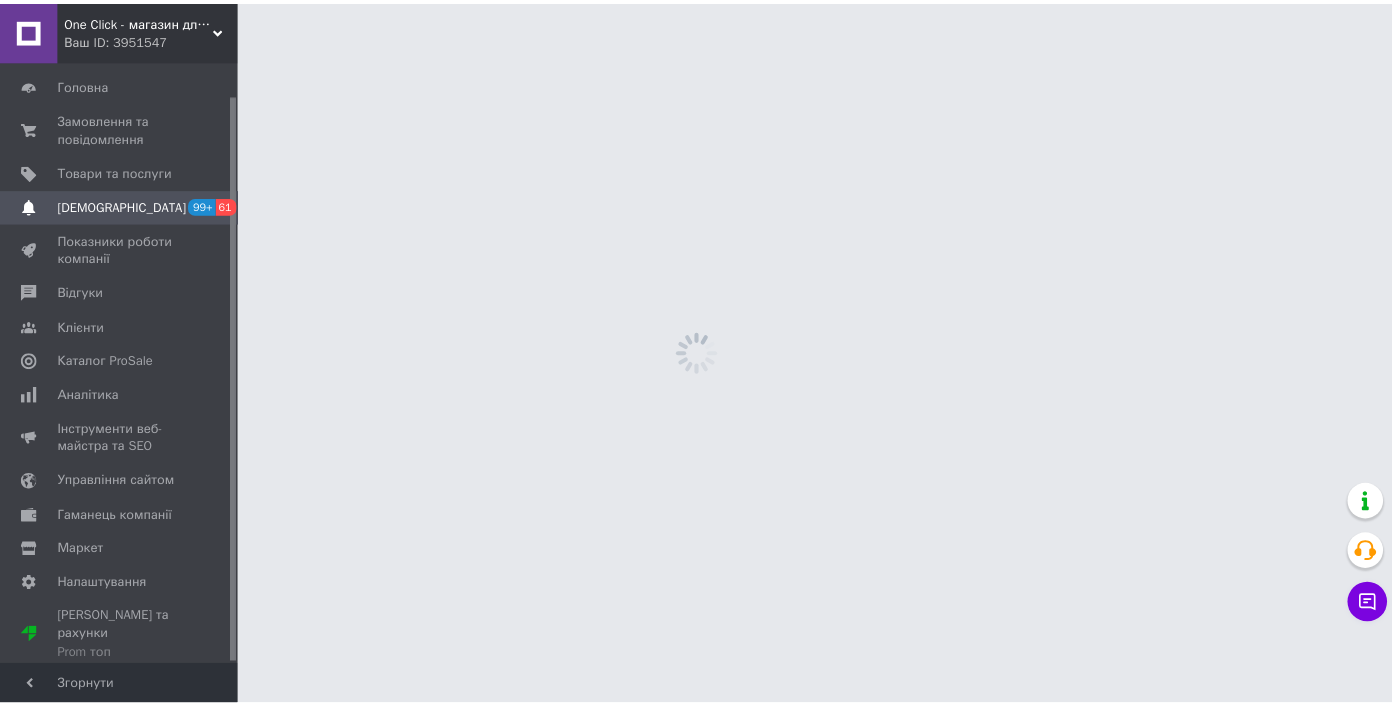 scroll, scrollTop: 35, scrollLeft: 0, axis: vertical 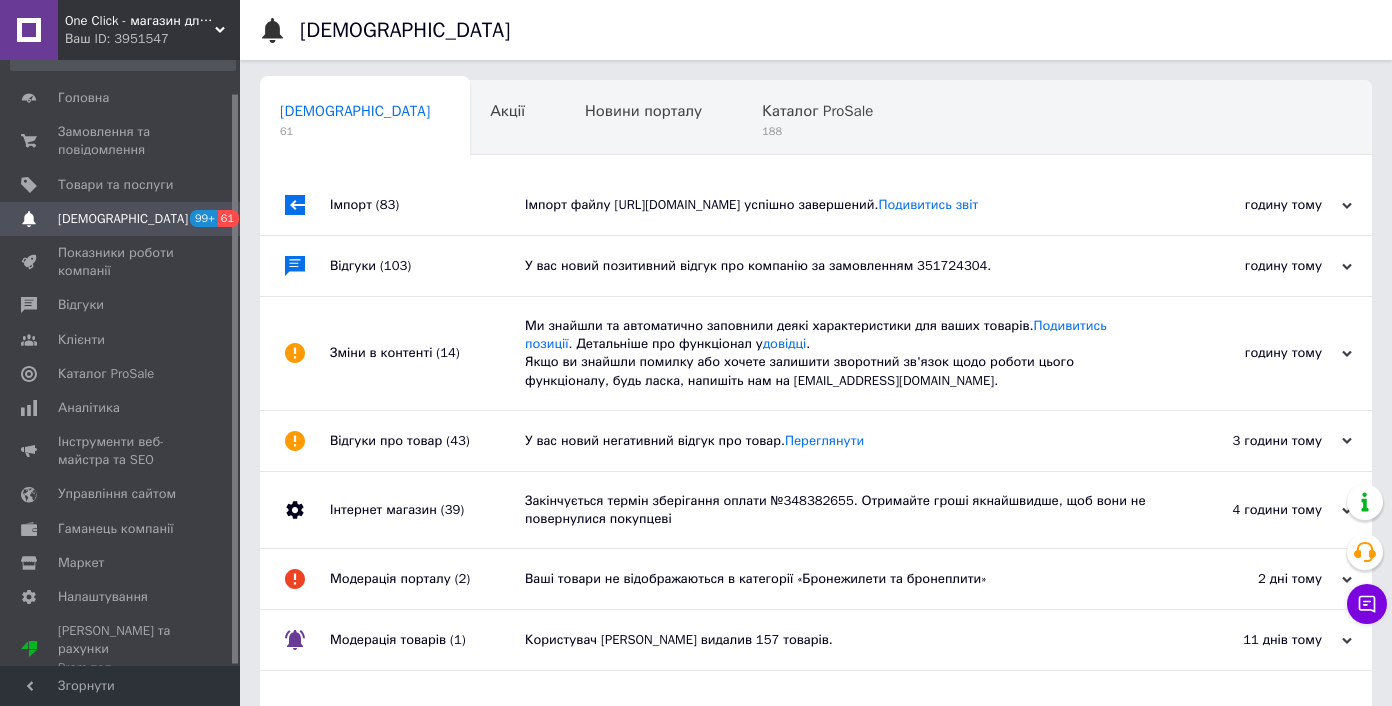 click on "Замовлення та повідомлення" at bounding box center [121, 141] 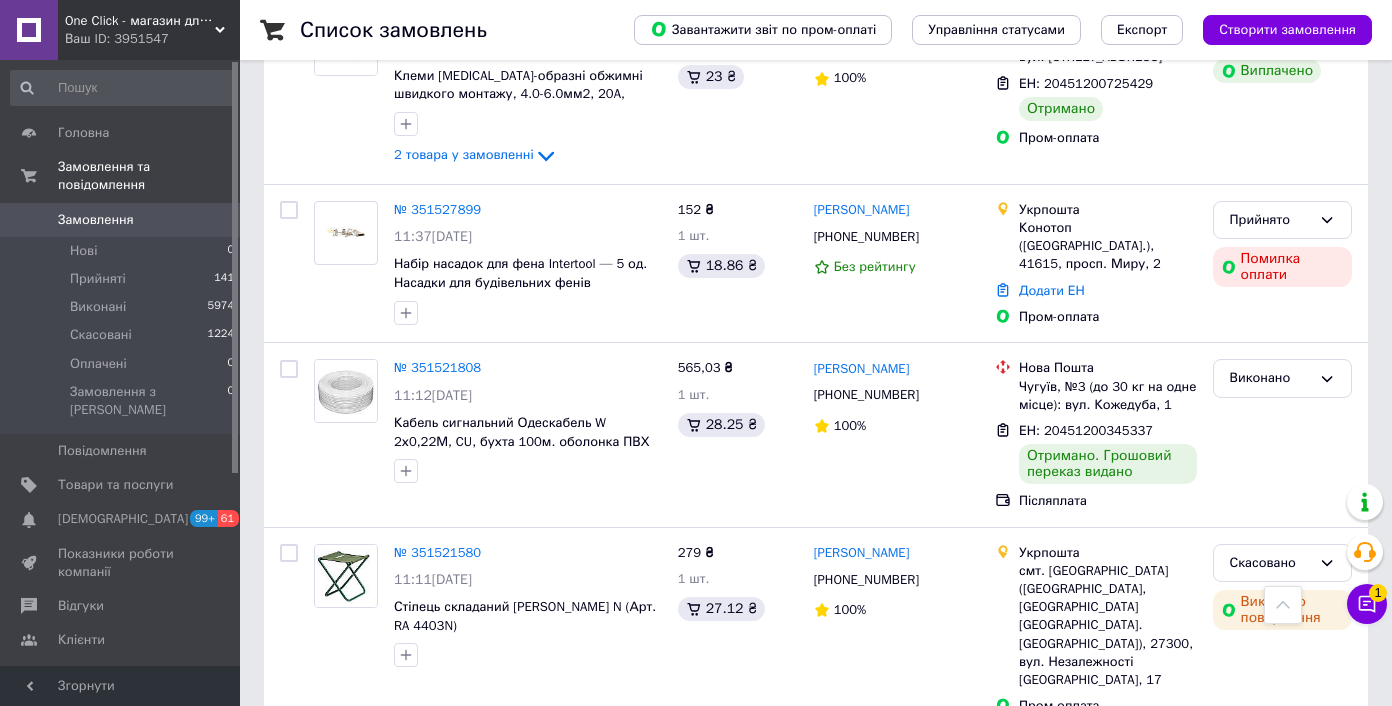 scroll, scrollTop: 9648, scrollLeft: 0, axis: vertical 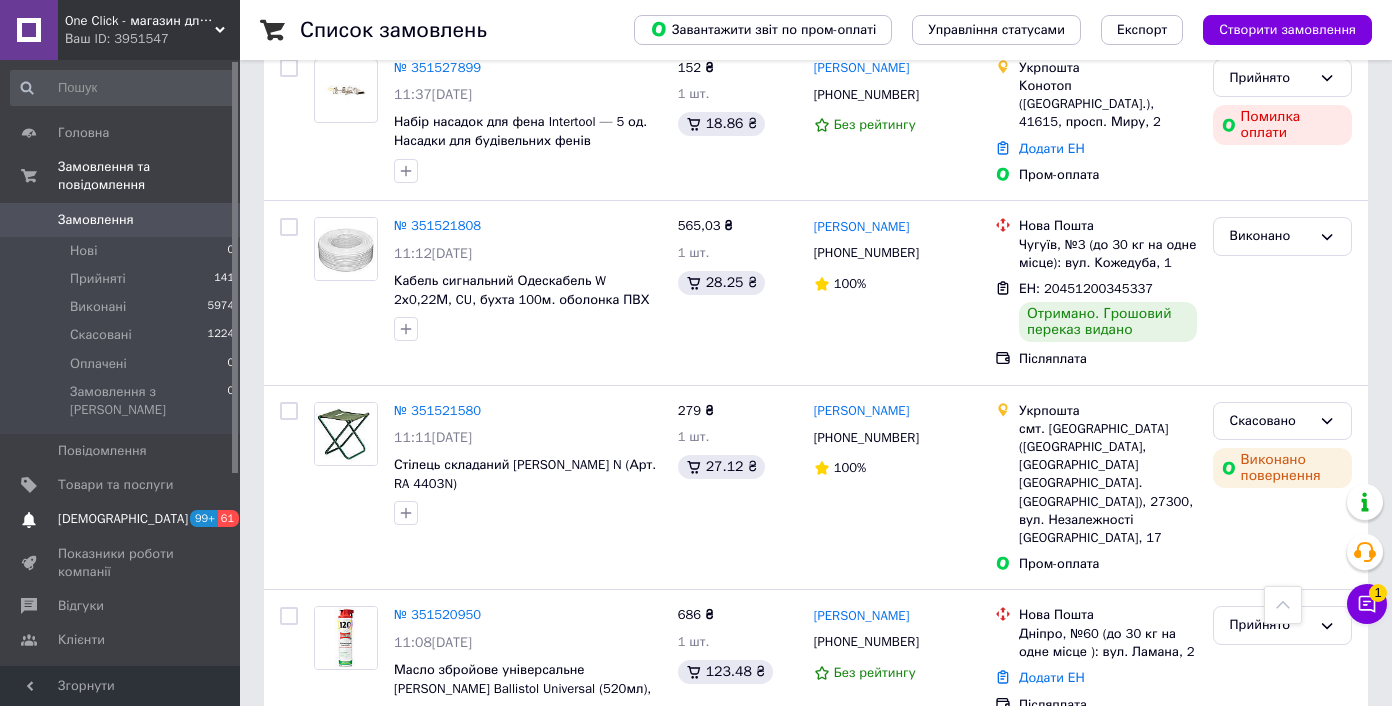 click on "[DEMOGRAPHIC_DATA]" at bounding box center (121, 519) 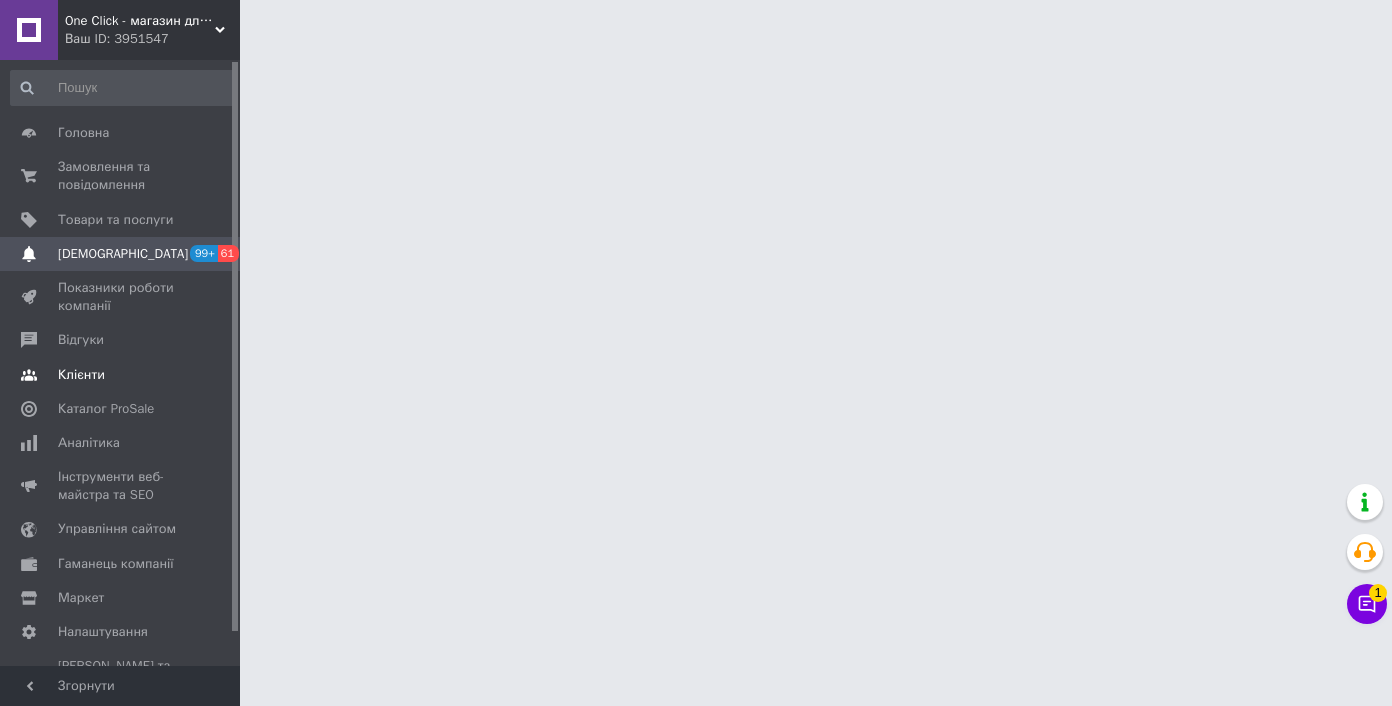 scroll, scrollTop: 0, scrollLeft: 0, axis: both 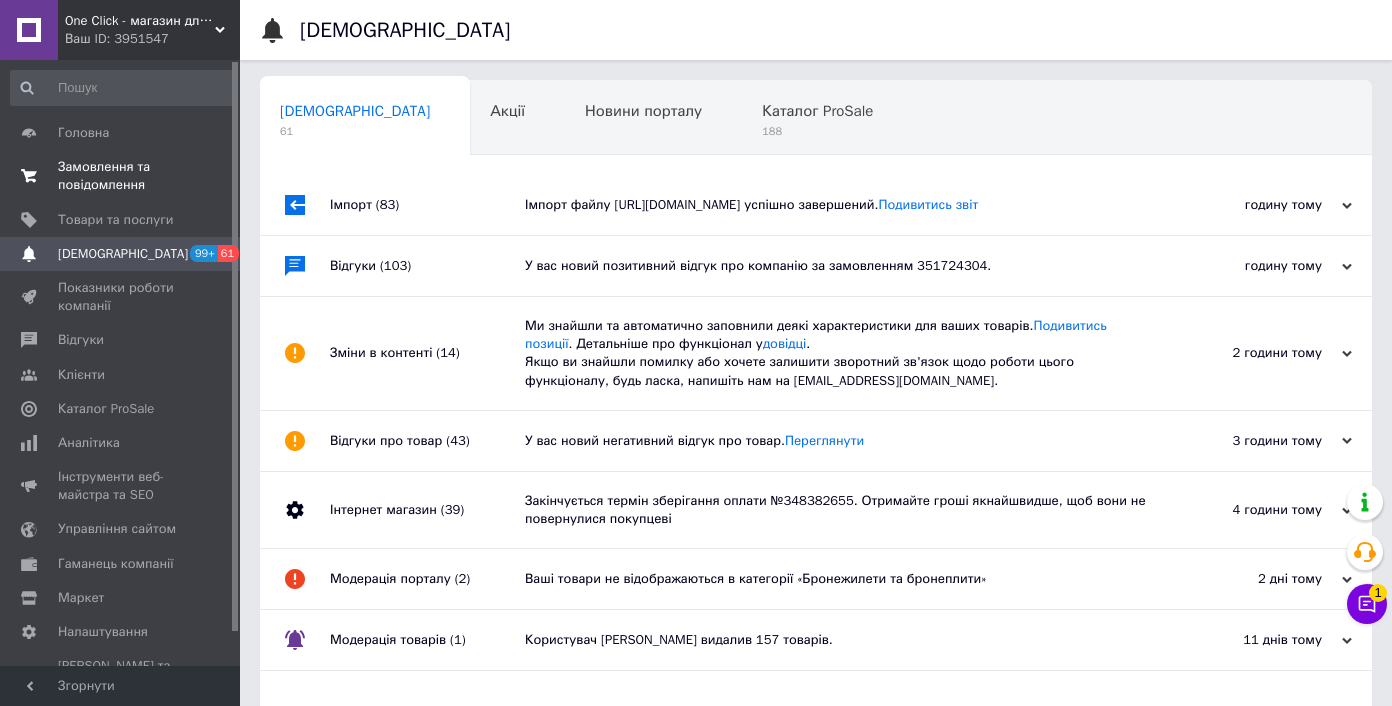 drag, startPoint x: 157, startPoint y: 166, endPoint x: 215, endPoint y: 179, distance: 59.439045 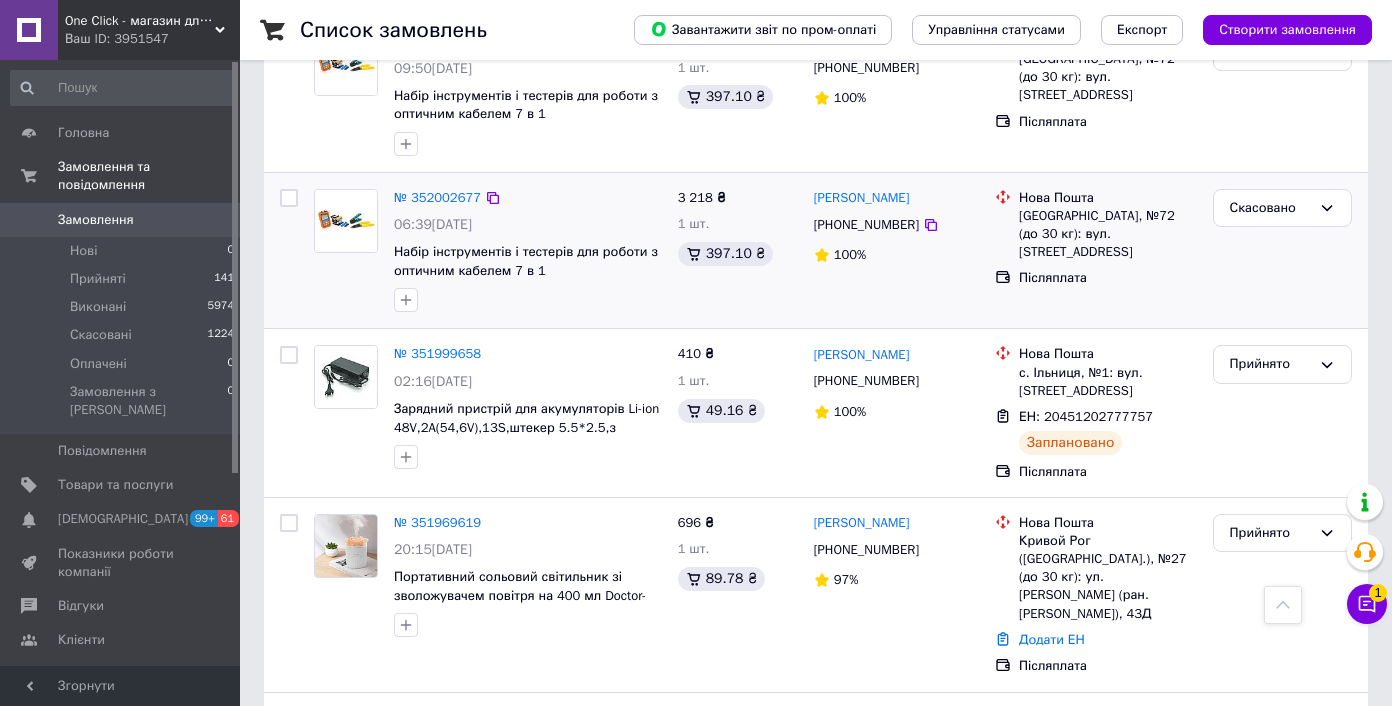 scroll, scrollTop: 2472, scrollLeft: 0, axis: vertical 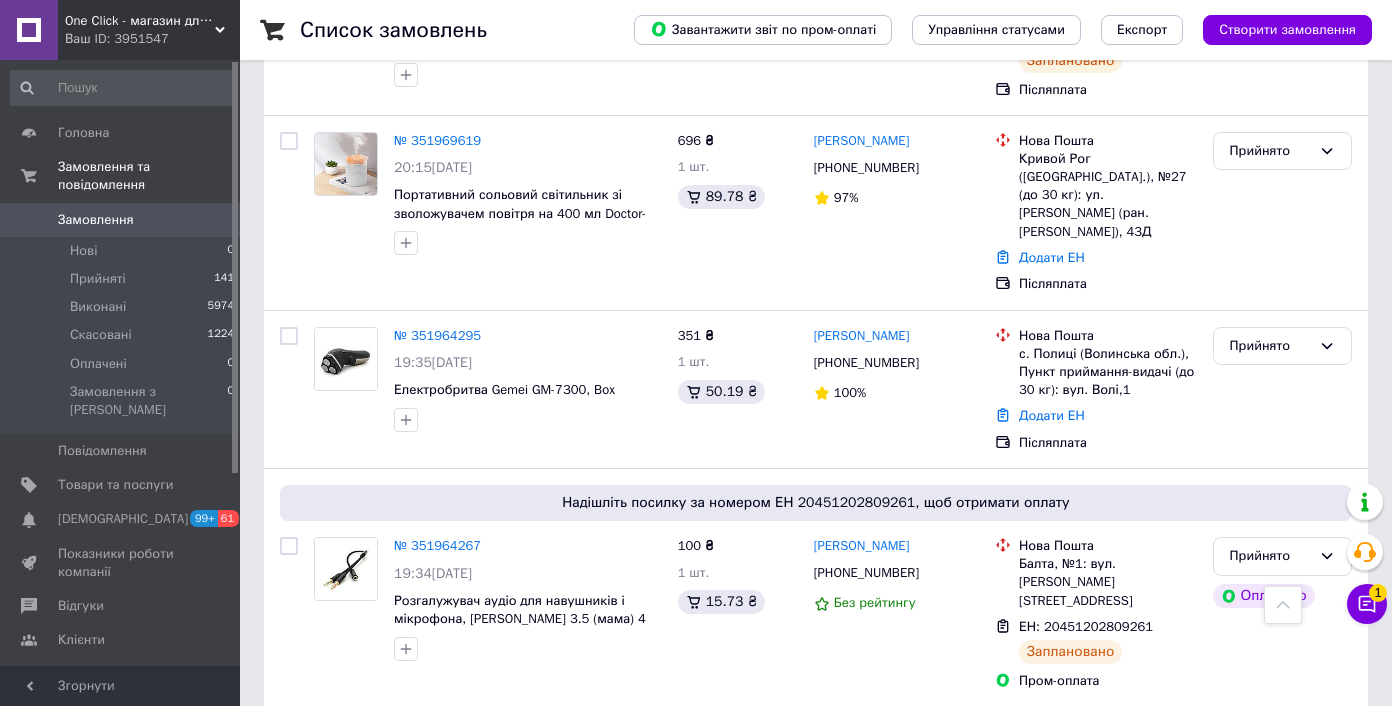 click on "[DEMOGRAPHIC_DATA]" at bounding box center [121, 519] 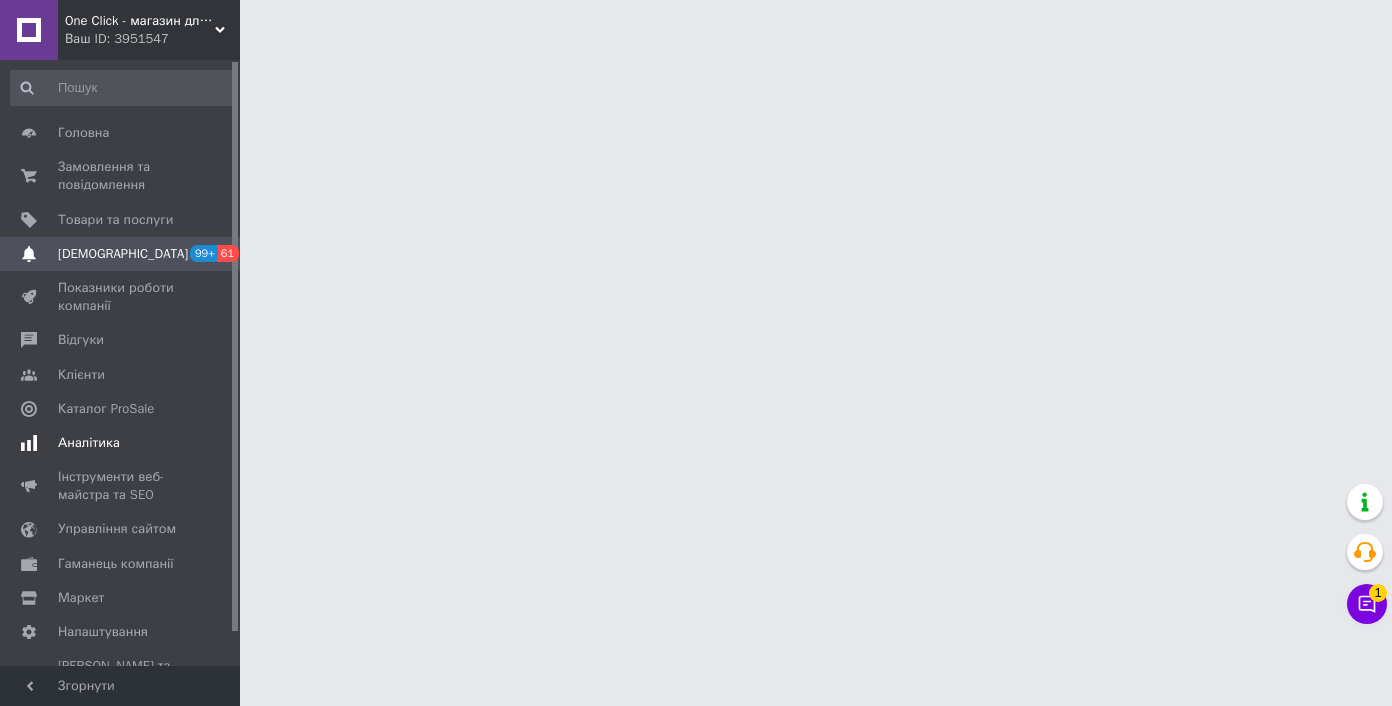 scroll, scrollTop: 0, scrollLeft: 0, axis: both 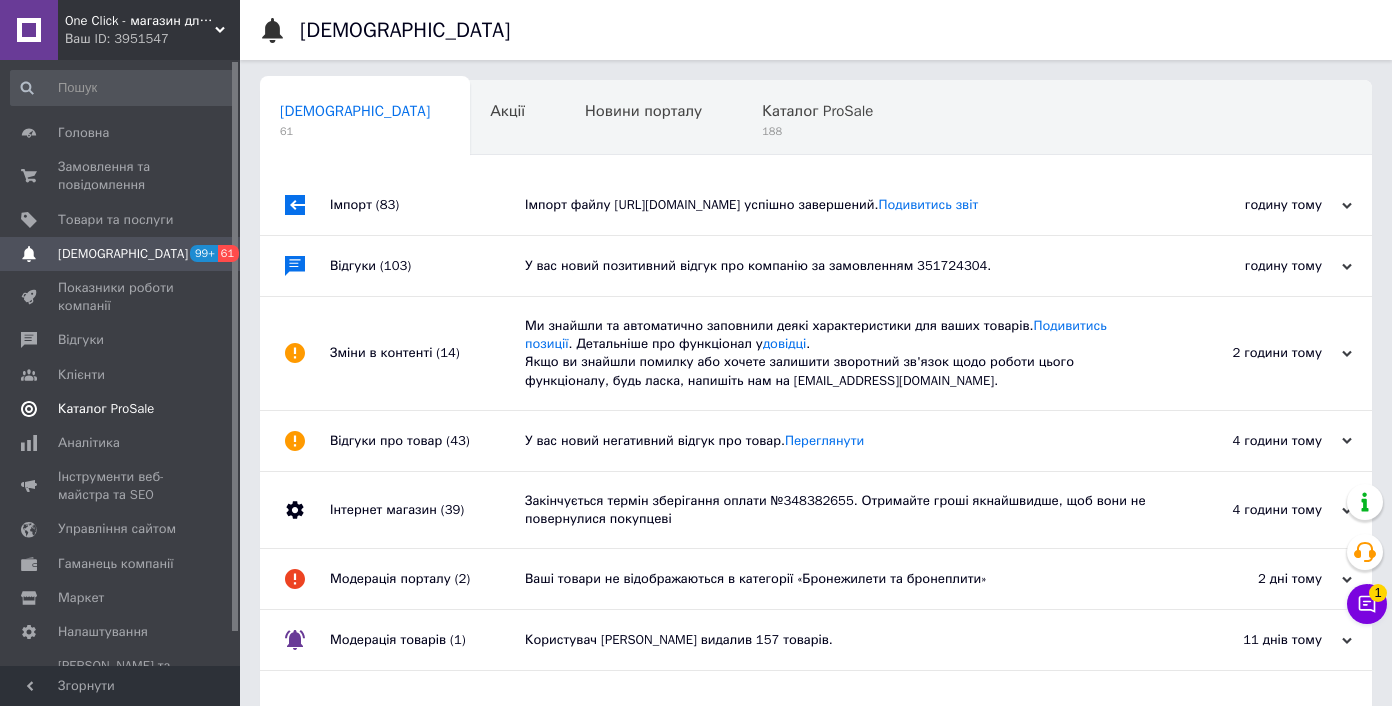 click on "Каталог ProSale" at bounding box center (106, 409) 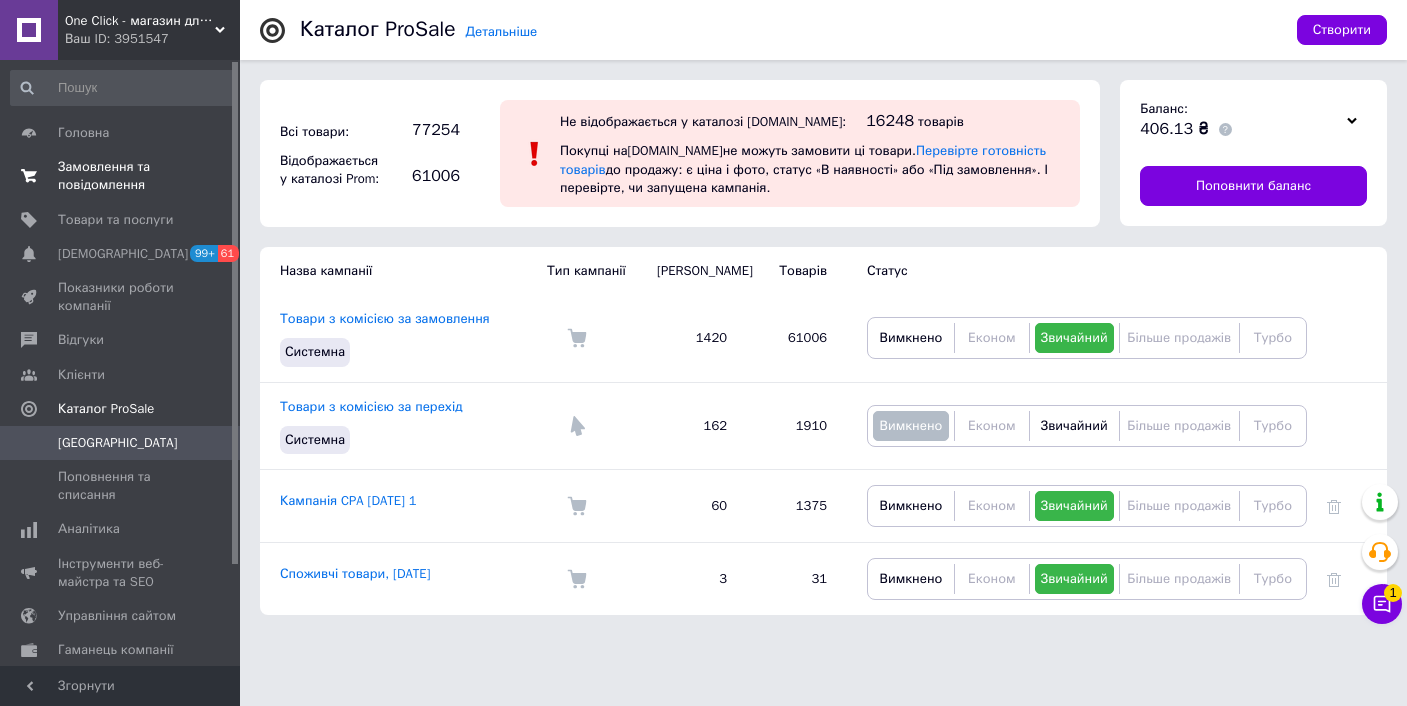 click on "Замовлення та повідомлення" at bounding box center [121, 176] 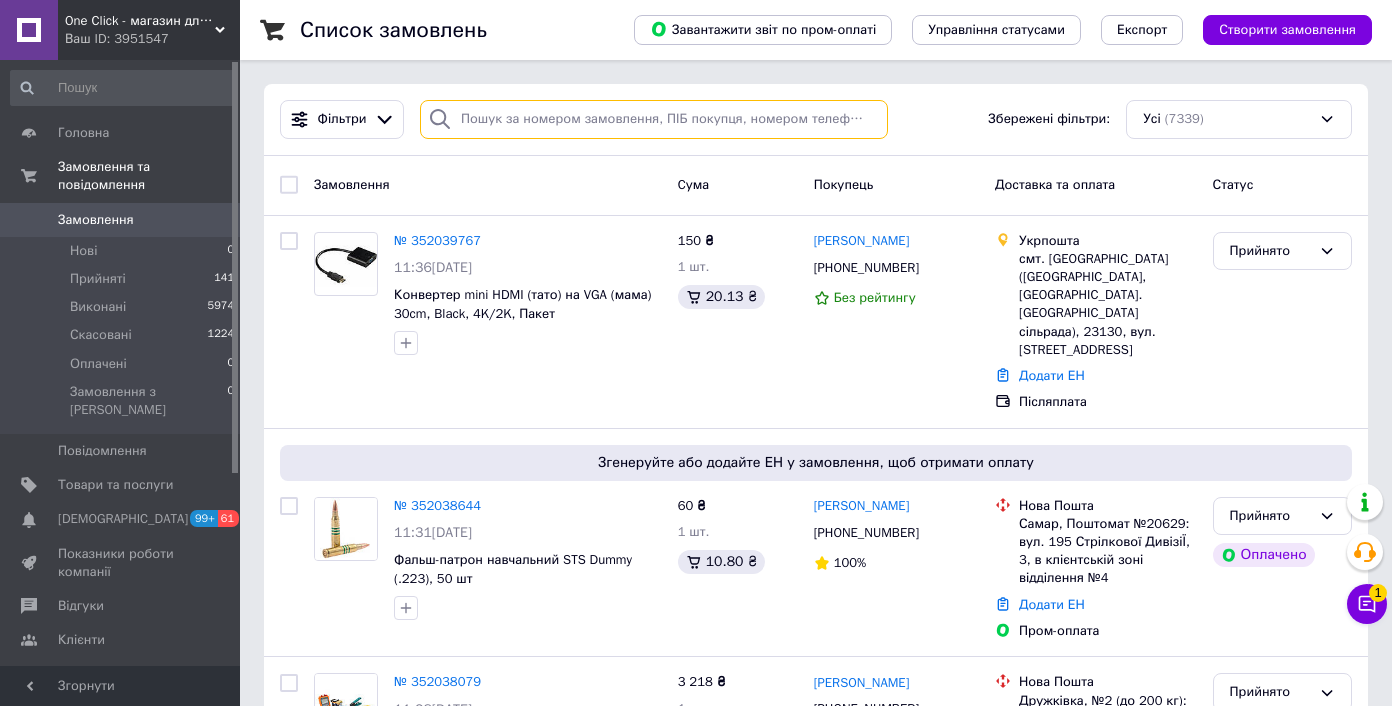 click at bounding box center [654, 119] 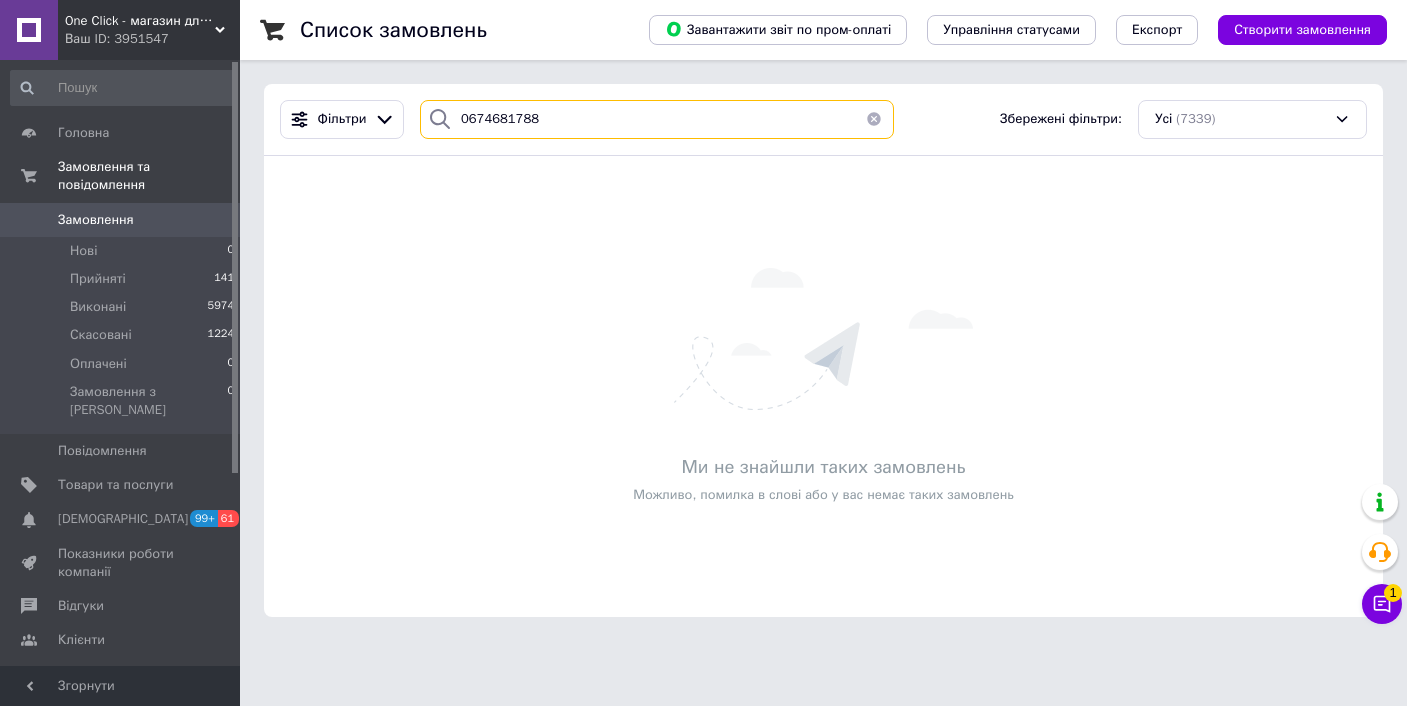 type on "0674681788" 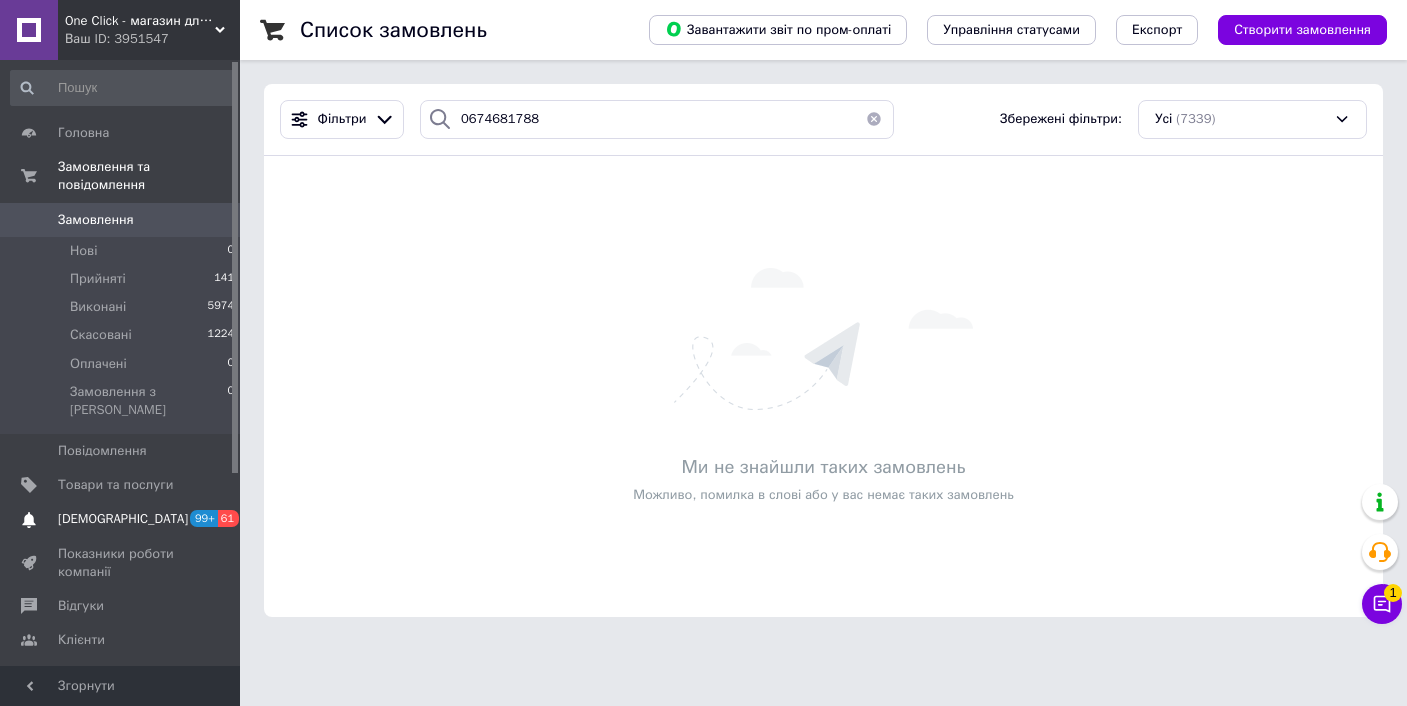 click on "[DEMOGRAPHIC_DATA]" at bounding box center (121, 519) 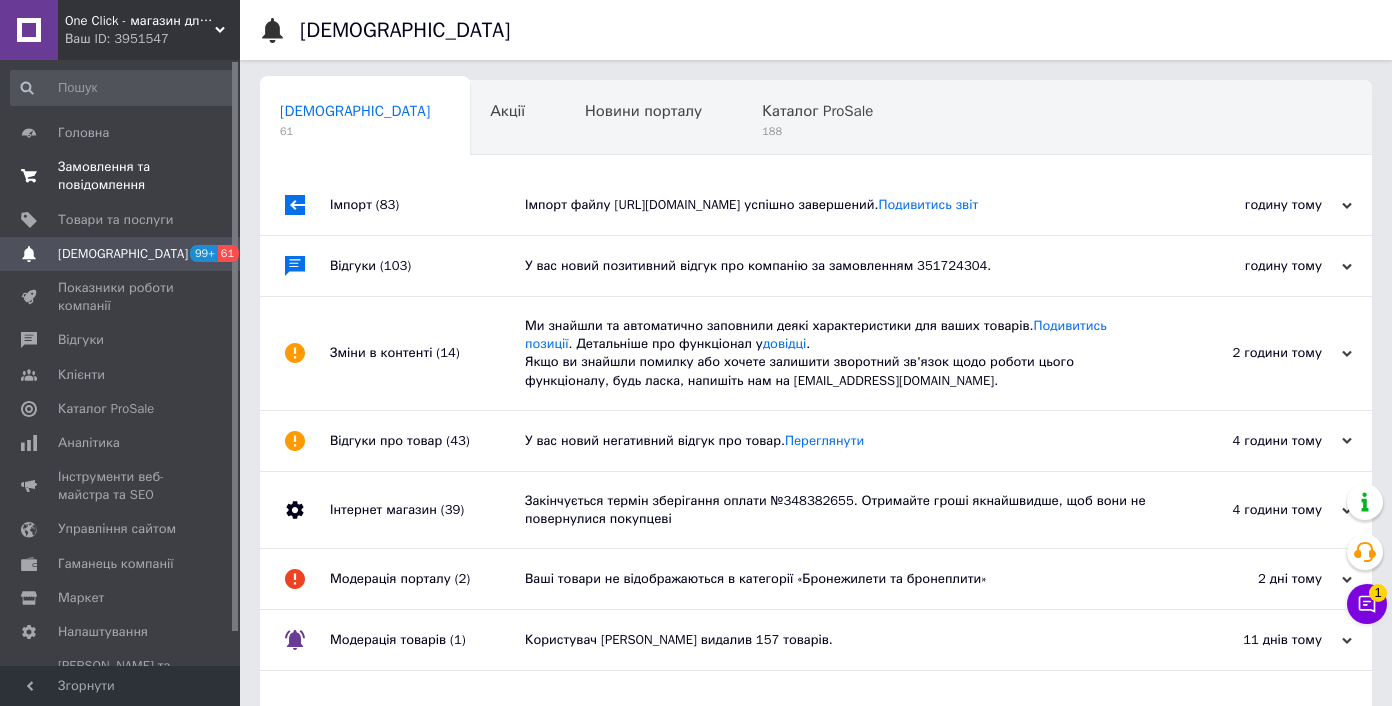click on "Замовлення та повідомлення" at bounding box center [121, 176] 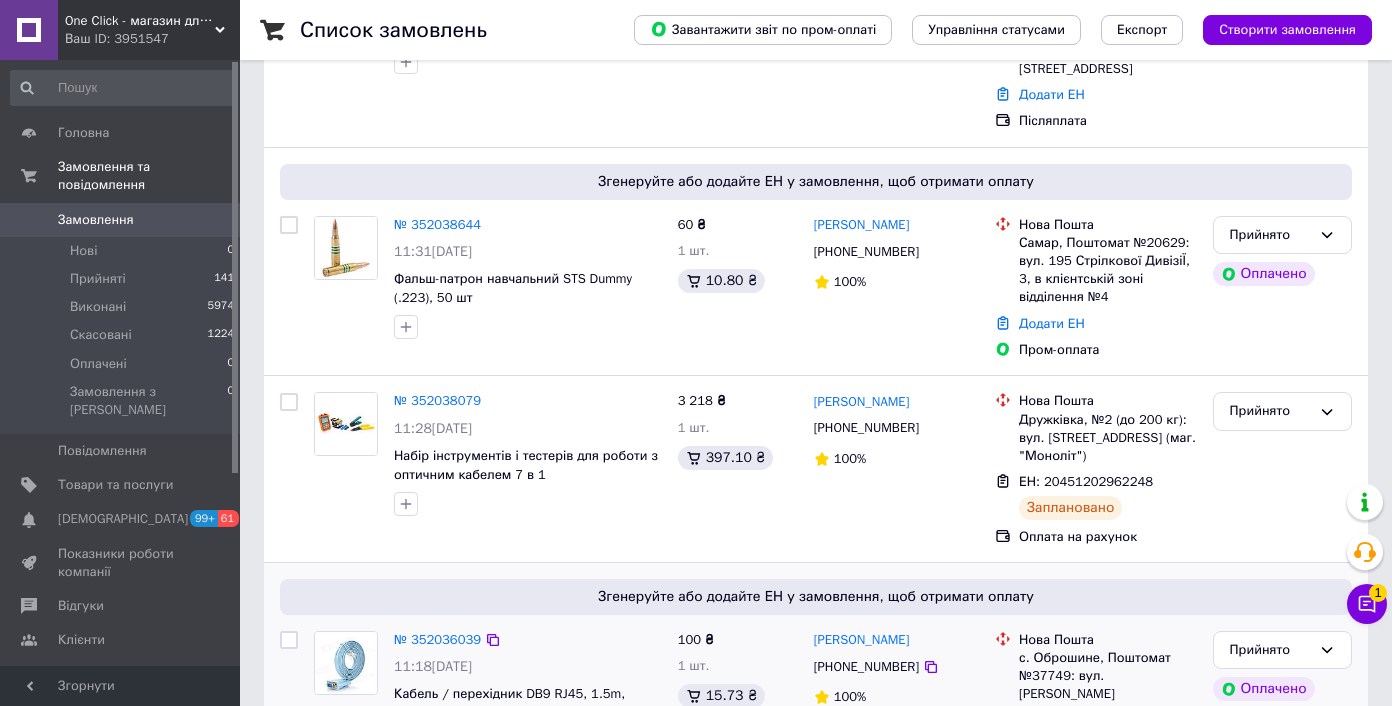 scroll, scrollTop: 416, scrollLeft: 0, axis: vertical 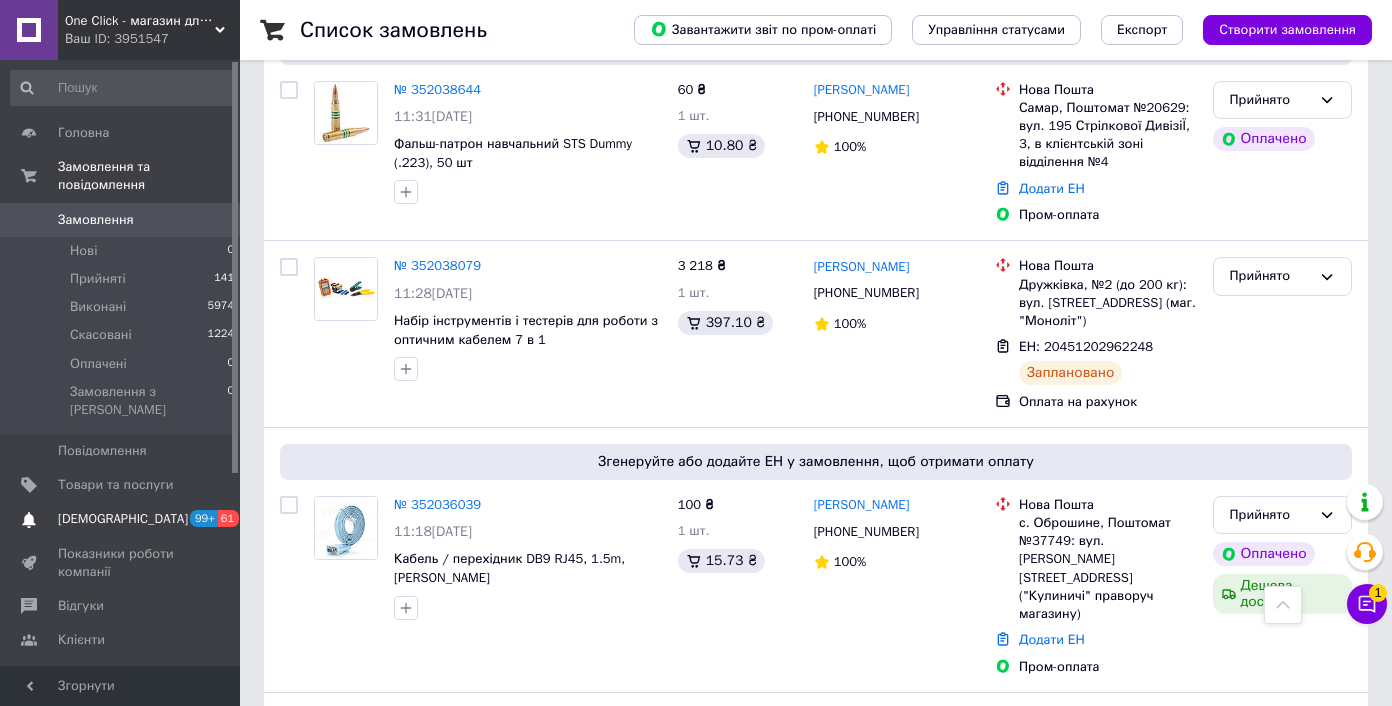 click on "[DEMOGRAPHIC_DATA]" at bounding box center (121, 519) 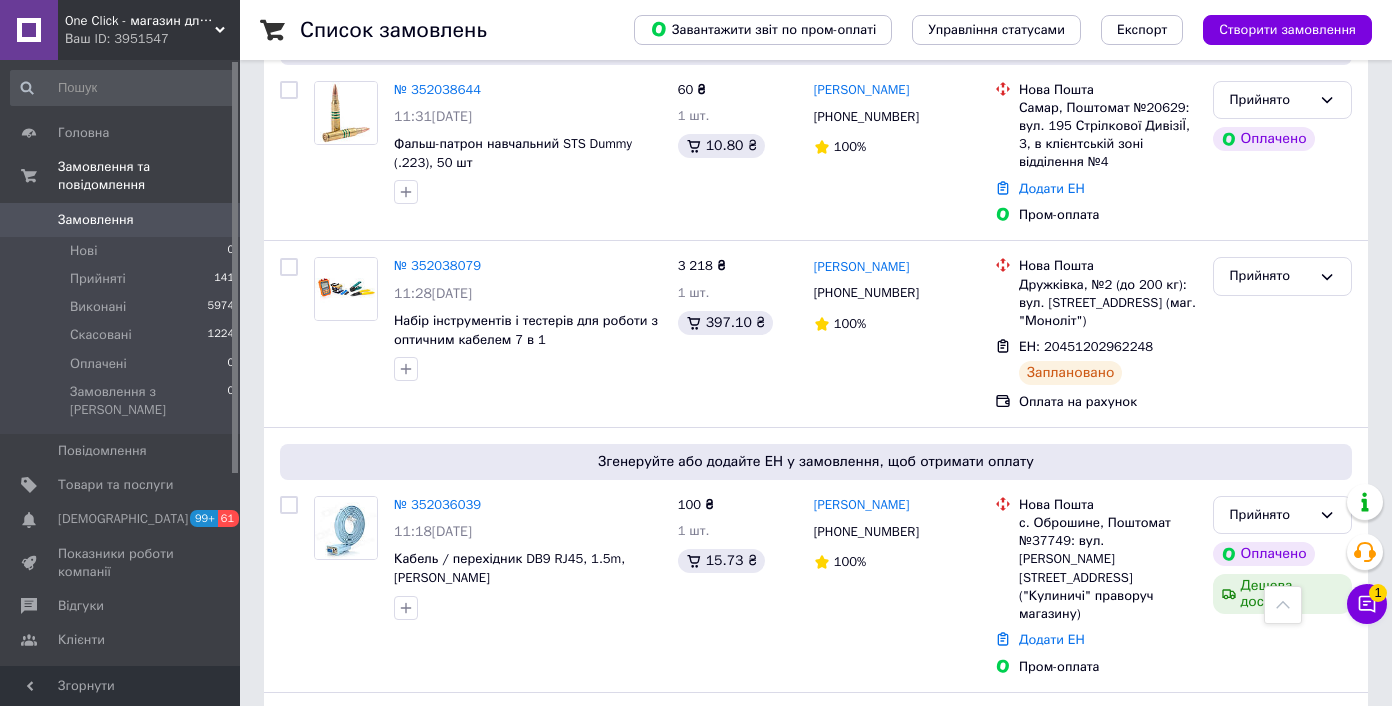 scroll, scrollTop: 0, scrollLeft: 0, axis: both 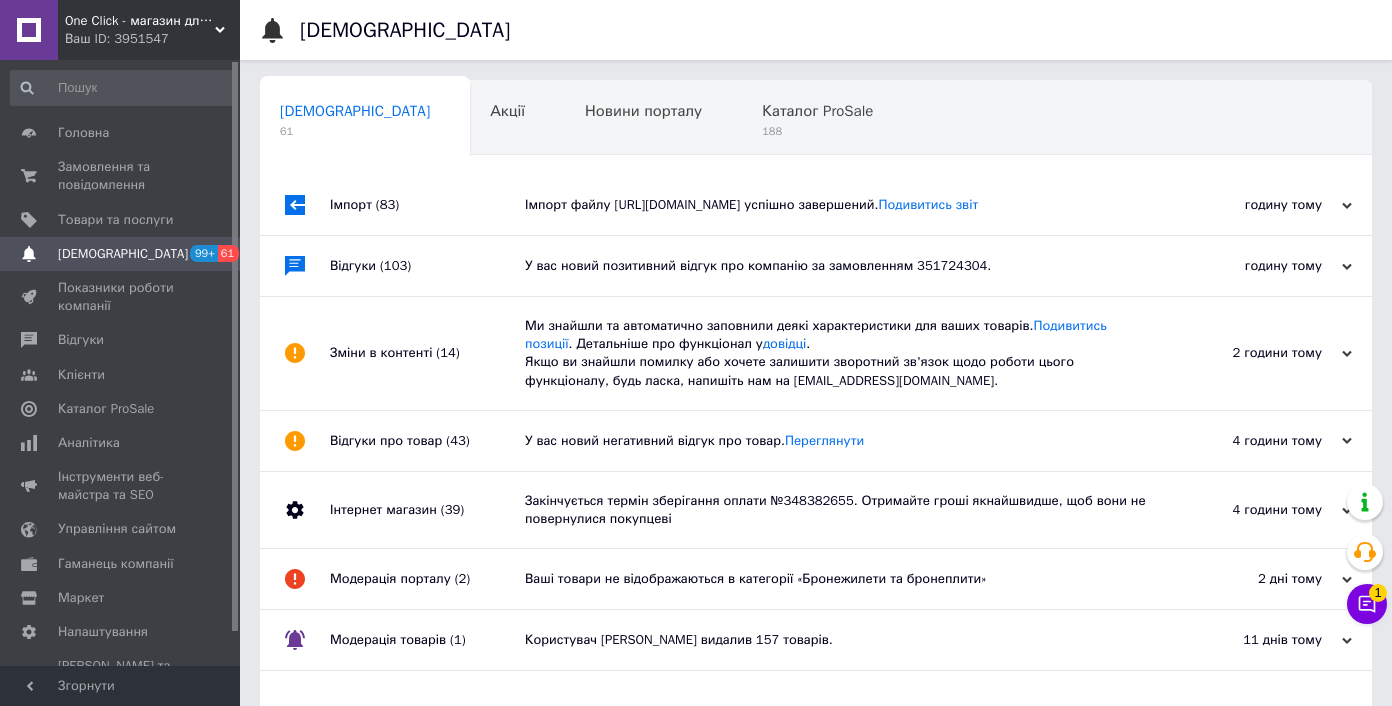 drag, startPoint x: 97, startPoint y: 176, endPoint x: 410, endPoint y: 290, distance: 333.1141 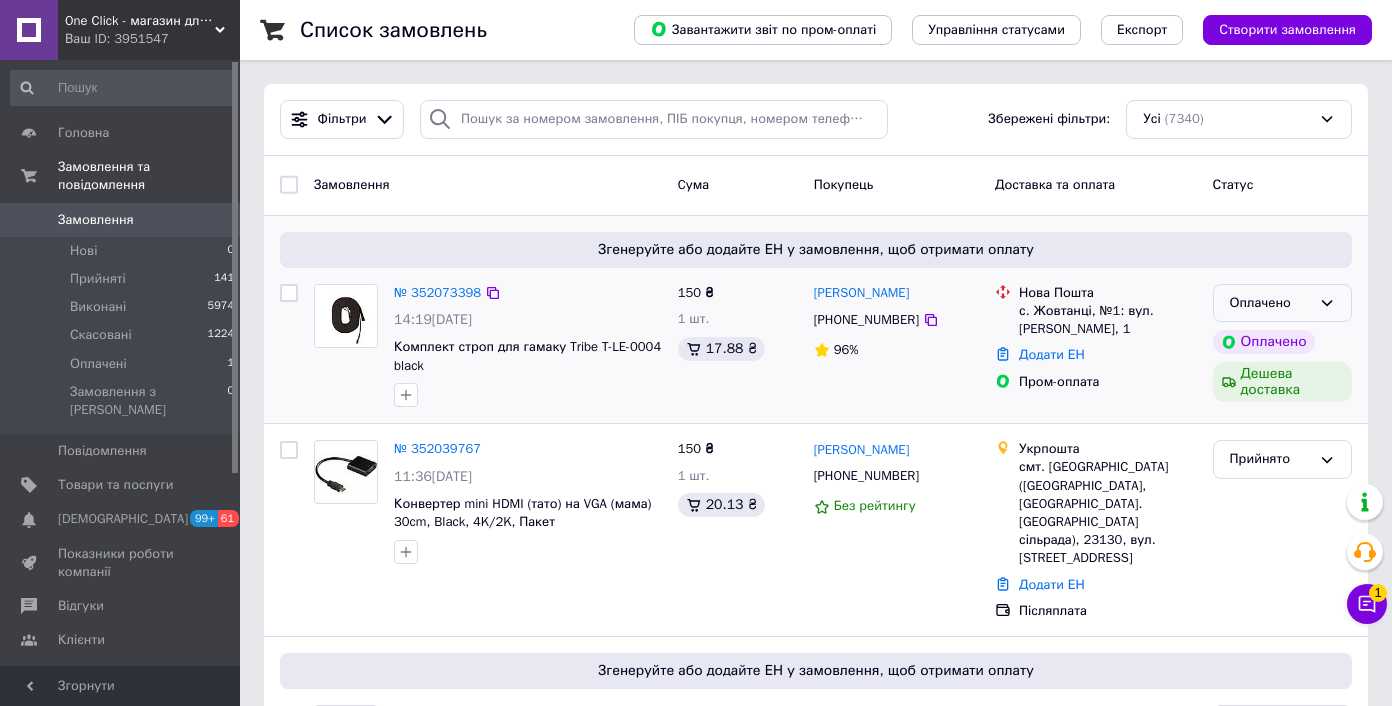 click 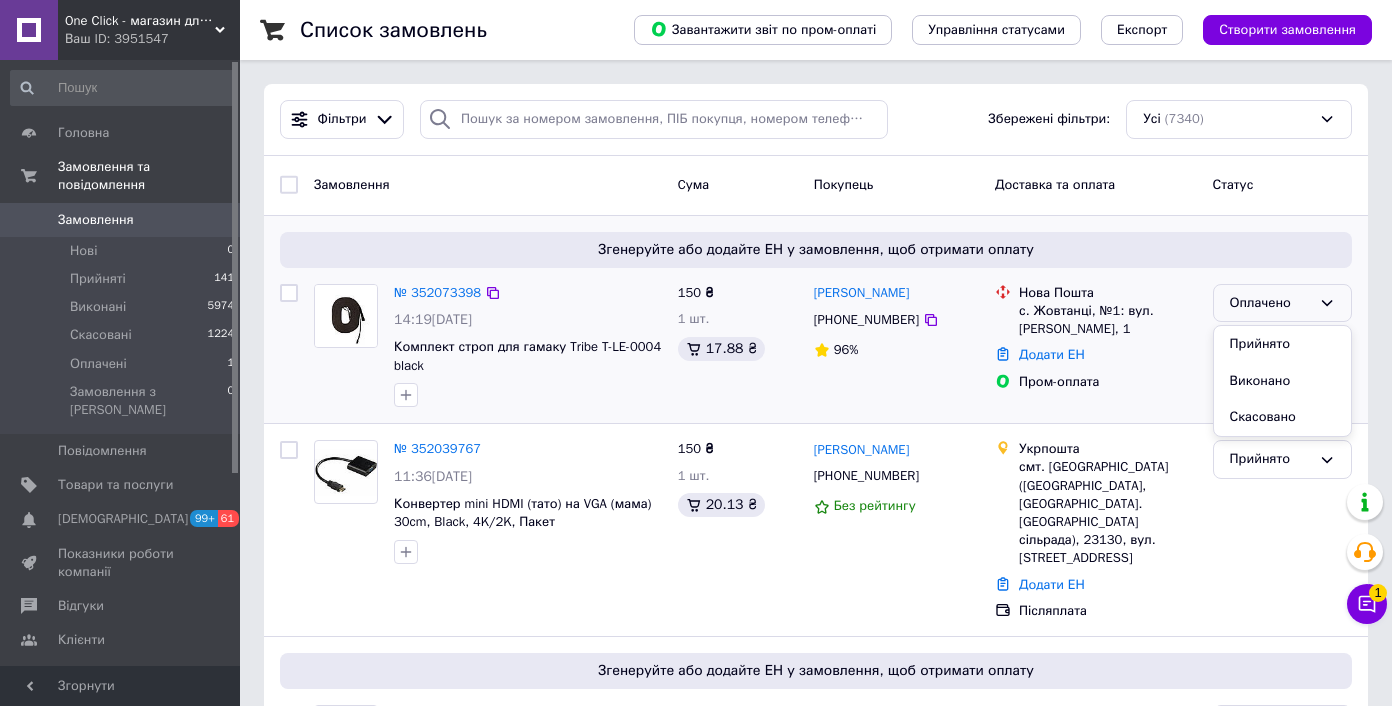 click on "Прийнято" at bounding box center [1282, 344] 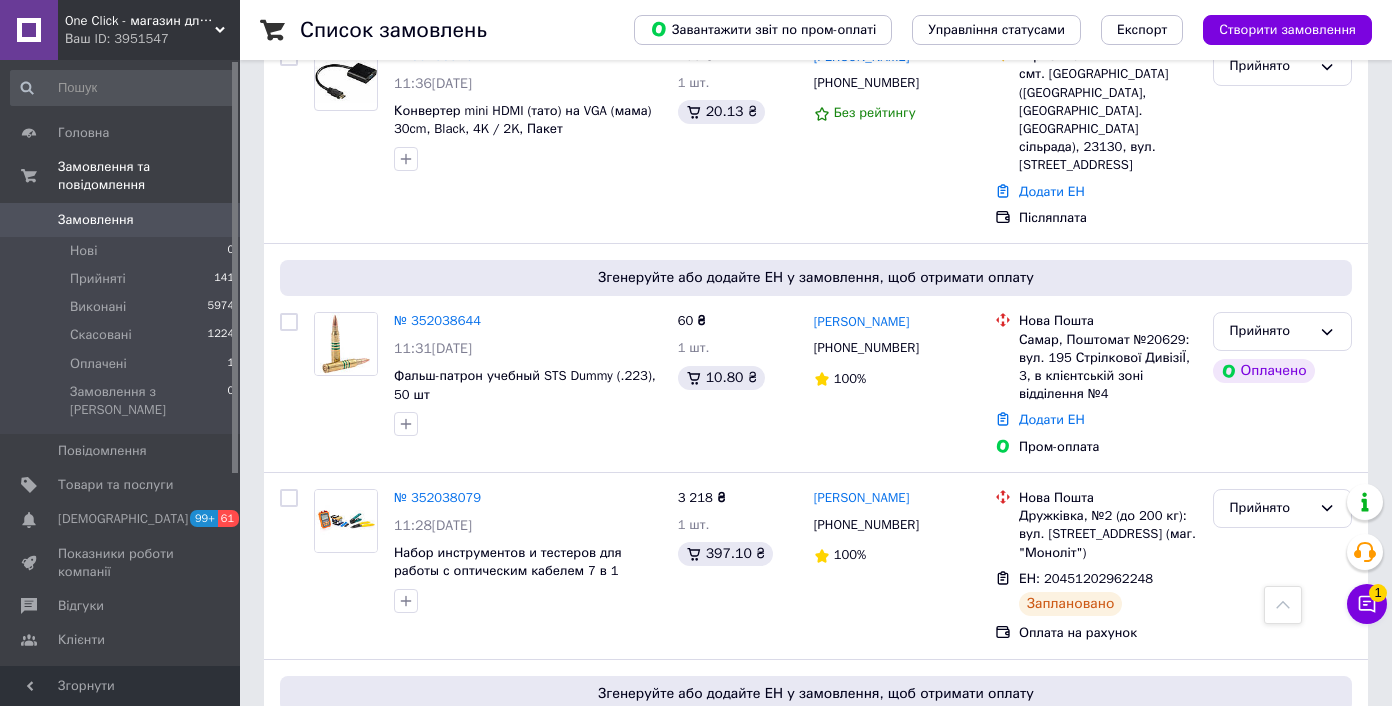scroll, scrollTop: 559, scrollLeft: 0, axis: vertical 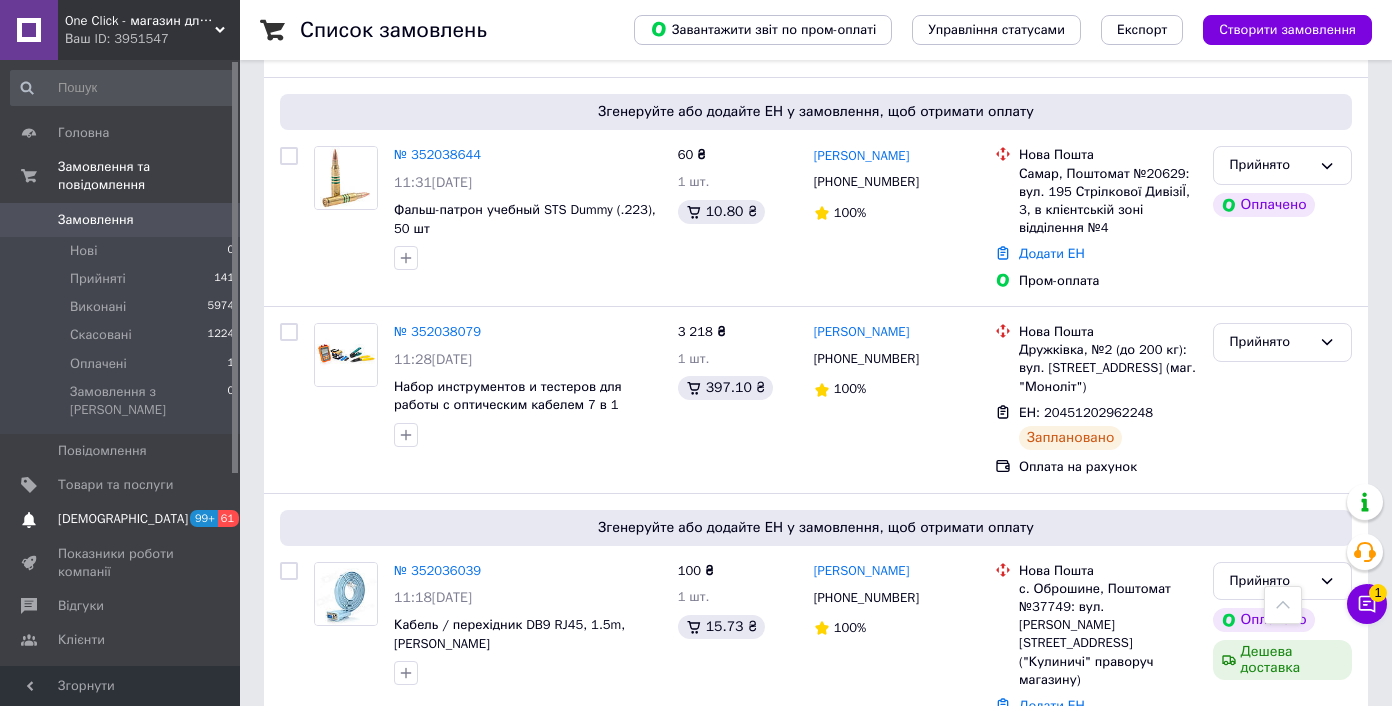click on "[DEMOGRAPHIC_DATA]" at bounding box center [121, 519] 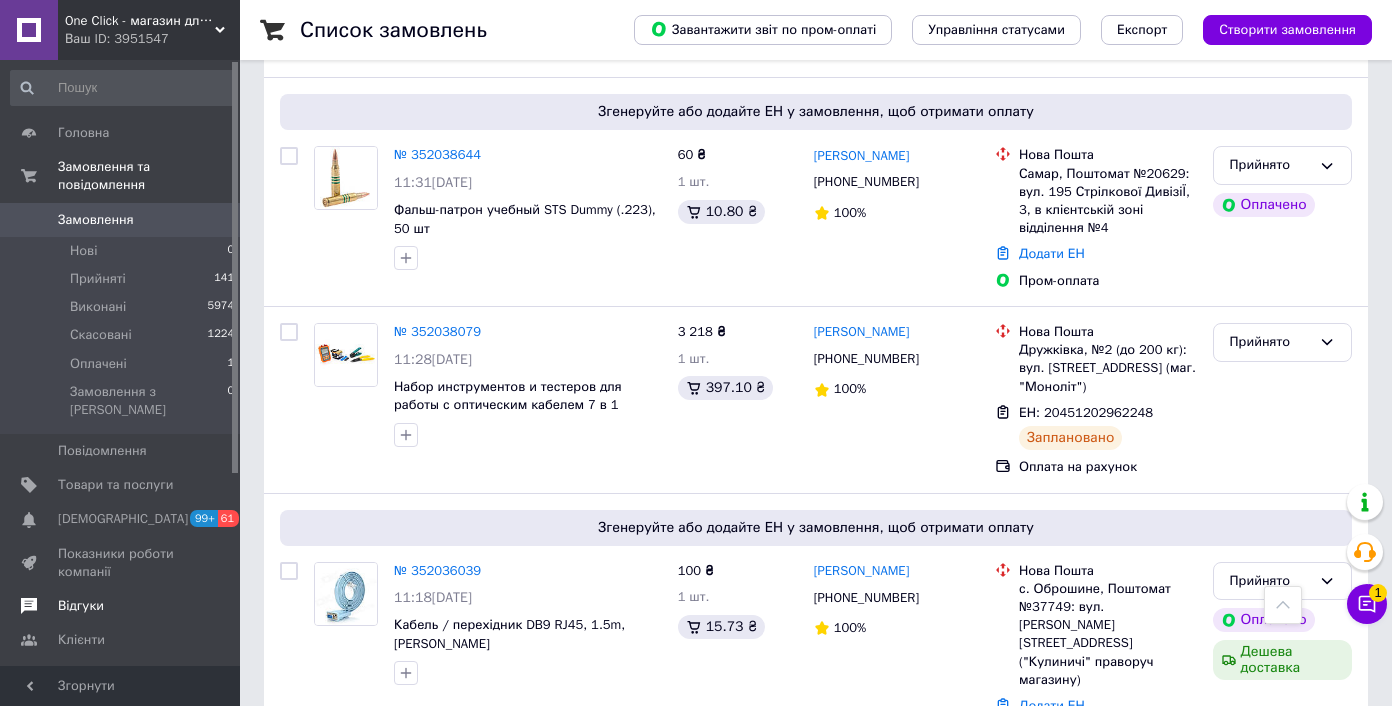scroll, scrollTop: 0, scrollLeft: 0, axis: both 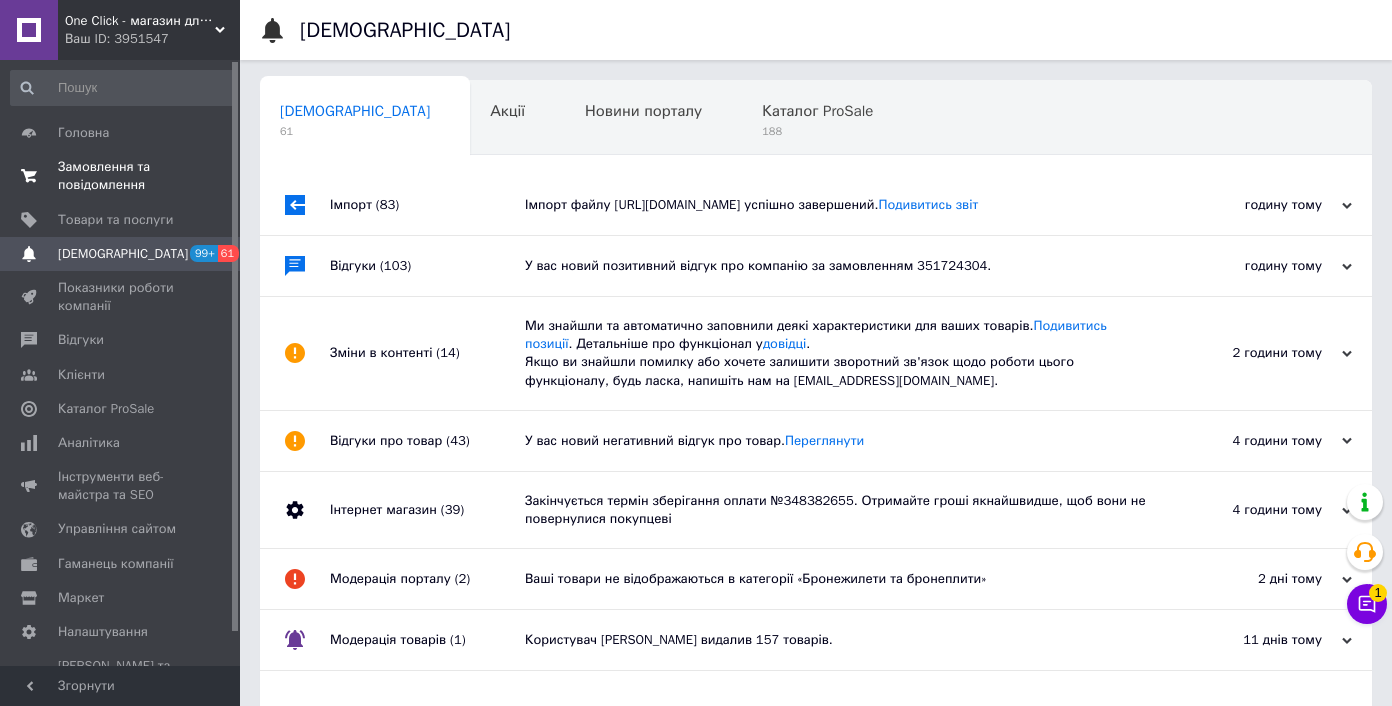 click on "Замовлення та повідомлення" at bounding box center (121, 176) 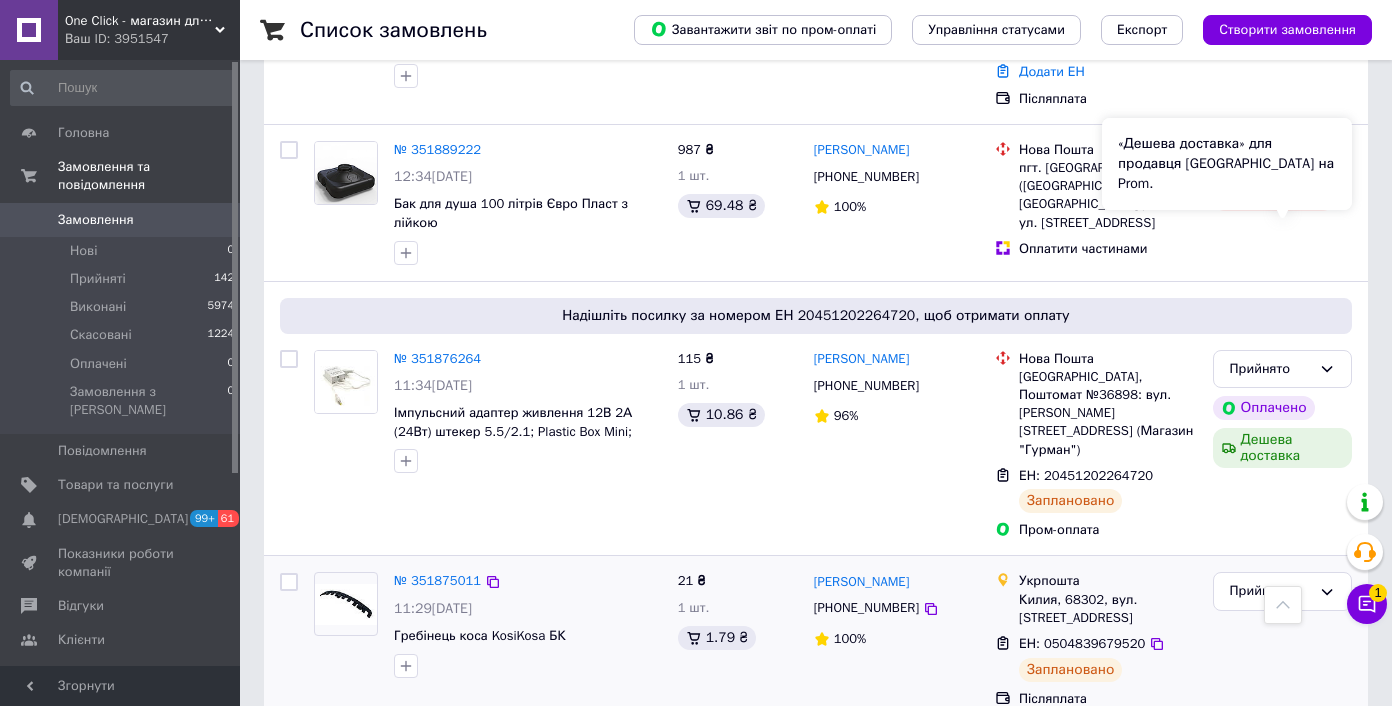 scroll, scrollTop: 4937, scrollLeft: 0, axis: vertical 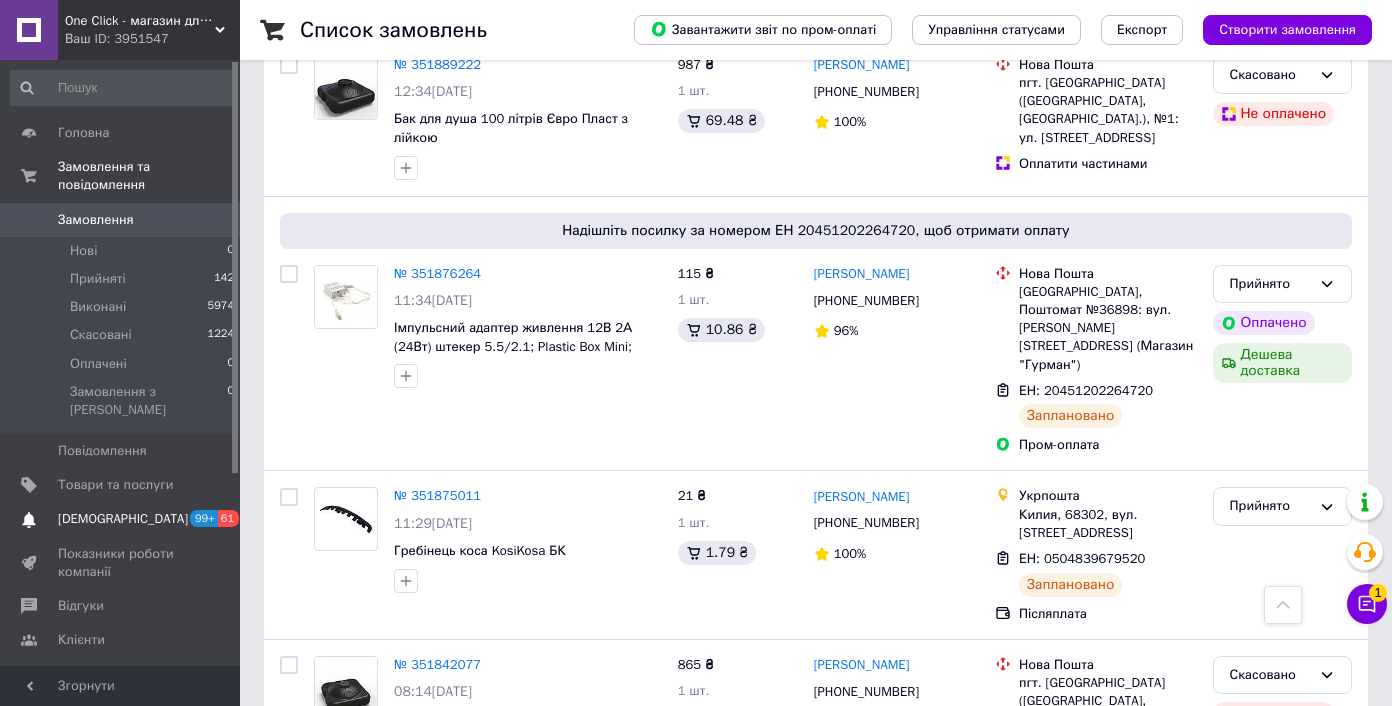 click on "[DEMOGRAPHIC_DATA]" at bounding box center (121, 519) 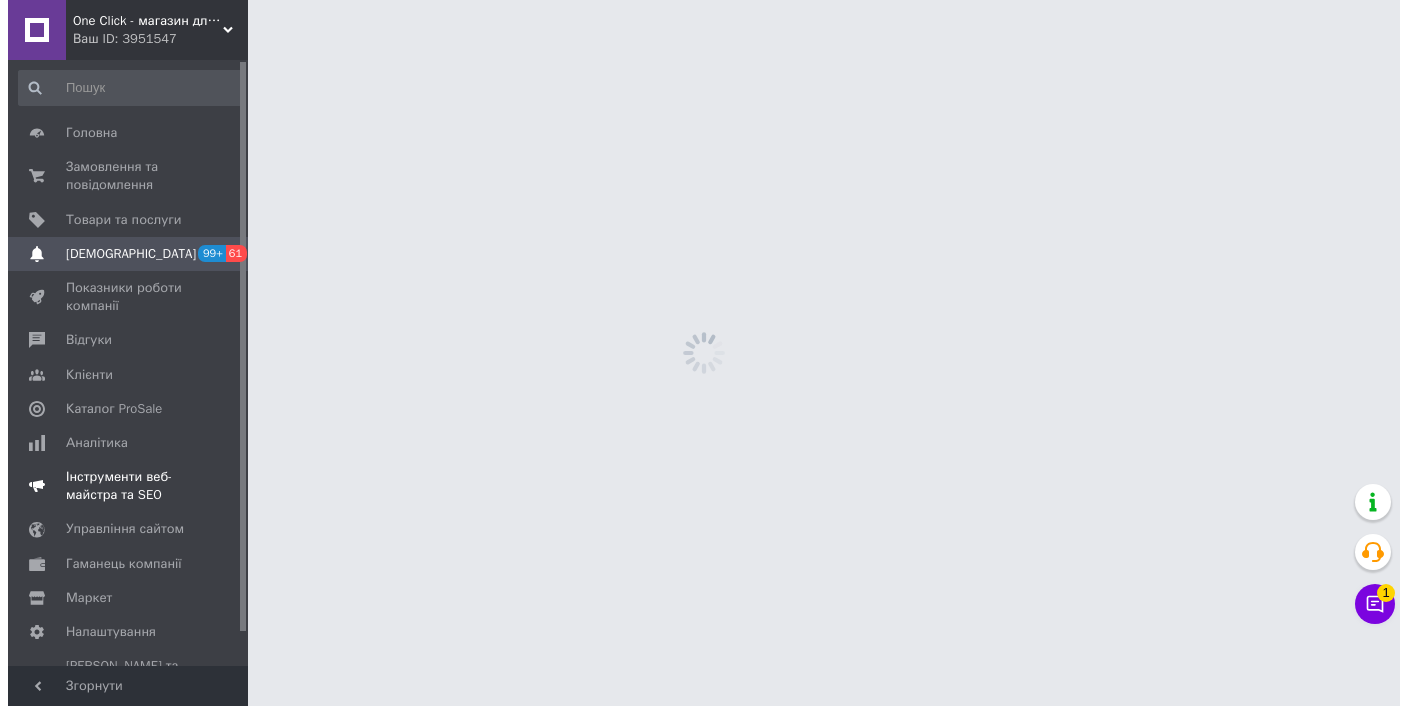 scroll, scrollTop: 0, scrollLeft: 0, axis: both 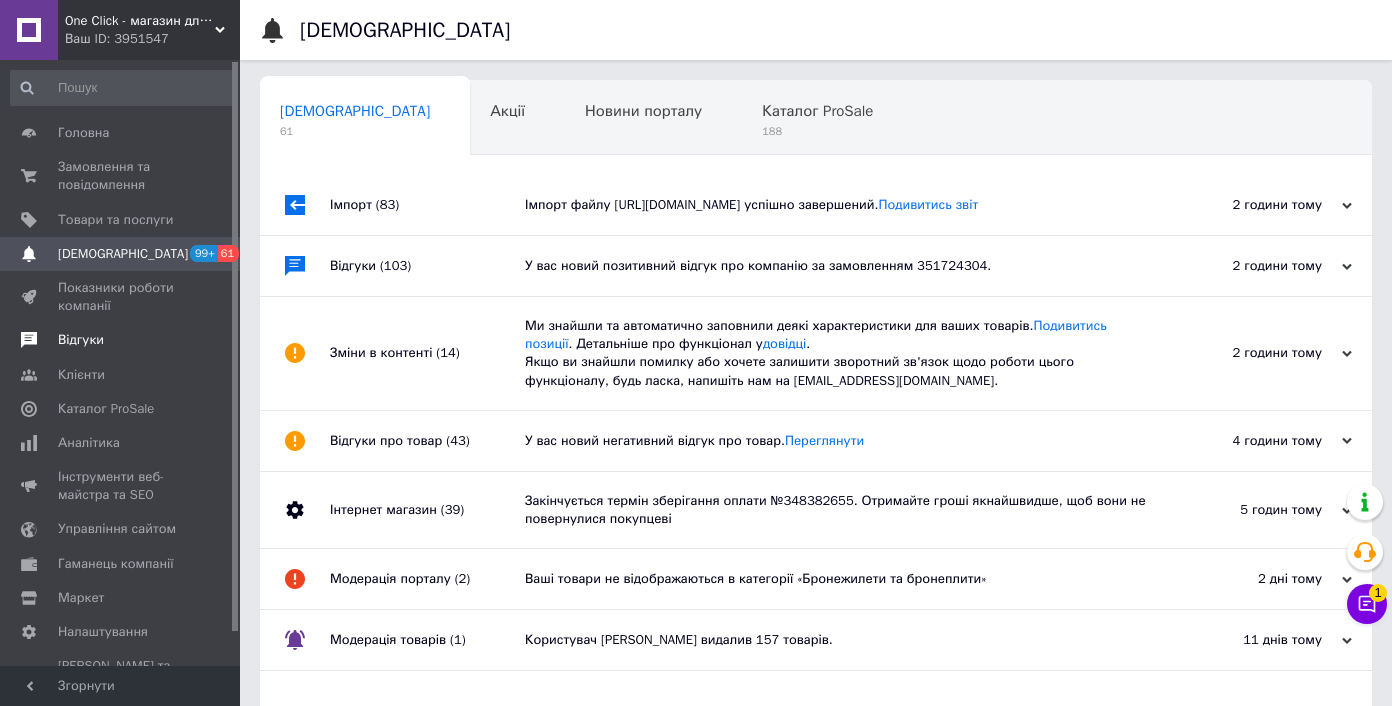 click on "Відгуки" at bounding box center [123, 340] 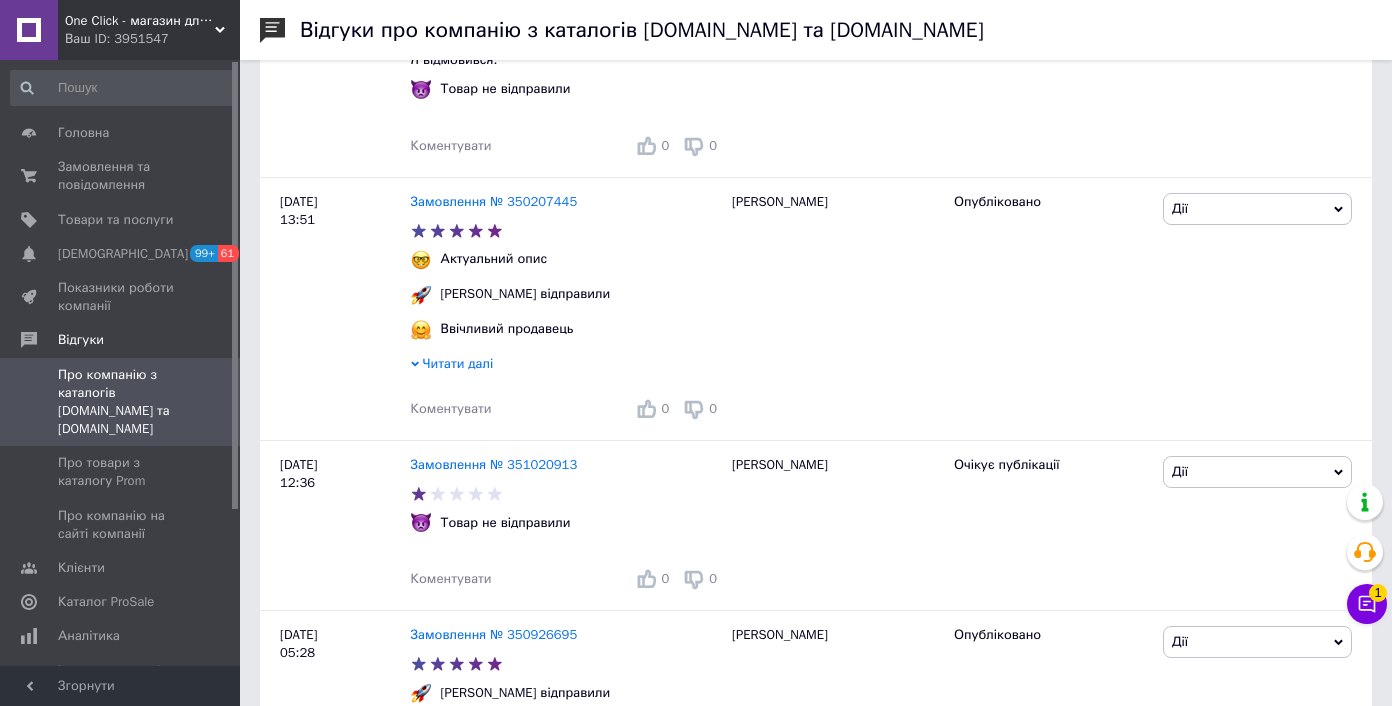scroll, scrollTop: 1819, scrollLeft: 0, axis: vertical 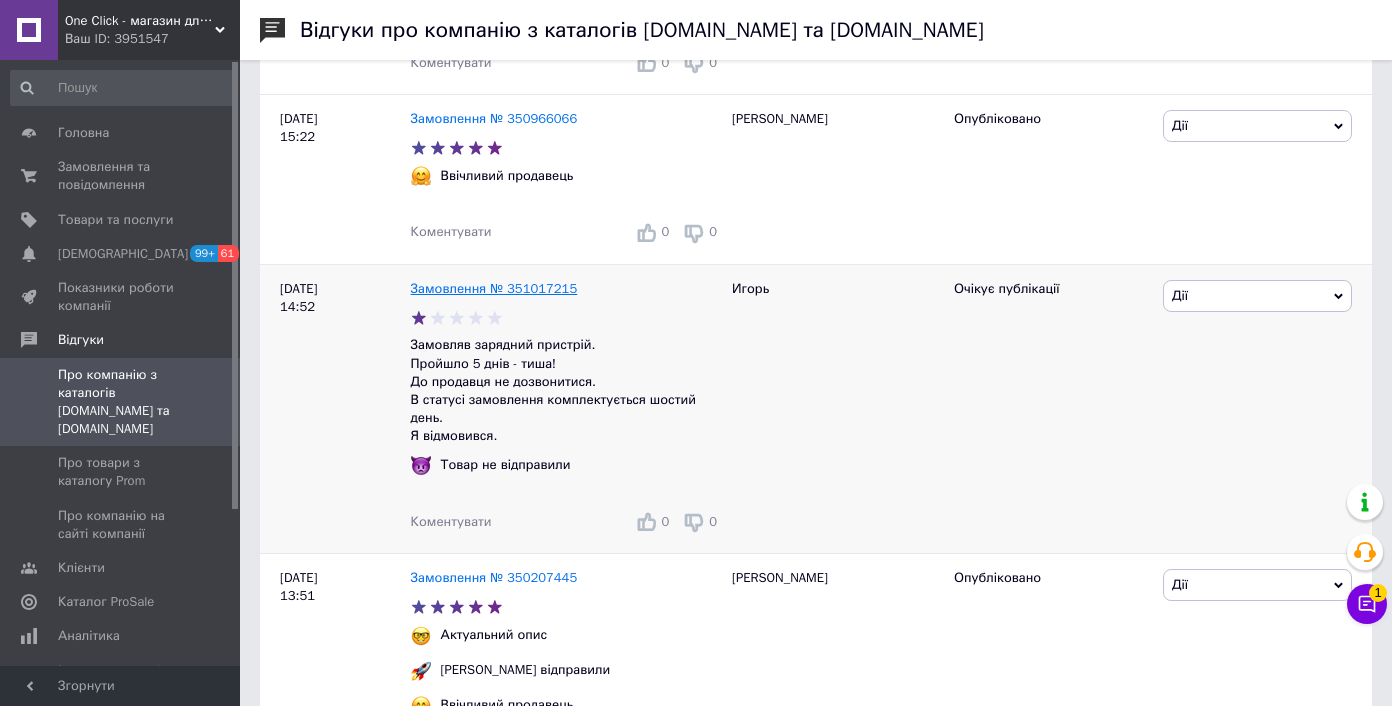 click on "Замовлення № 351017215" at bounding box center (494, 288) 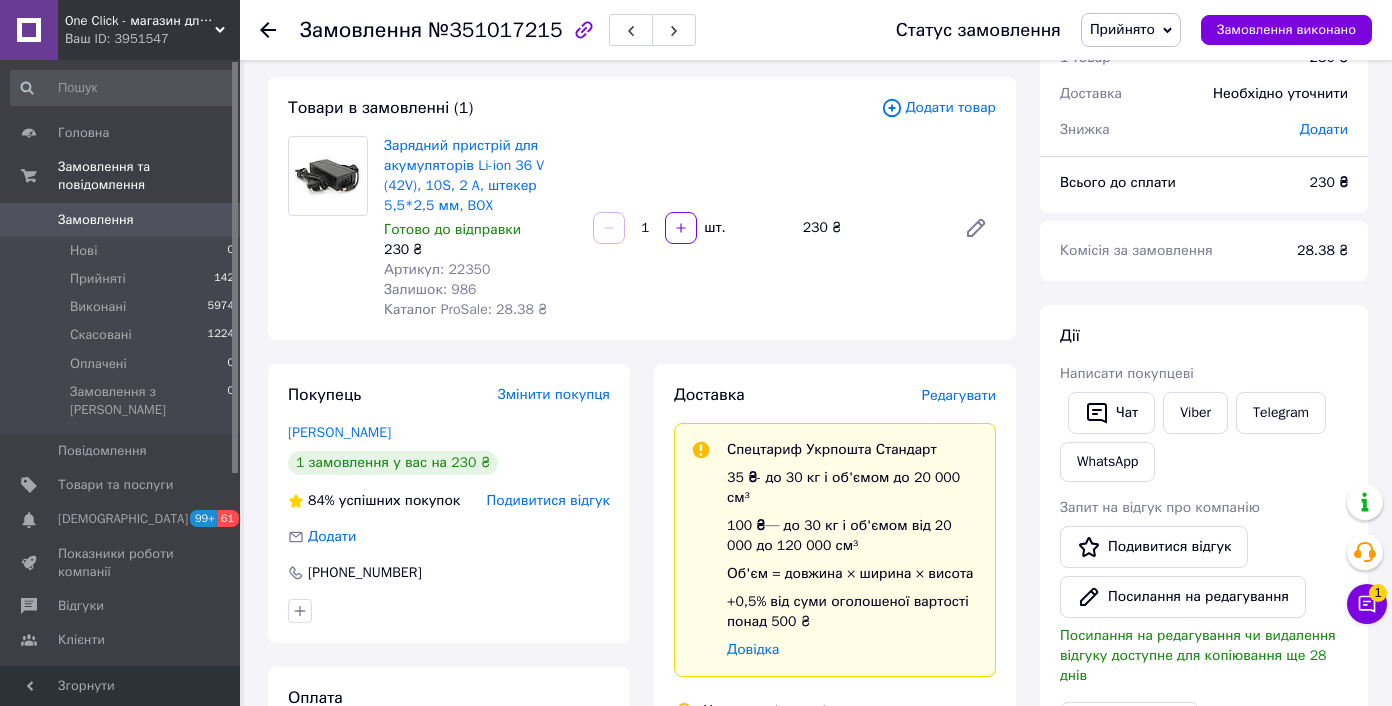 scroll, scrollTop: 0, scrollLeft: 0, axis: both 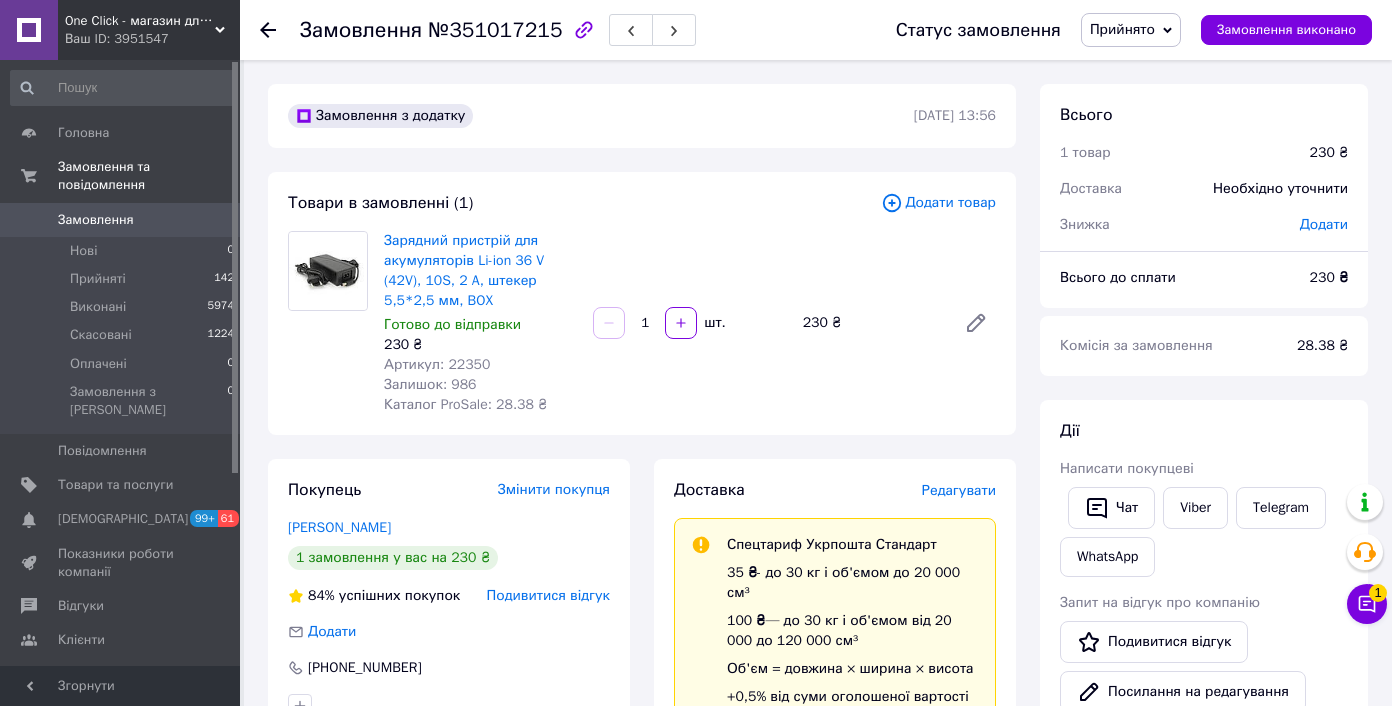 click on "Прийнято" at bounding box center (1122, 29) 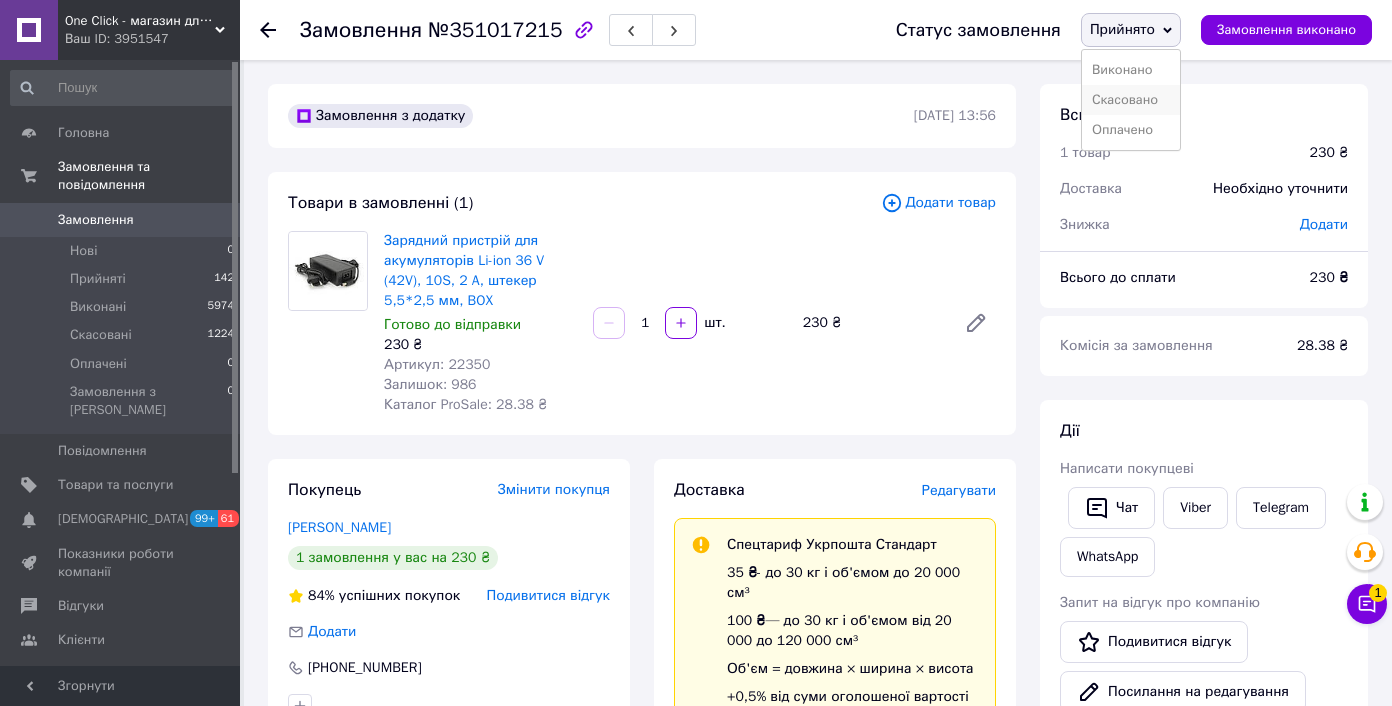 click on "Скасовано" at bounding box center (1131, 100) 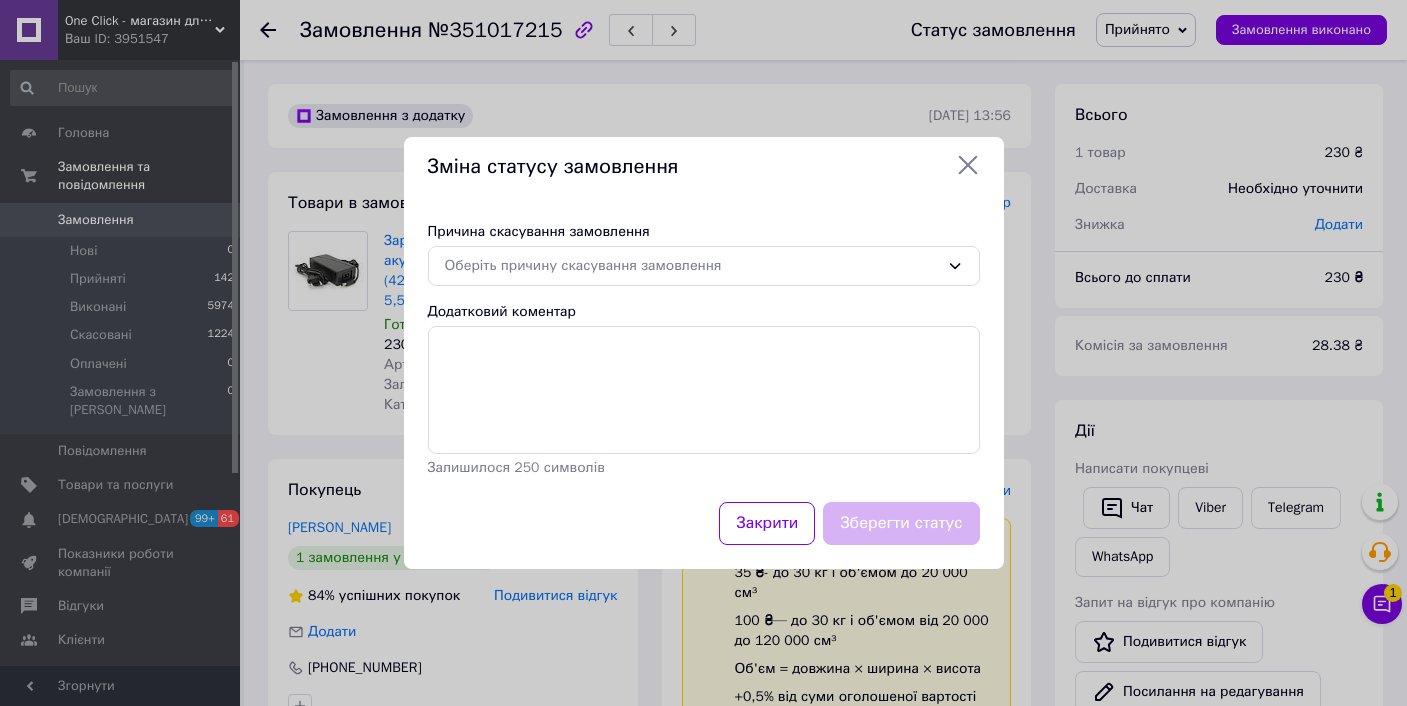 click on "Оберіть причину скасування замовлення" at bounding box center [704, 266] 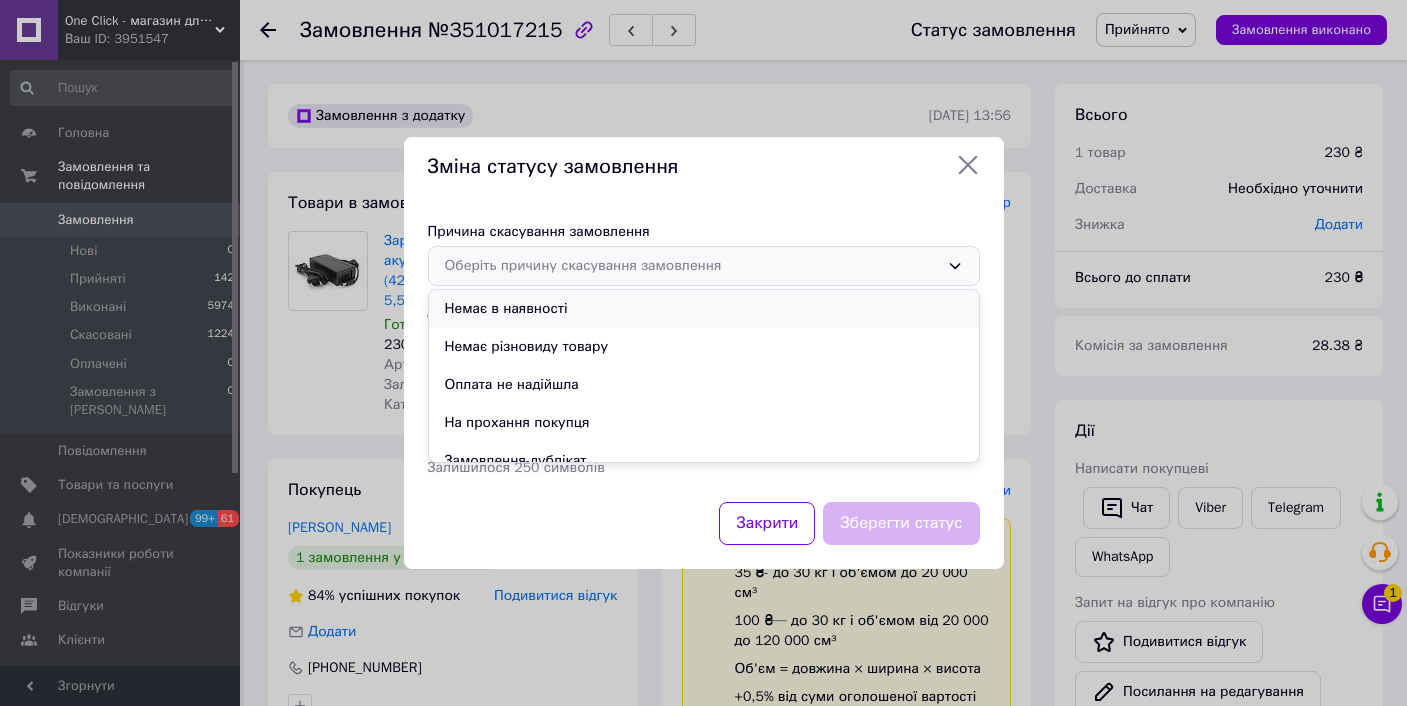 click on "Немає в наявності" at bounding box center (704, 309) 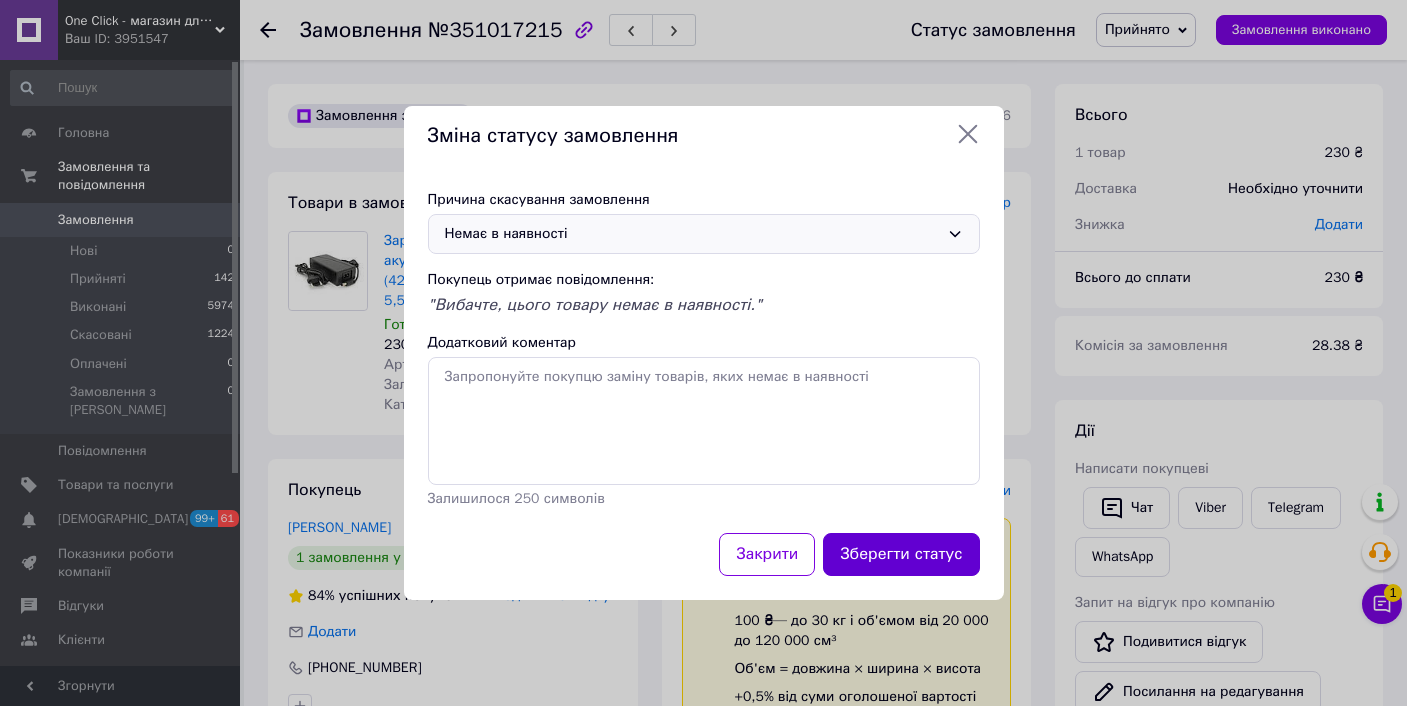 click on "Зберегти статус" at bounding box center (901, 554) 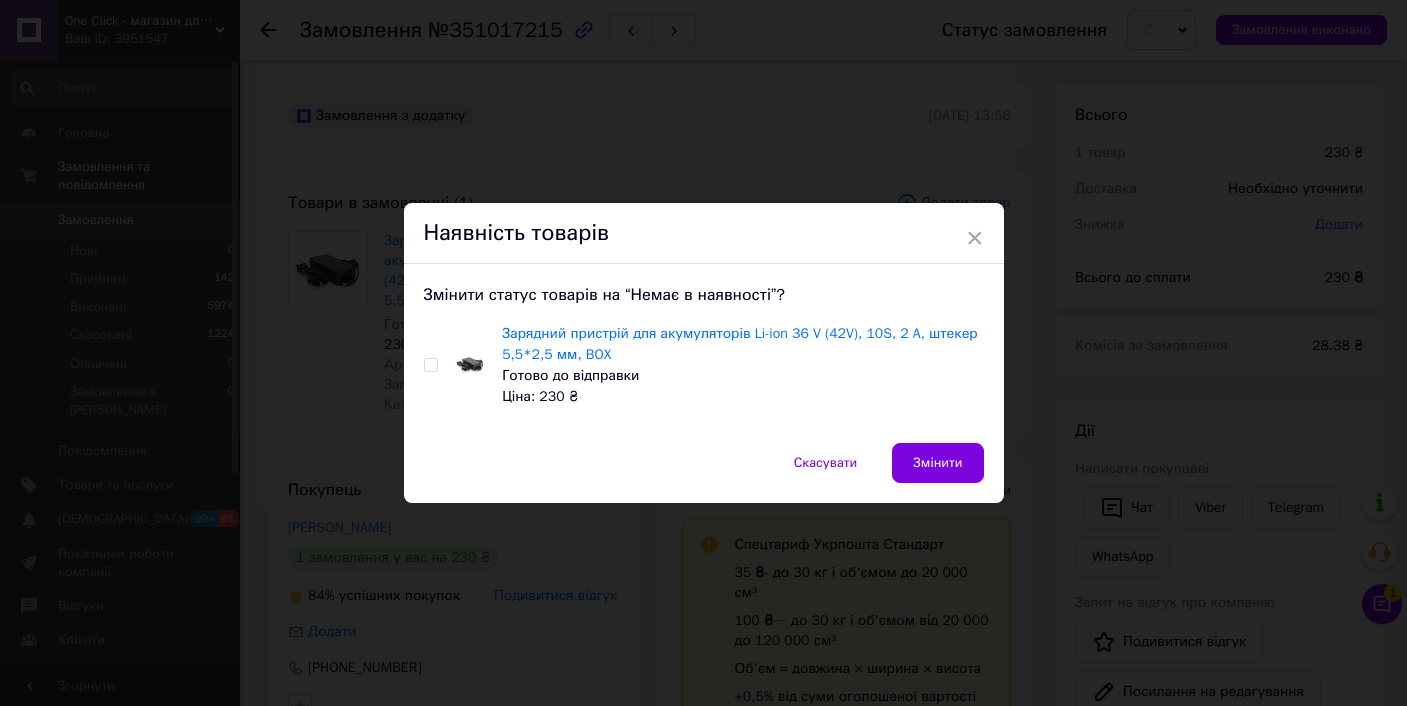 click at bounding box center [431, 365] 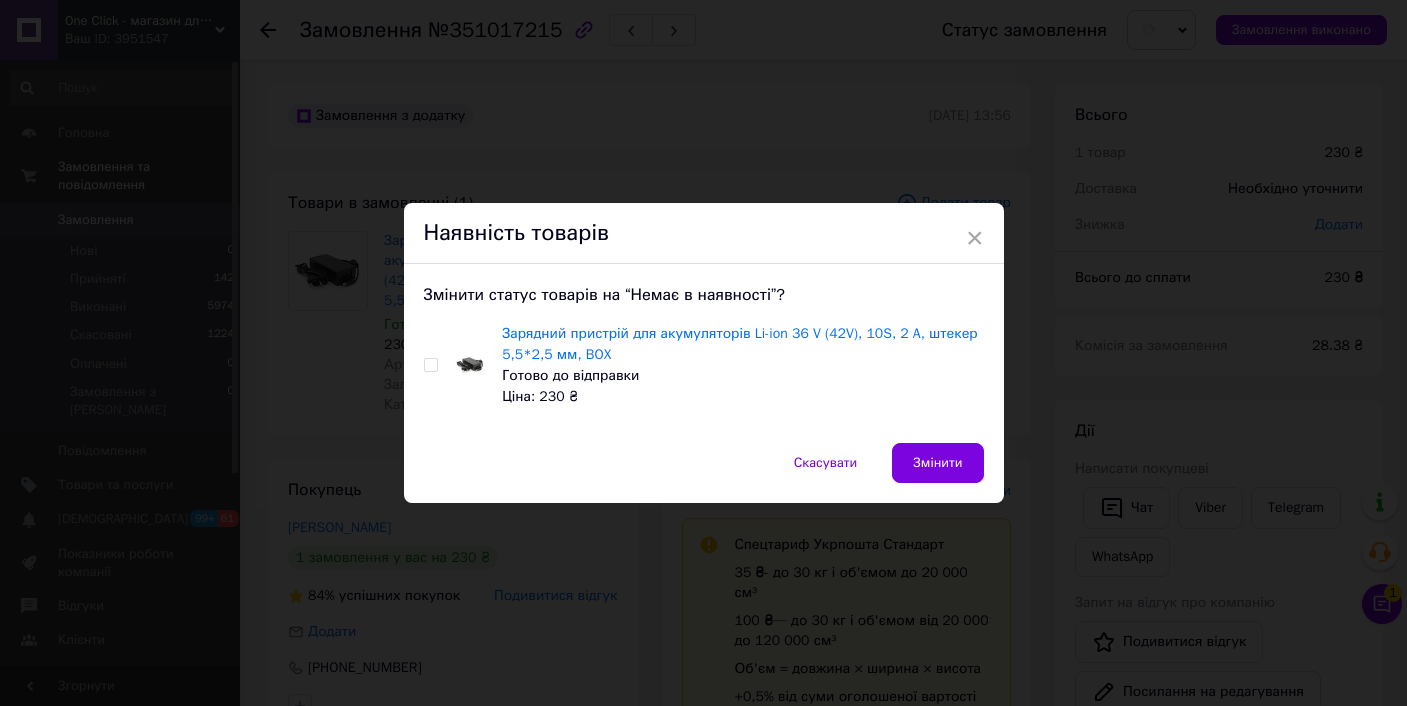 click at bounding box center (430, 365) 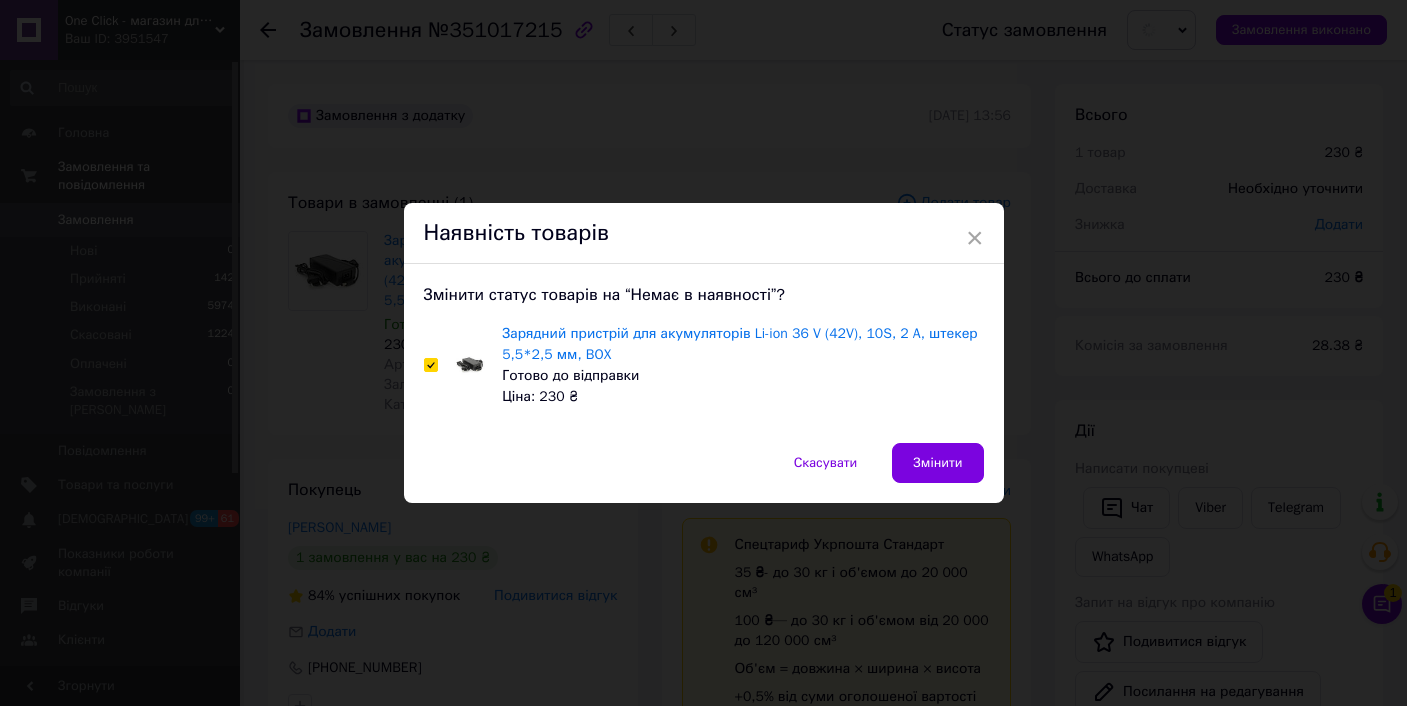 checkbox on "true" 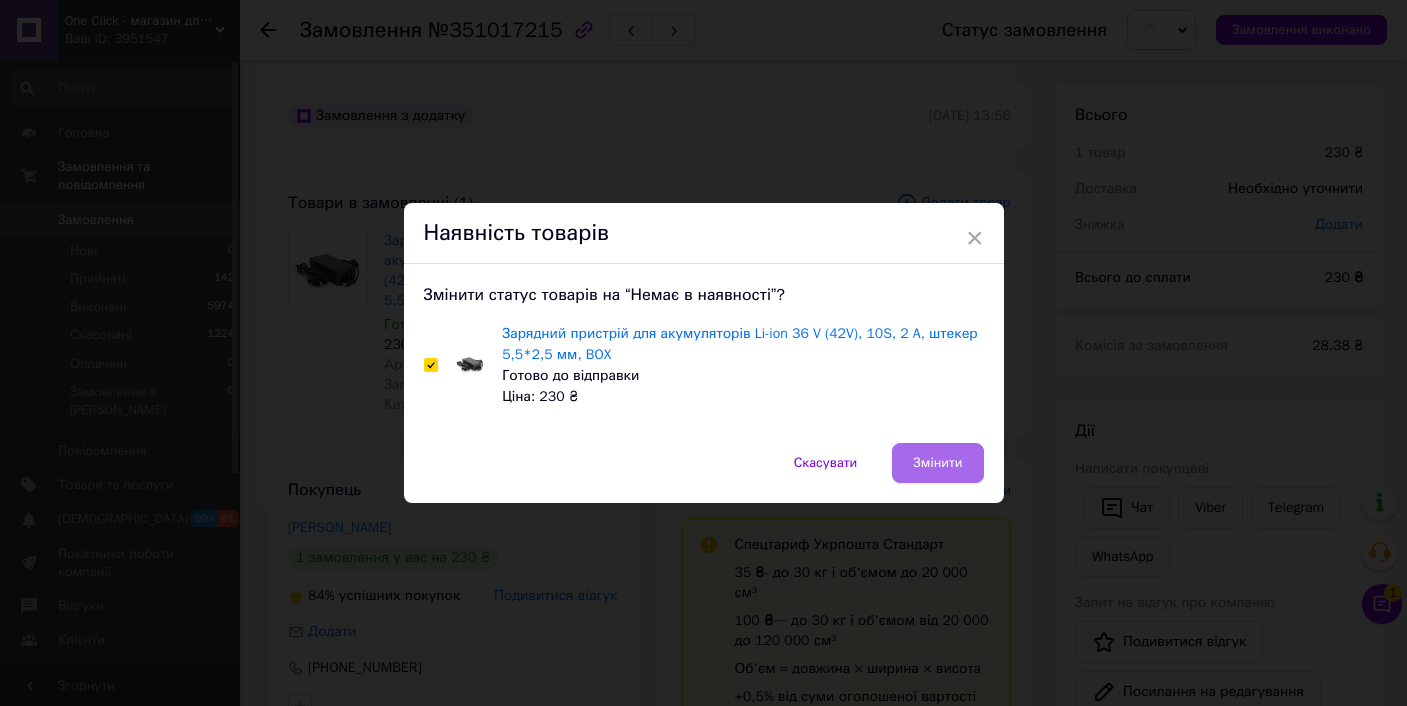 click on "Змінити" at bounding box center (937, 463) 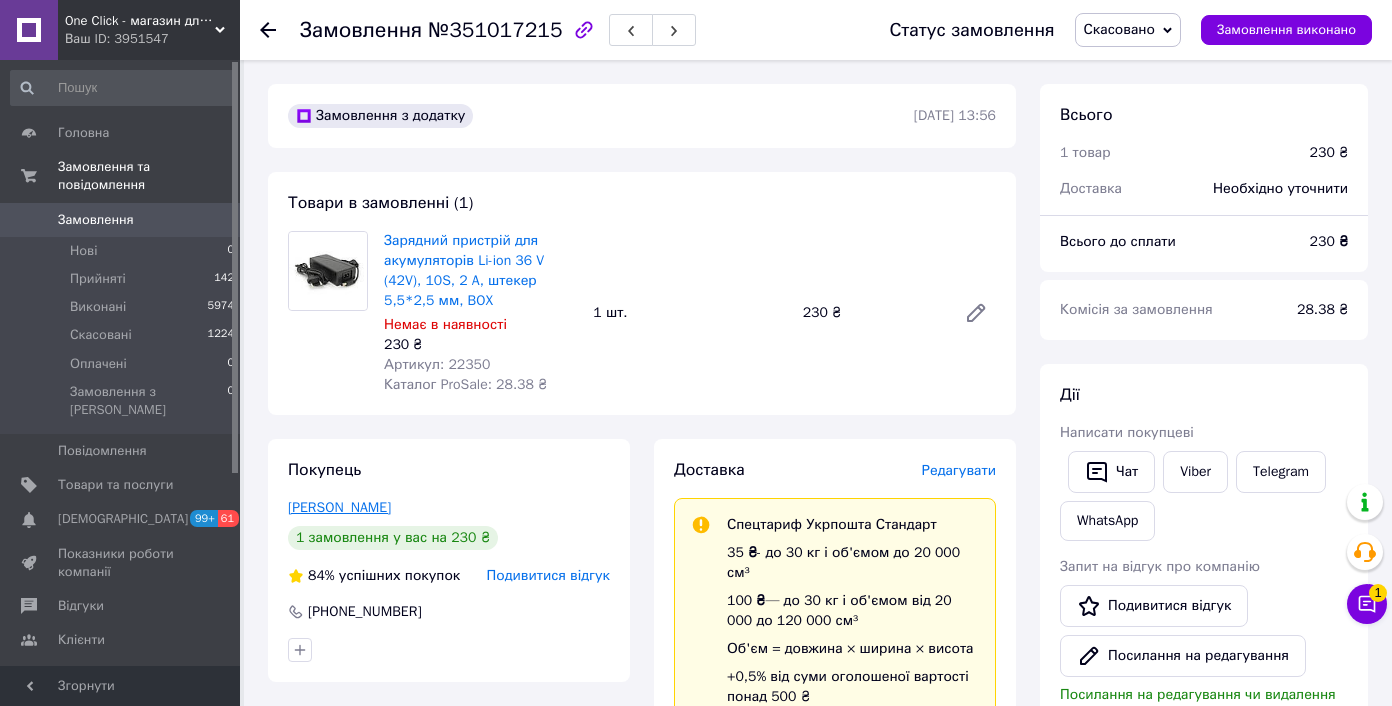 click on "Дзюба Игорь" at bounding box center (339, 507) 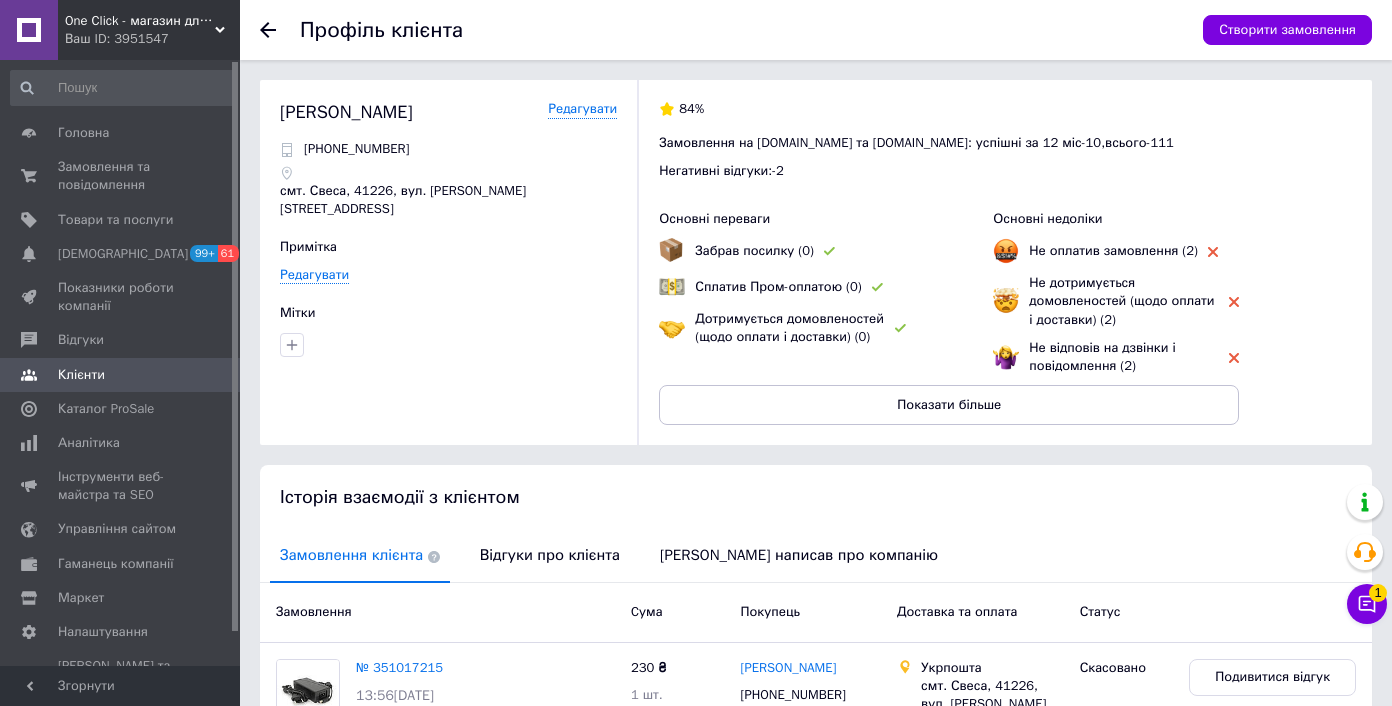 scroll, scrollTop: 172, scrollLeft: 0, axis: vertical 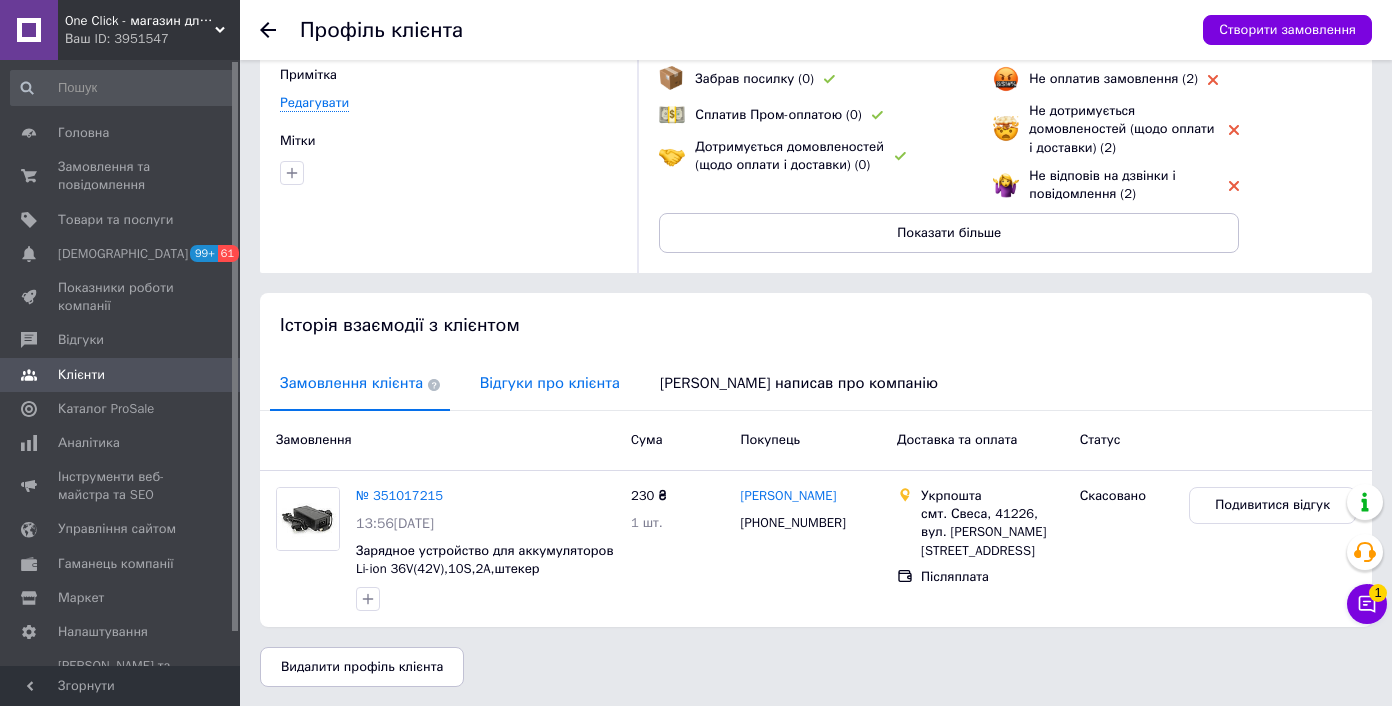 click on "Відгуки про клієнта" at bounding box center [550, 383] 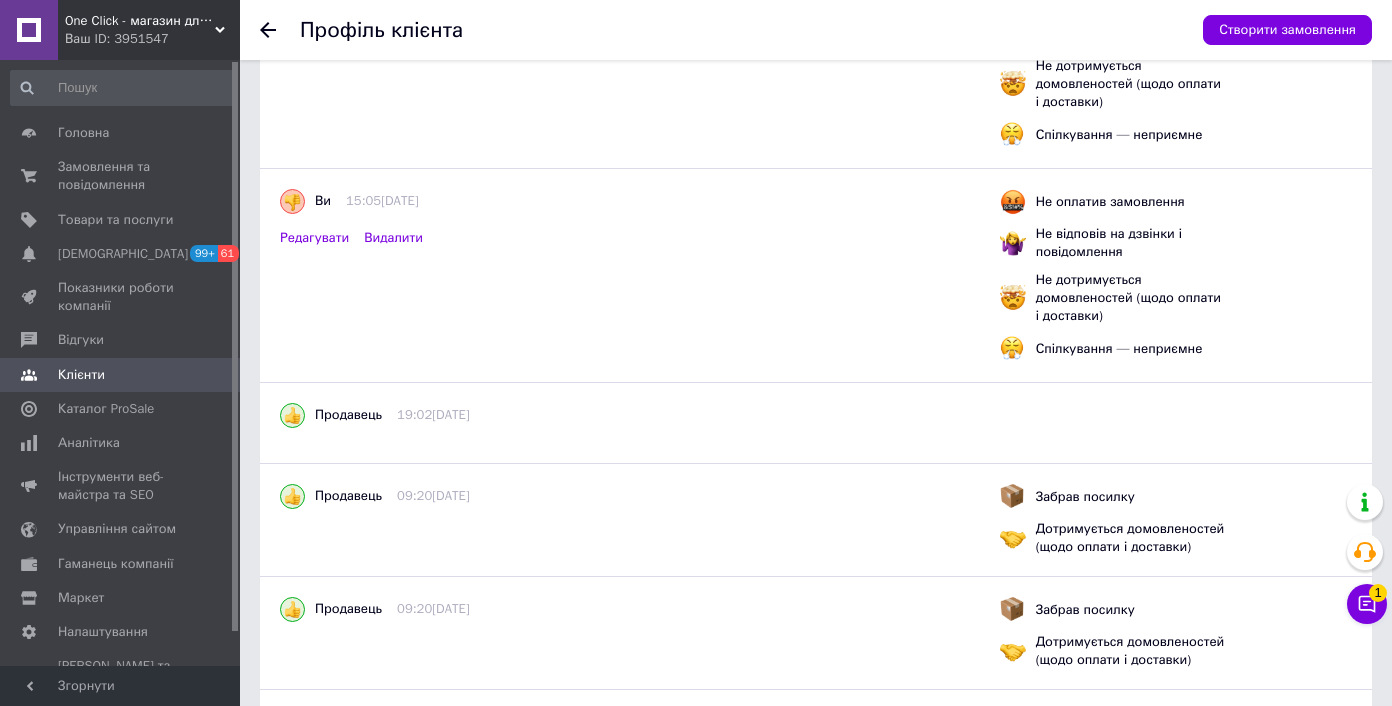 scroll, scrollTop: 486, scrollLeft: 0, axis: vertical 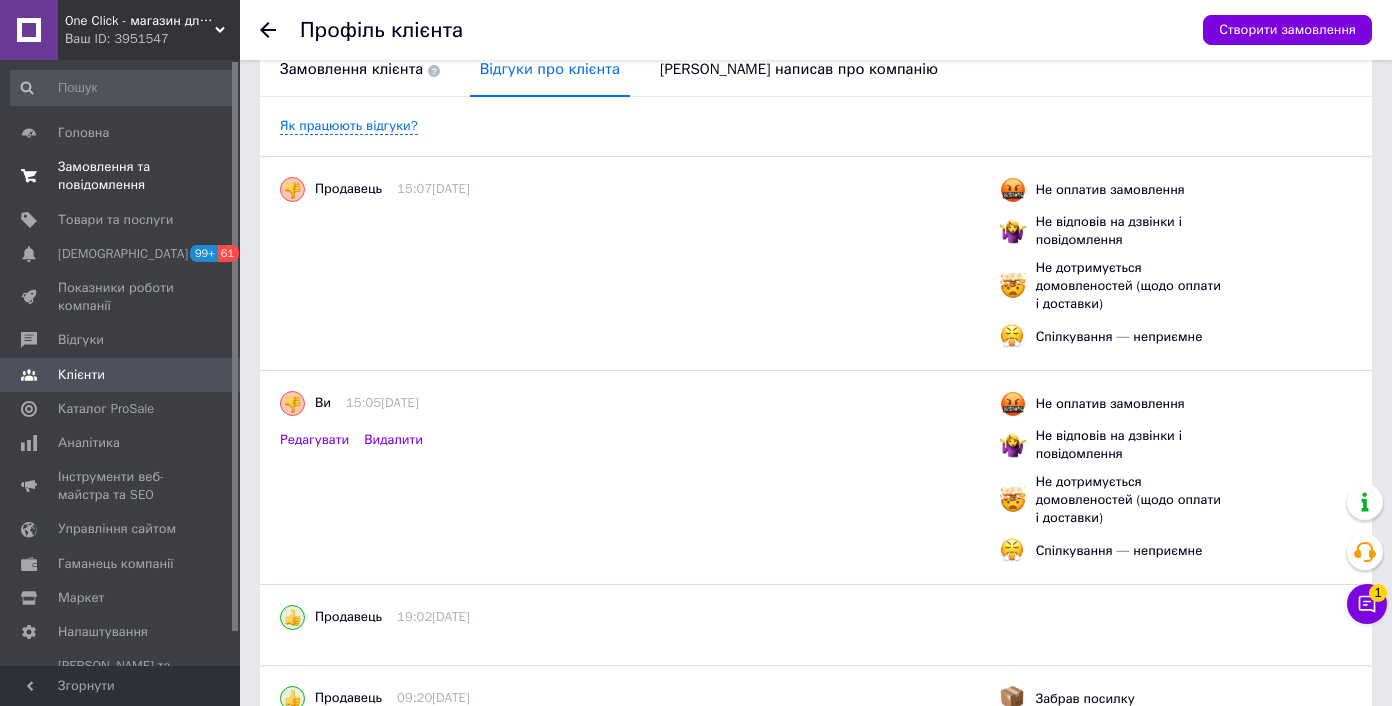 click on "Замовлення та повідомлення" at bounding box center [121, 176] 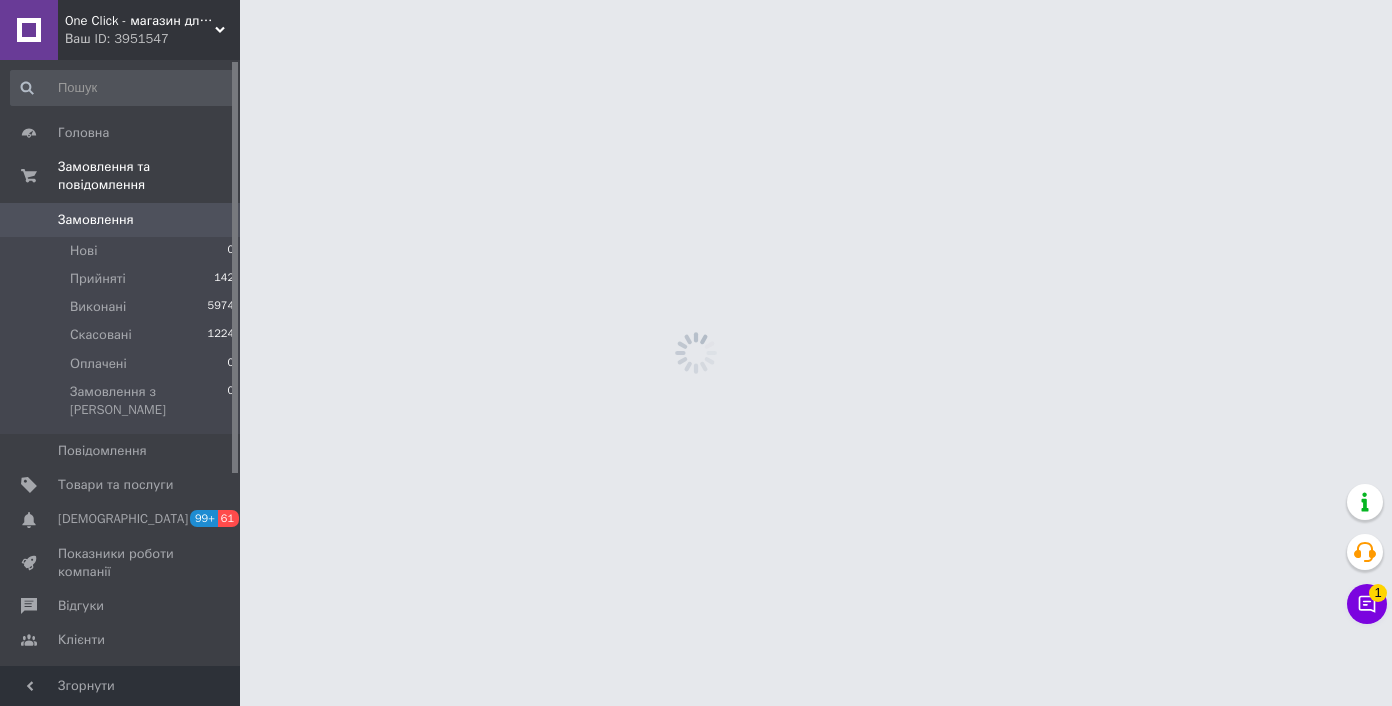 scroll, scrollTop: 0, scrollLeft: 0, axis: both 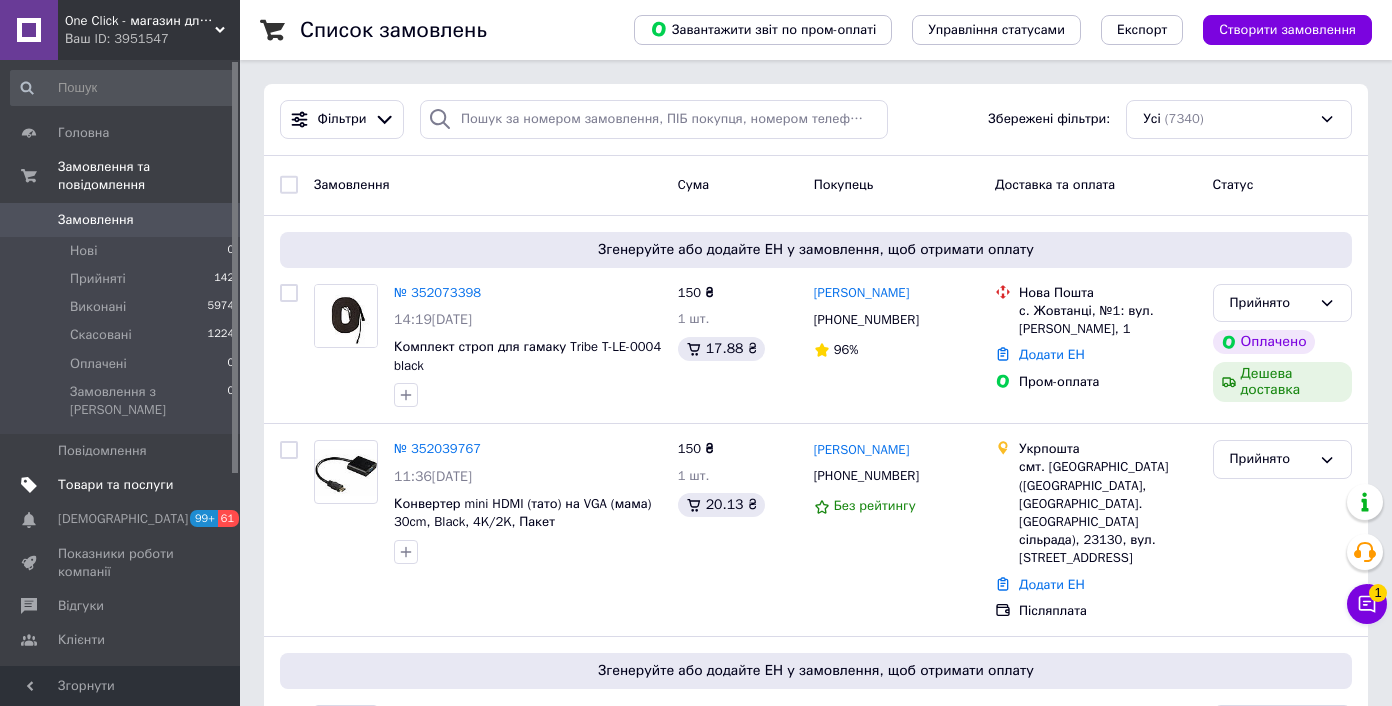 click on "Товари та послуги" at bounding box center [115, 485] 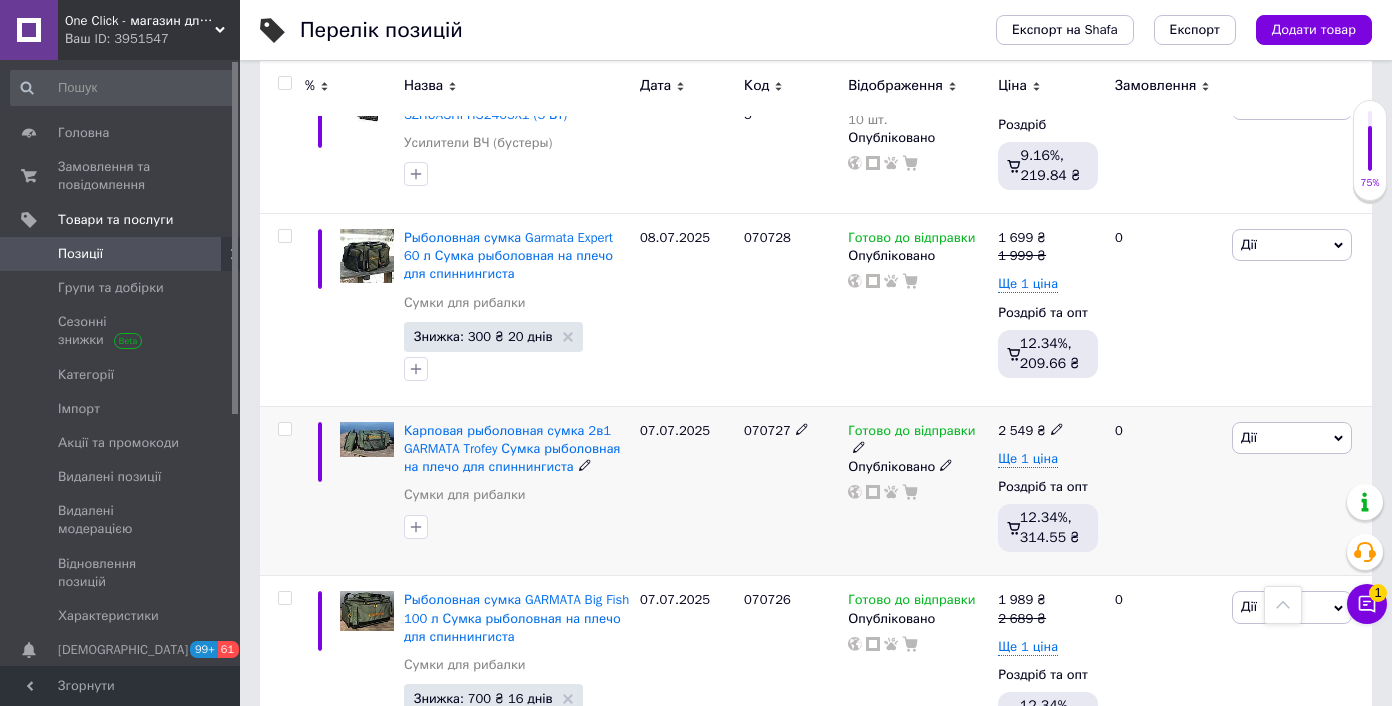 scroll, scrollTop: 1363, scrollLeft: 0, axis: vertical 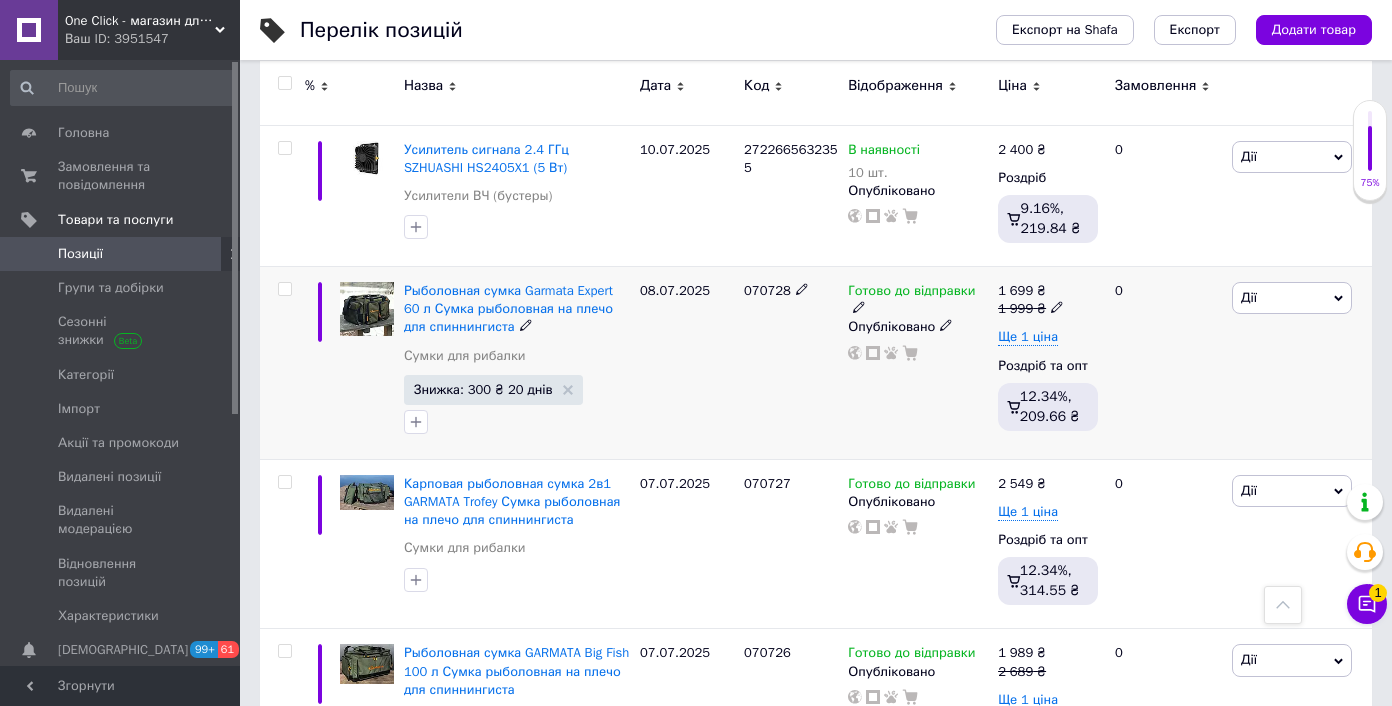 click on "Готово до відправки Опубліковано" at bounding box center (918, 362) 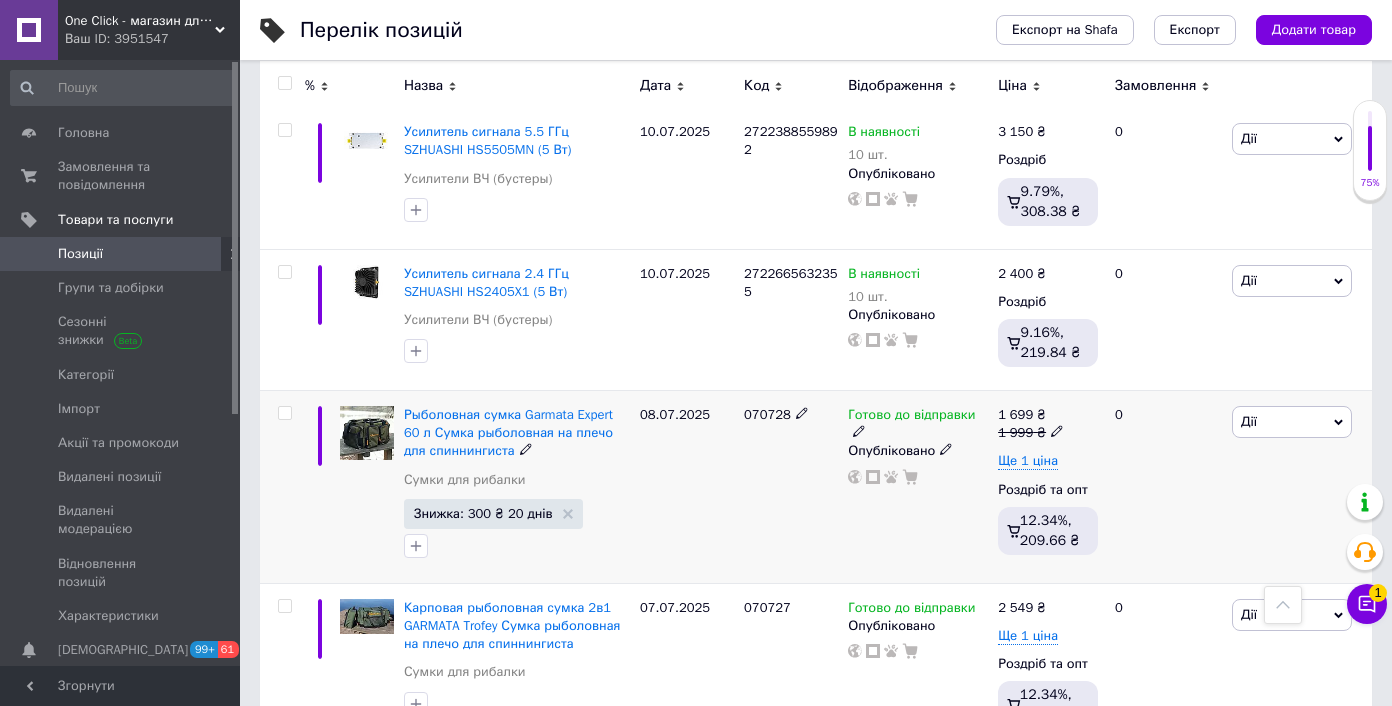 scroll, scrollTop: 1235, scrollLeft: 0, axis: vertical 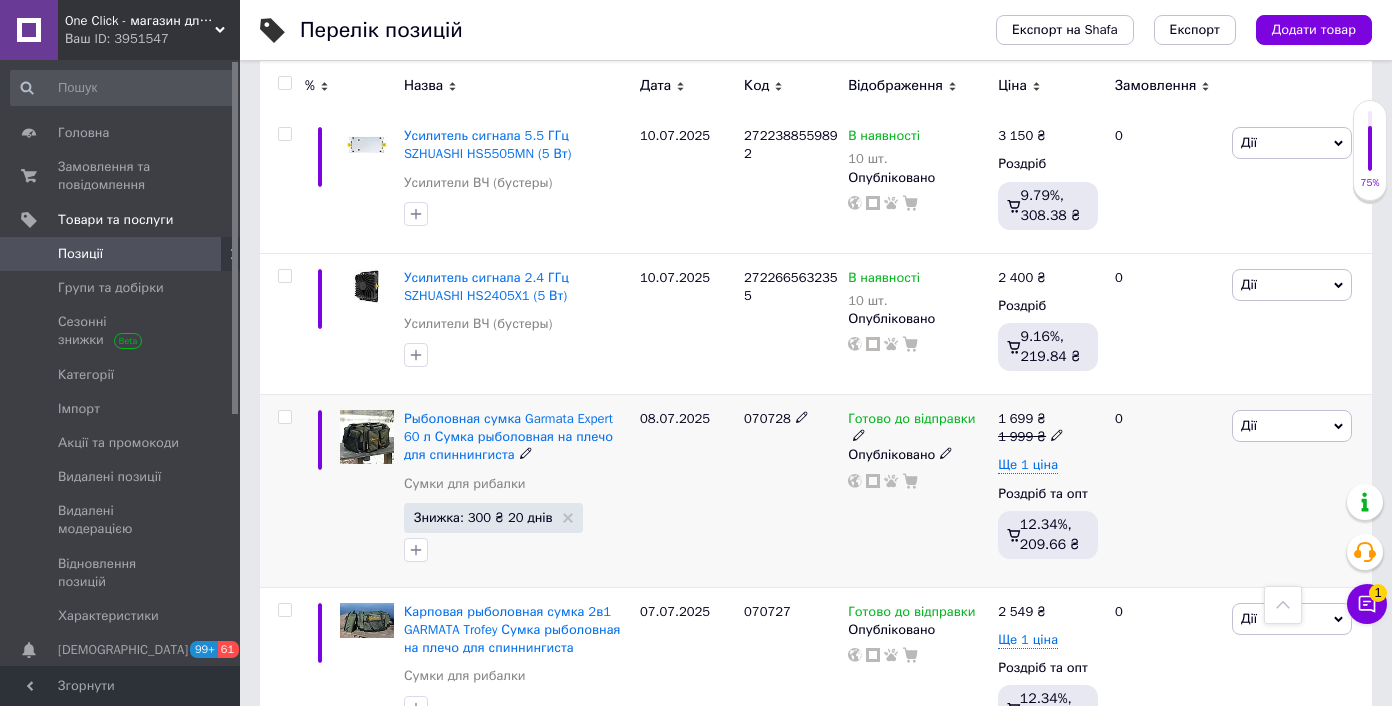 click on "Дії" at bounding box center (1292, 426) 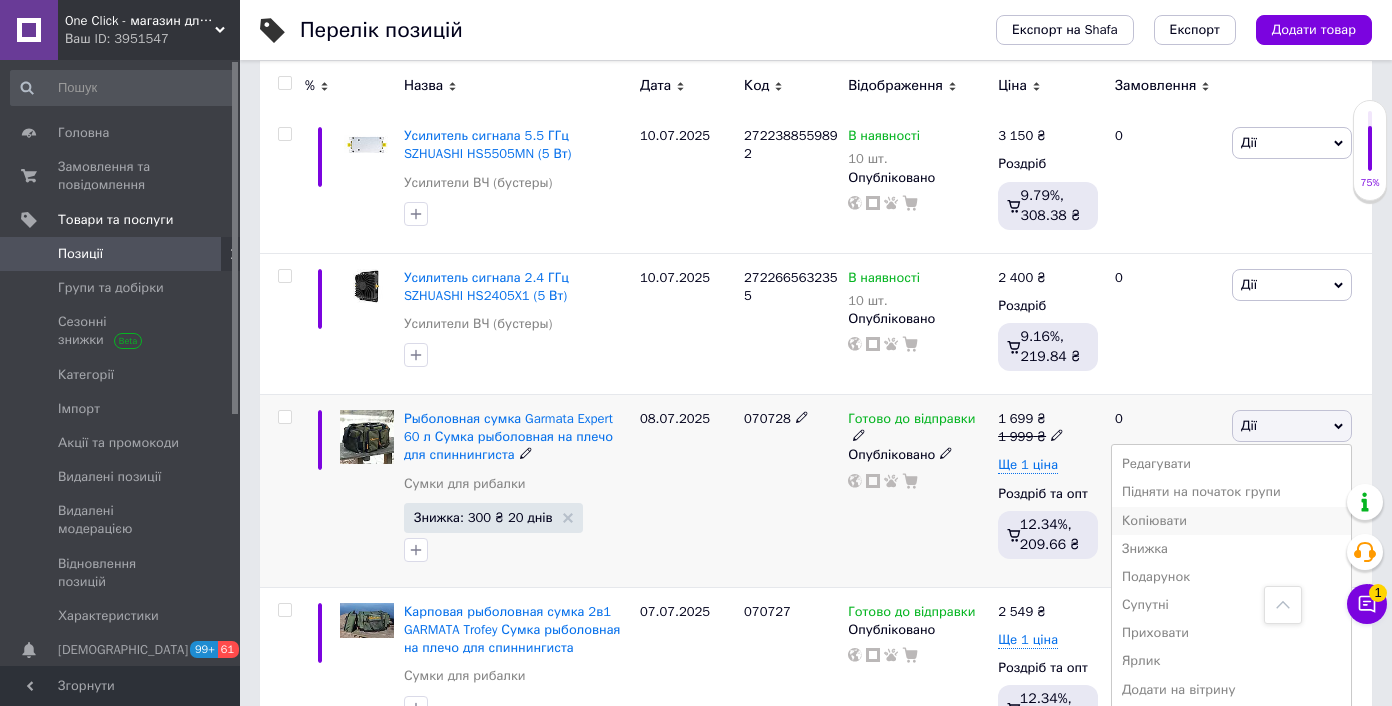 click on "Копіювати" at bounding box center [1231, 521] 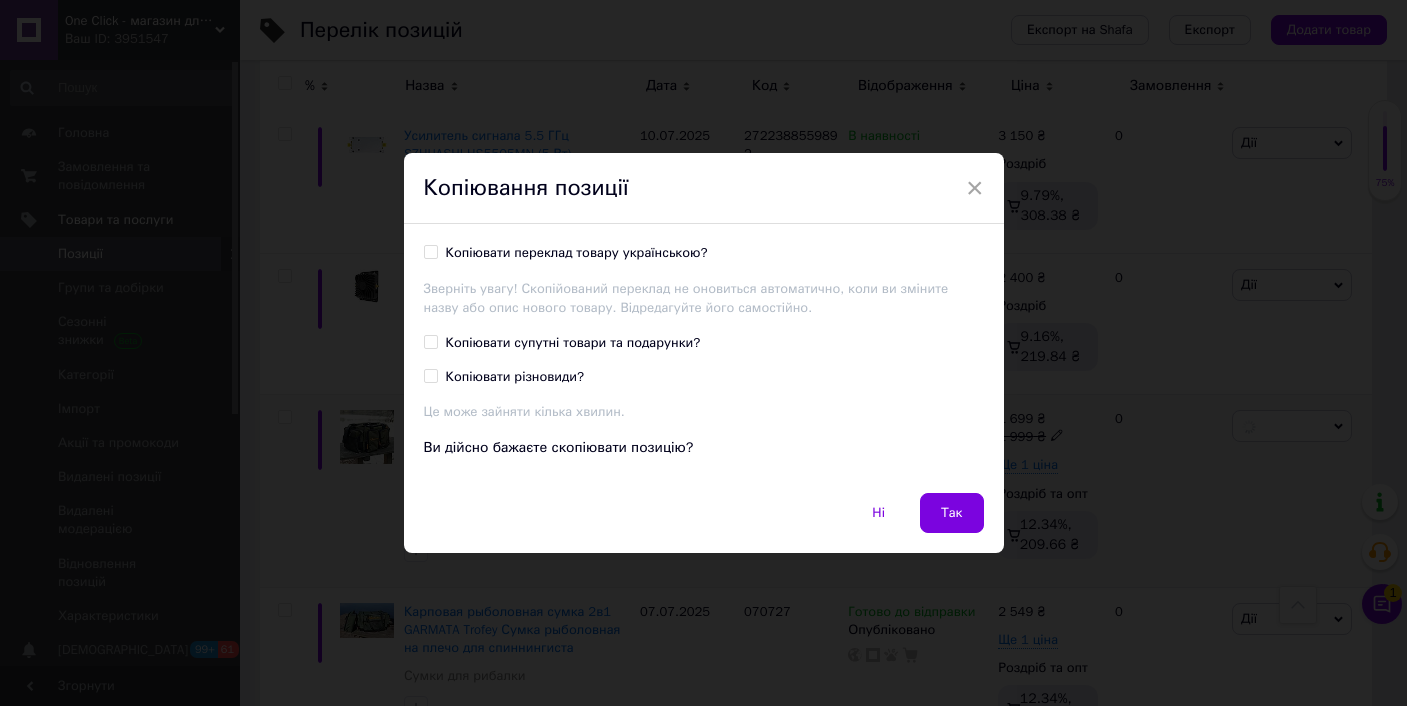 click on "Копіювати переклад товару українською?" at bounding box center (577, 253) 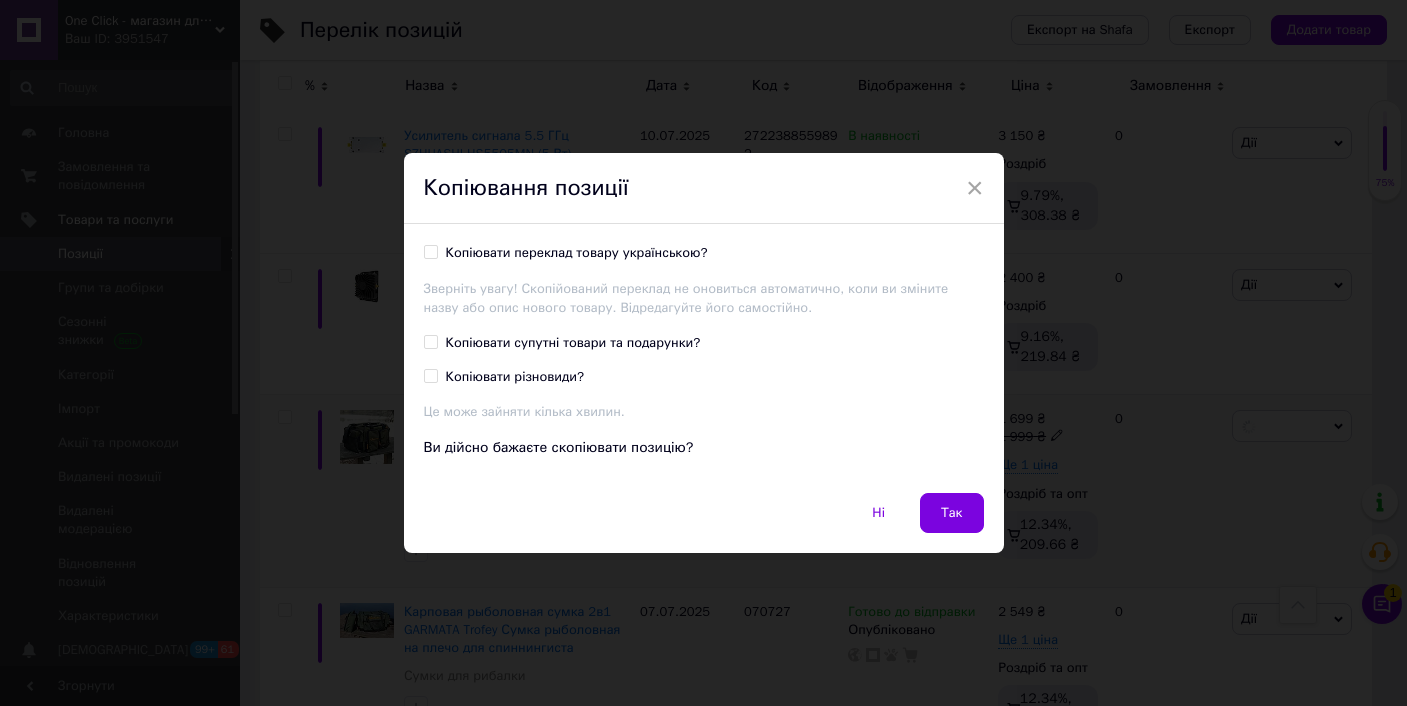 click on "Копіювати переклад товару українською?" at bounding box center (430, 251) 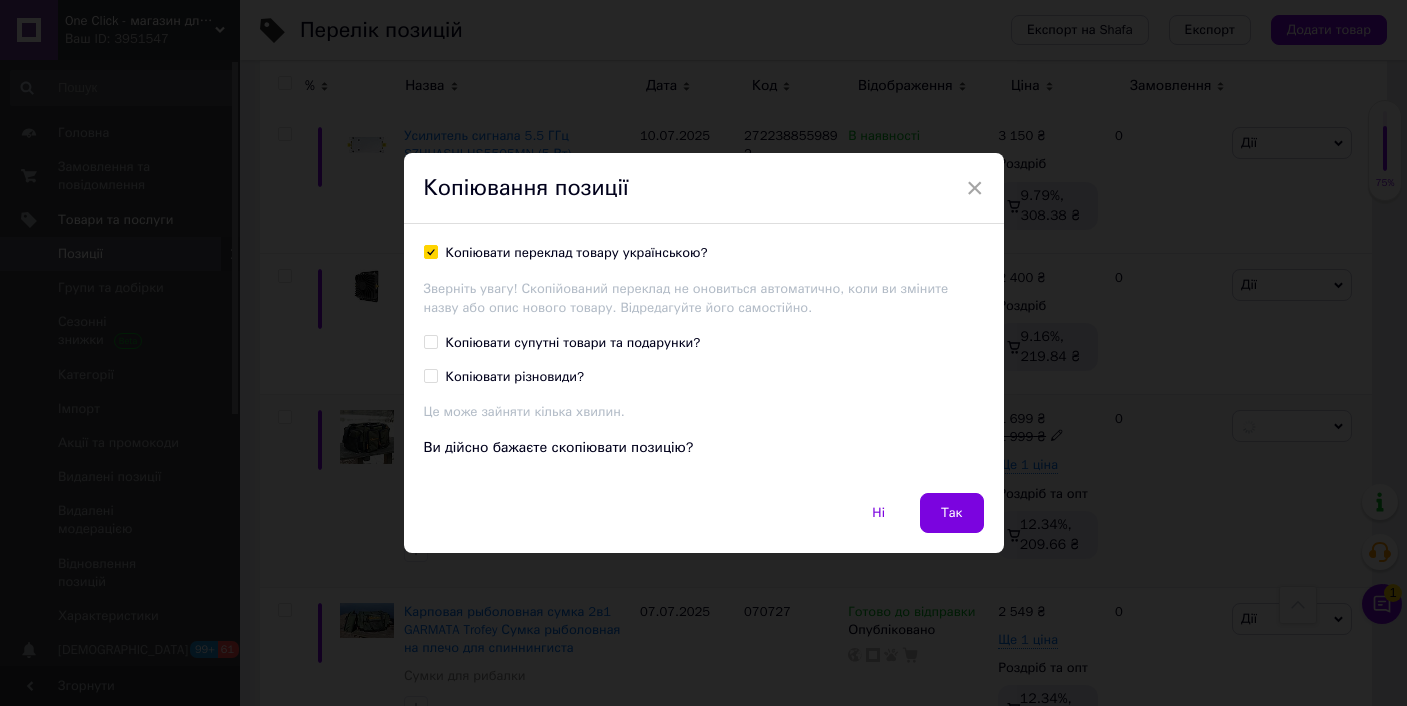 checkbox on "true" 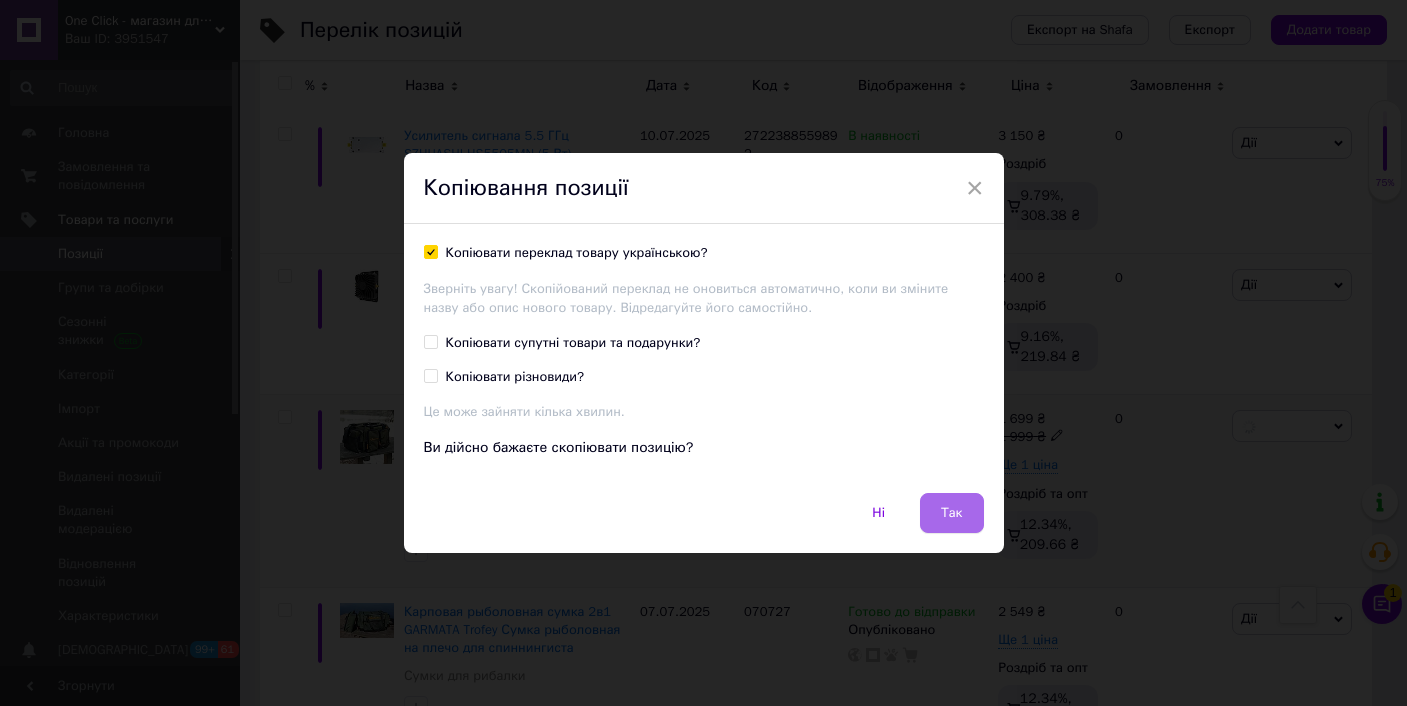 click on "Так" at bounding box center (952, 513) 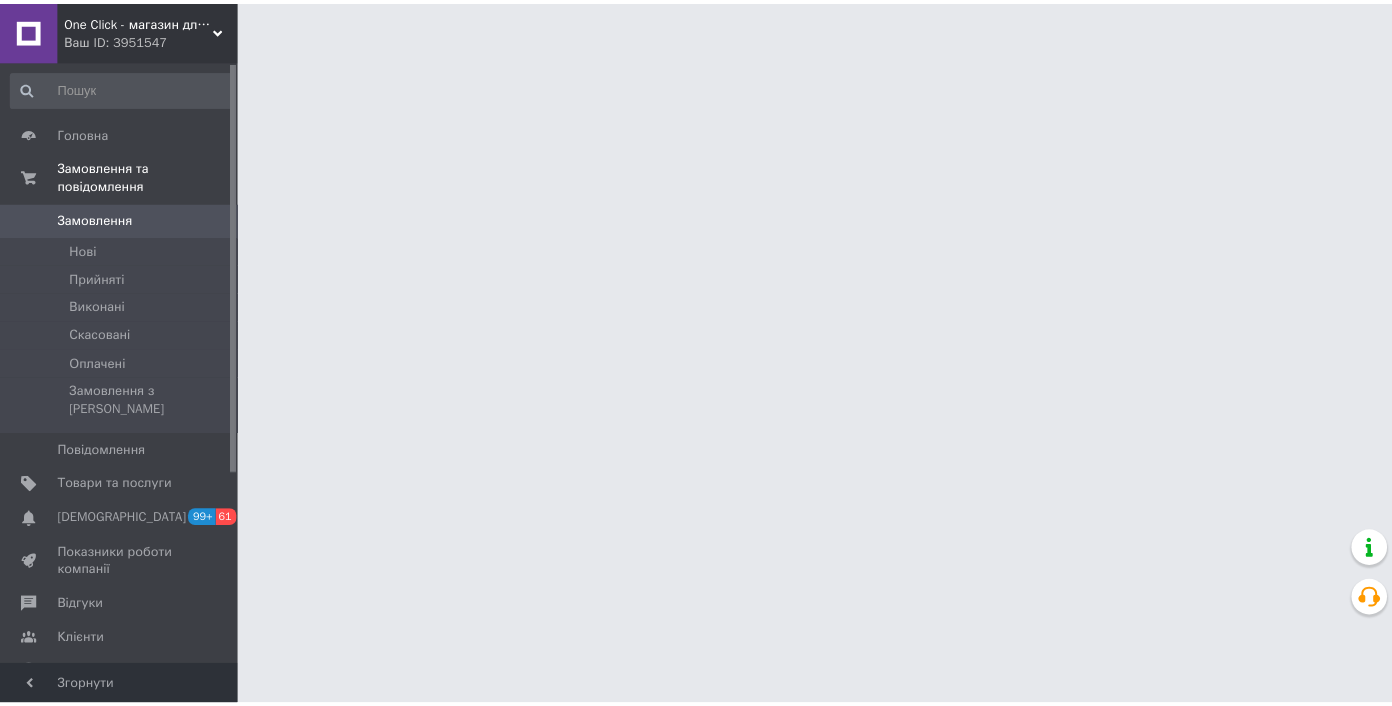 scroll, scrollTop: 0, scrollLeft: 0, axis: both 